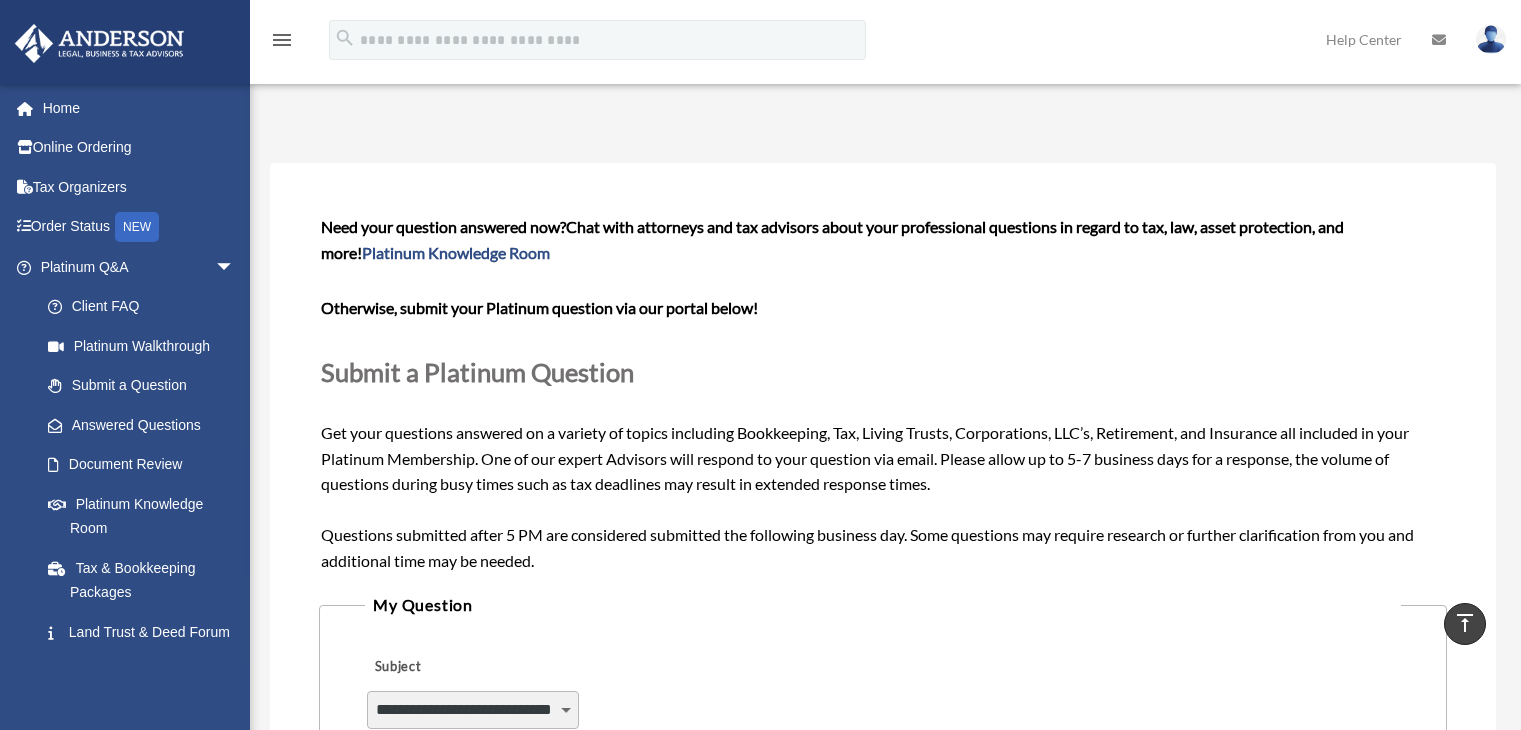 select on "******" 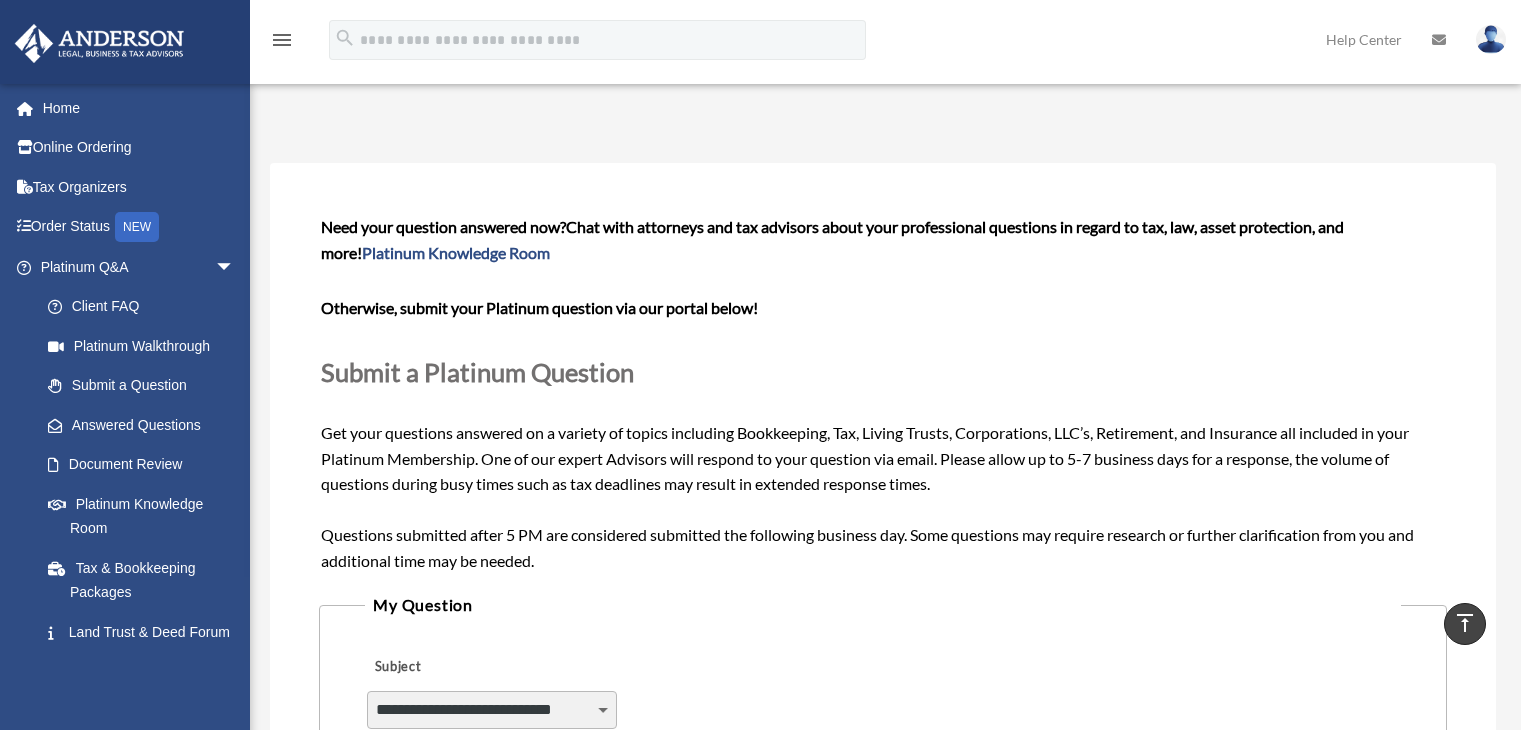 scroll, scrollTop: 524, scrollLeft: 0, axis: vertical 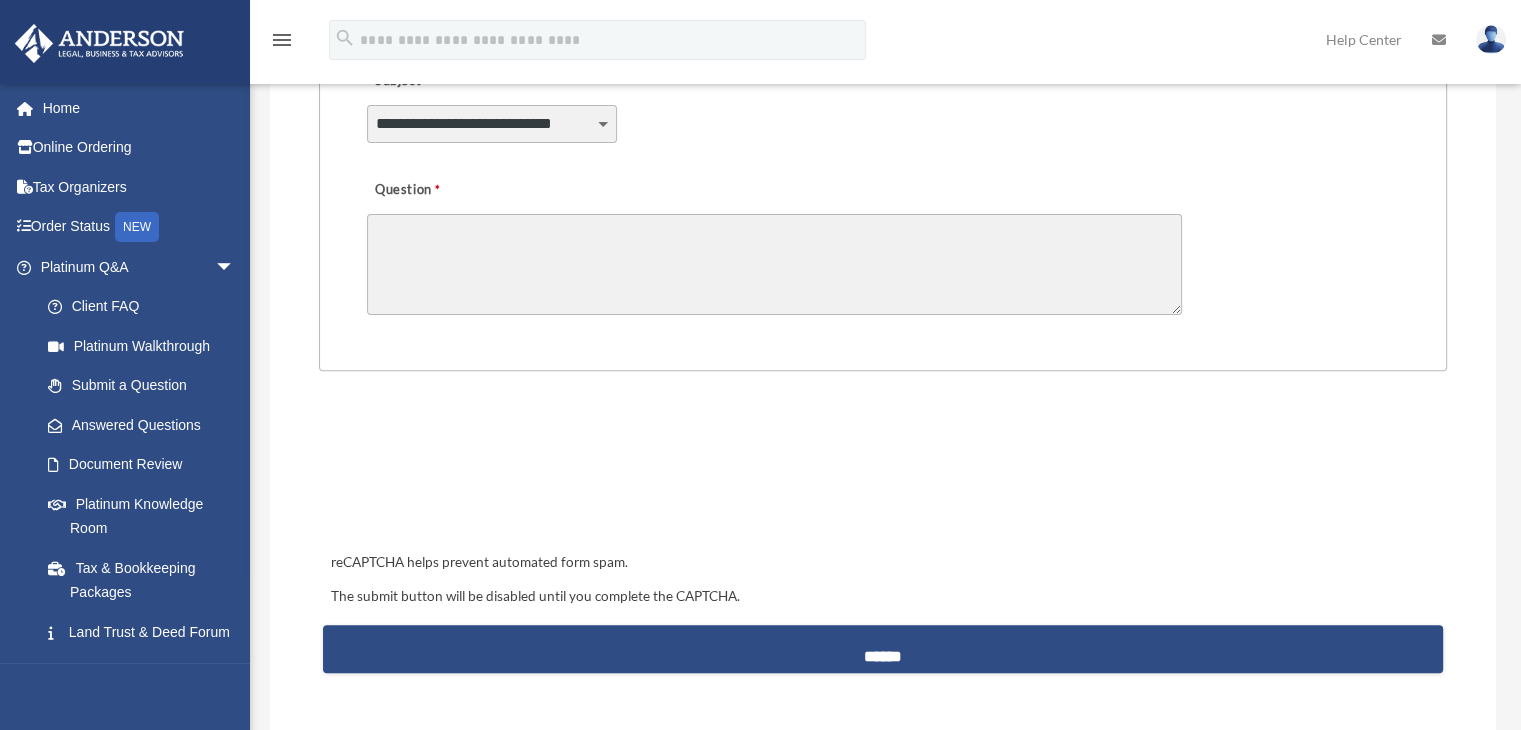 click on "Question" at bounding box center (774, 264) 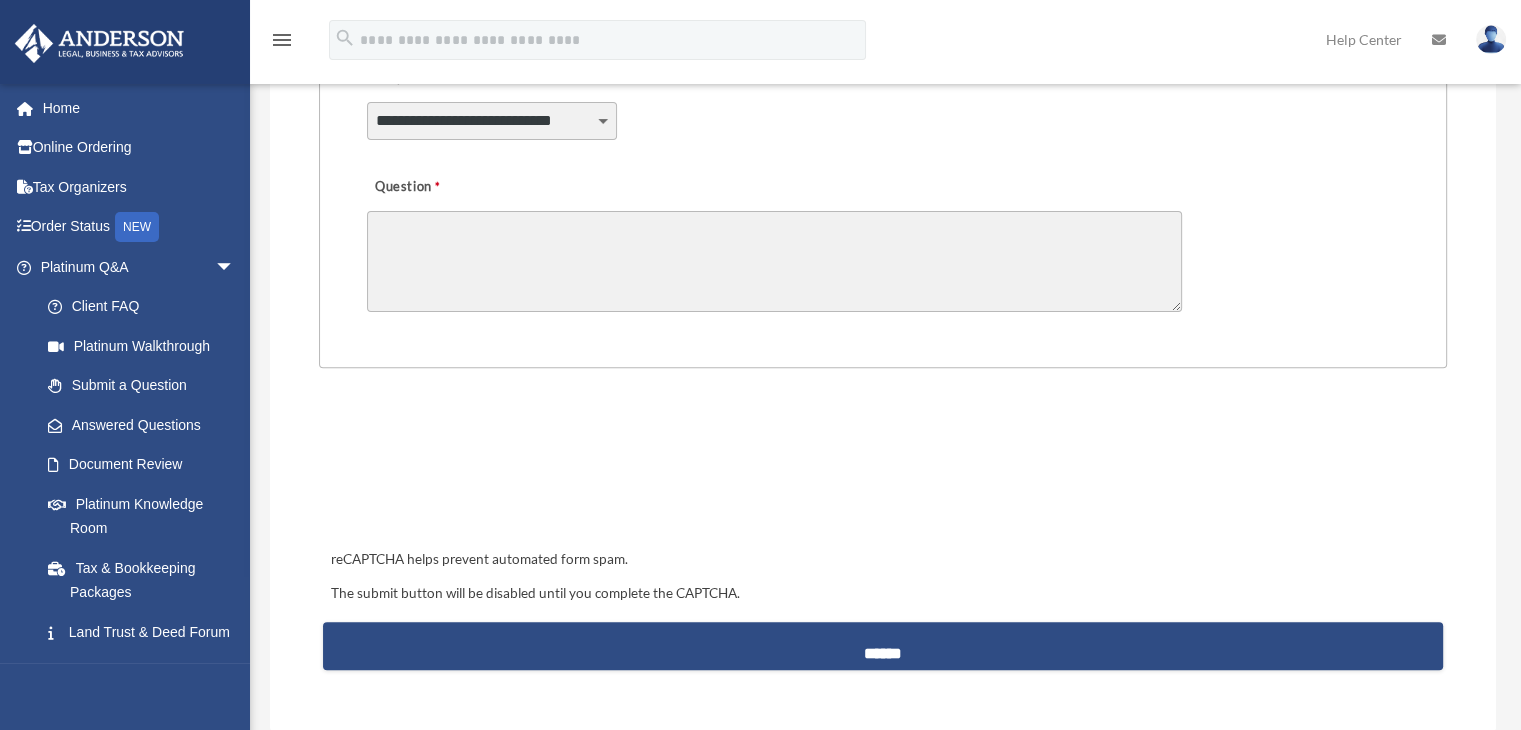 paste on "**********" 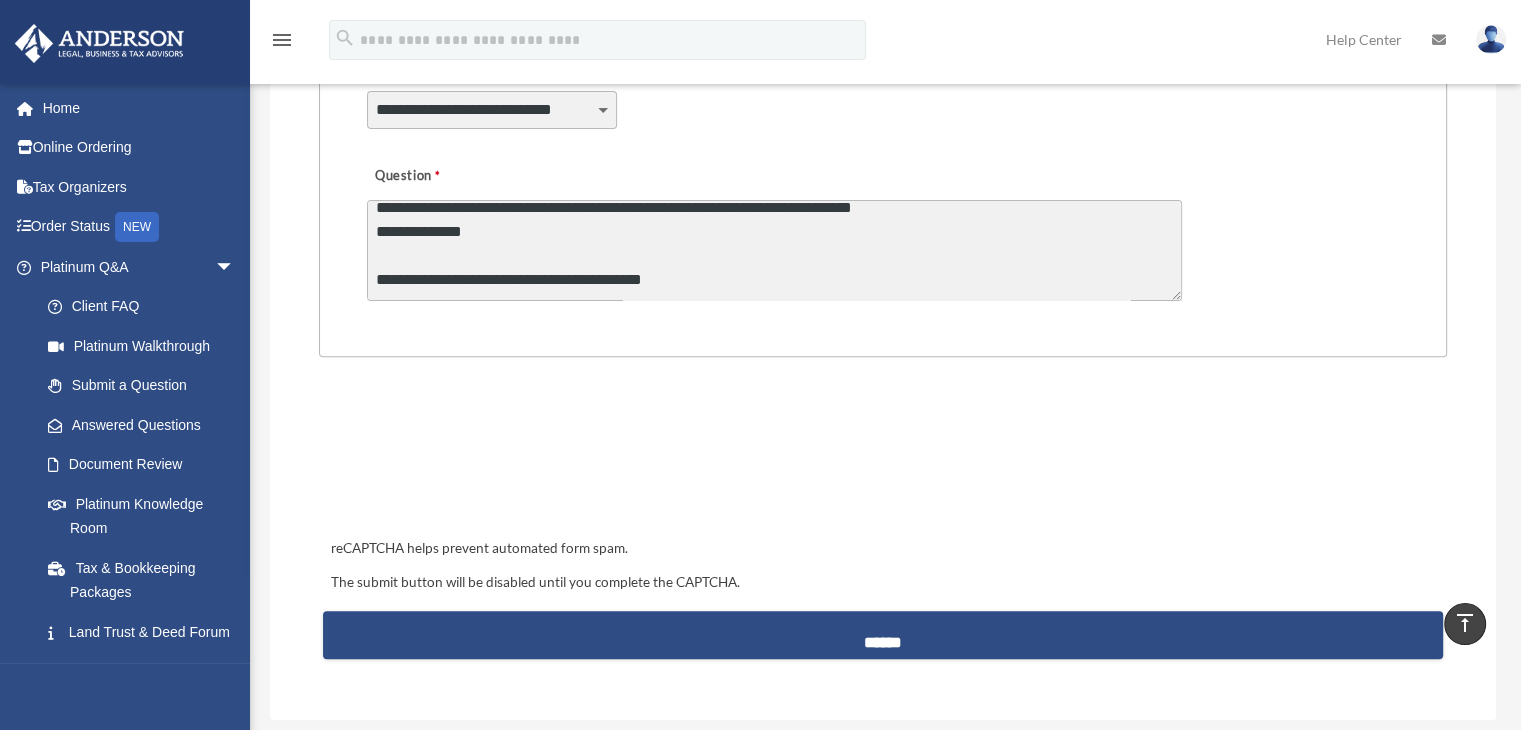 type on "**********" 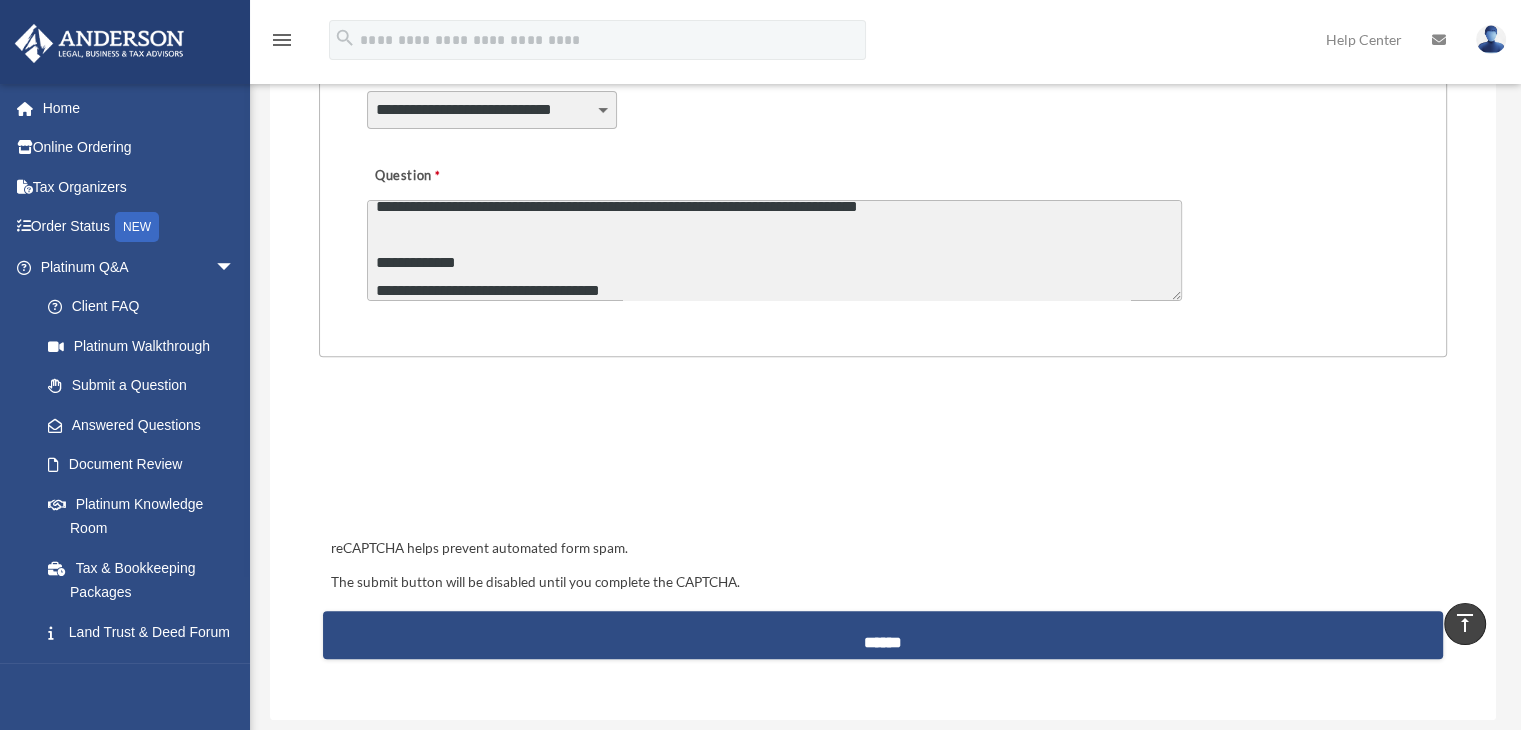 scroll, scrollTop: 2338, scrollLeft: 0, axis: vertical 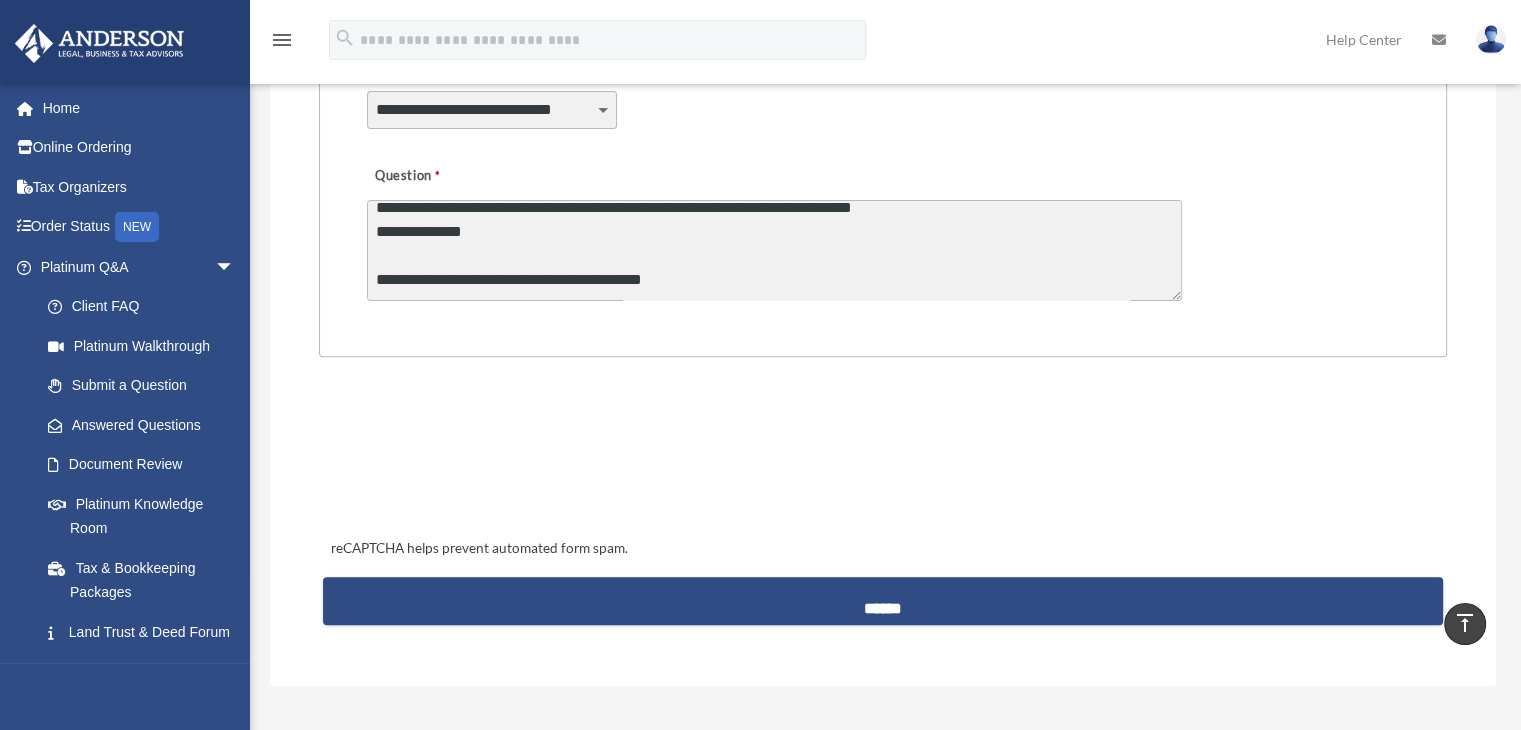 click on "Question" at bounding box center [774, 250] 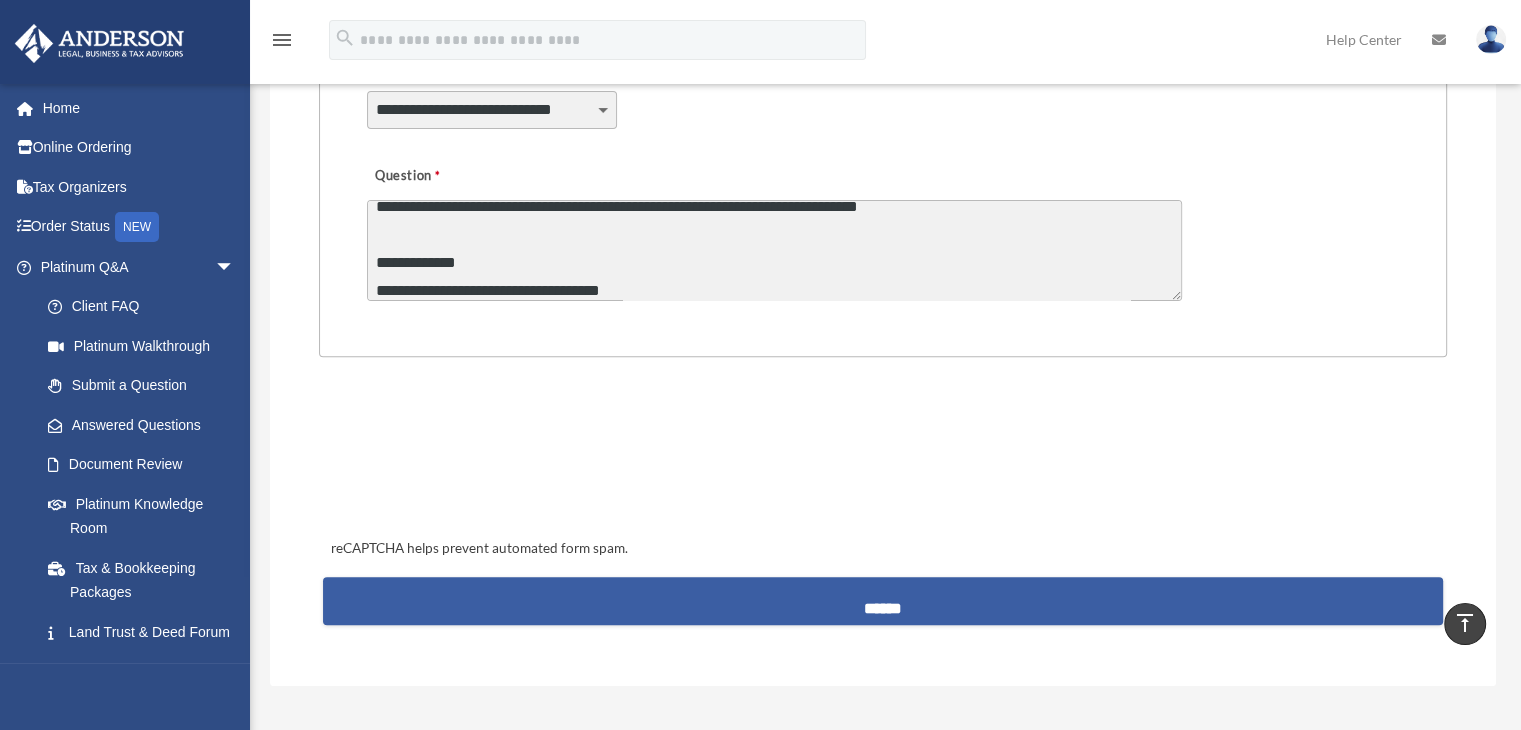 click on "******" at bounding box center [883, 601] 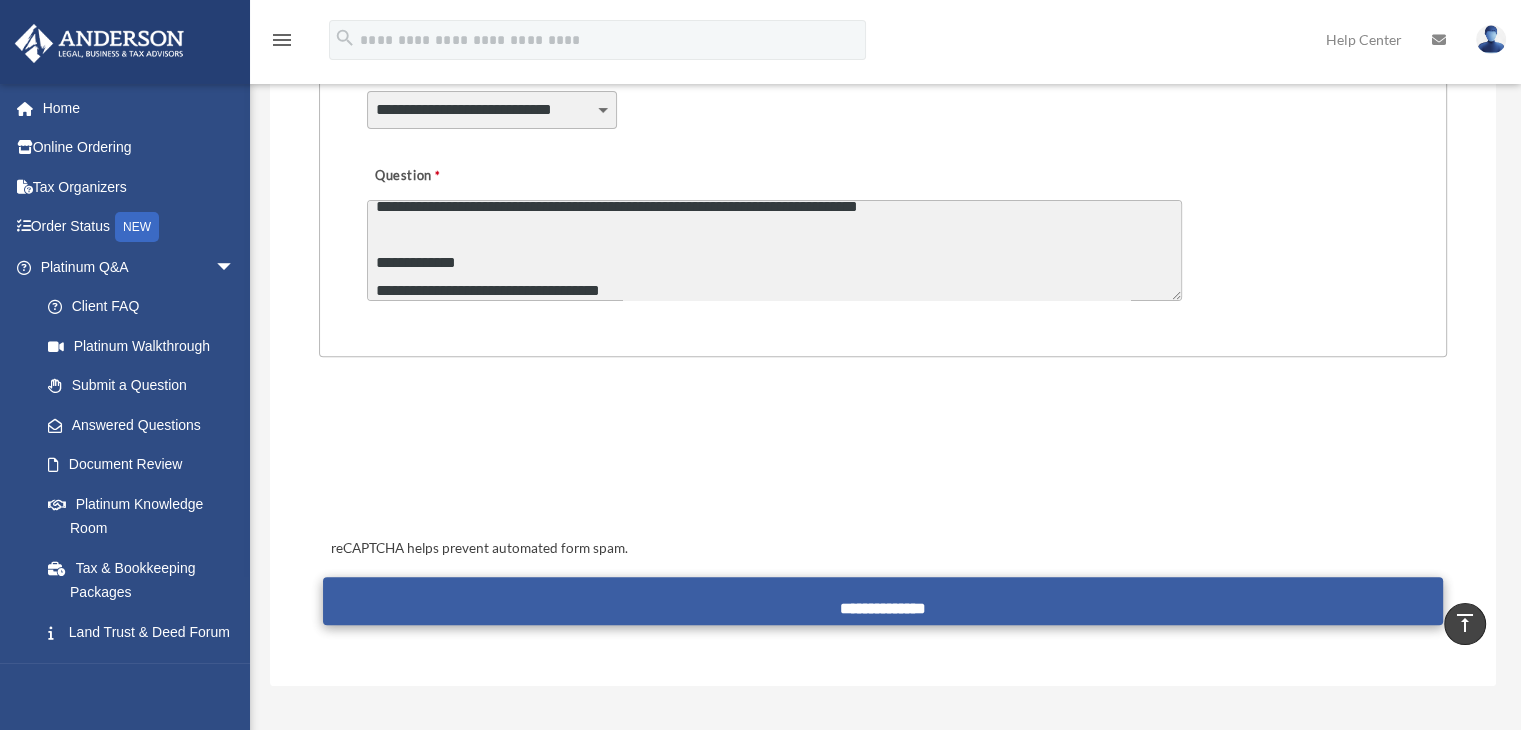 scroll, scrollTop: 2352, scrollLeft: 0, axis: vertical 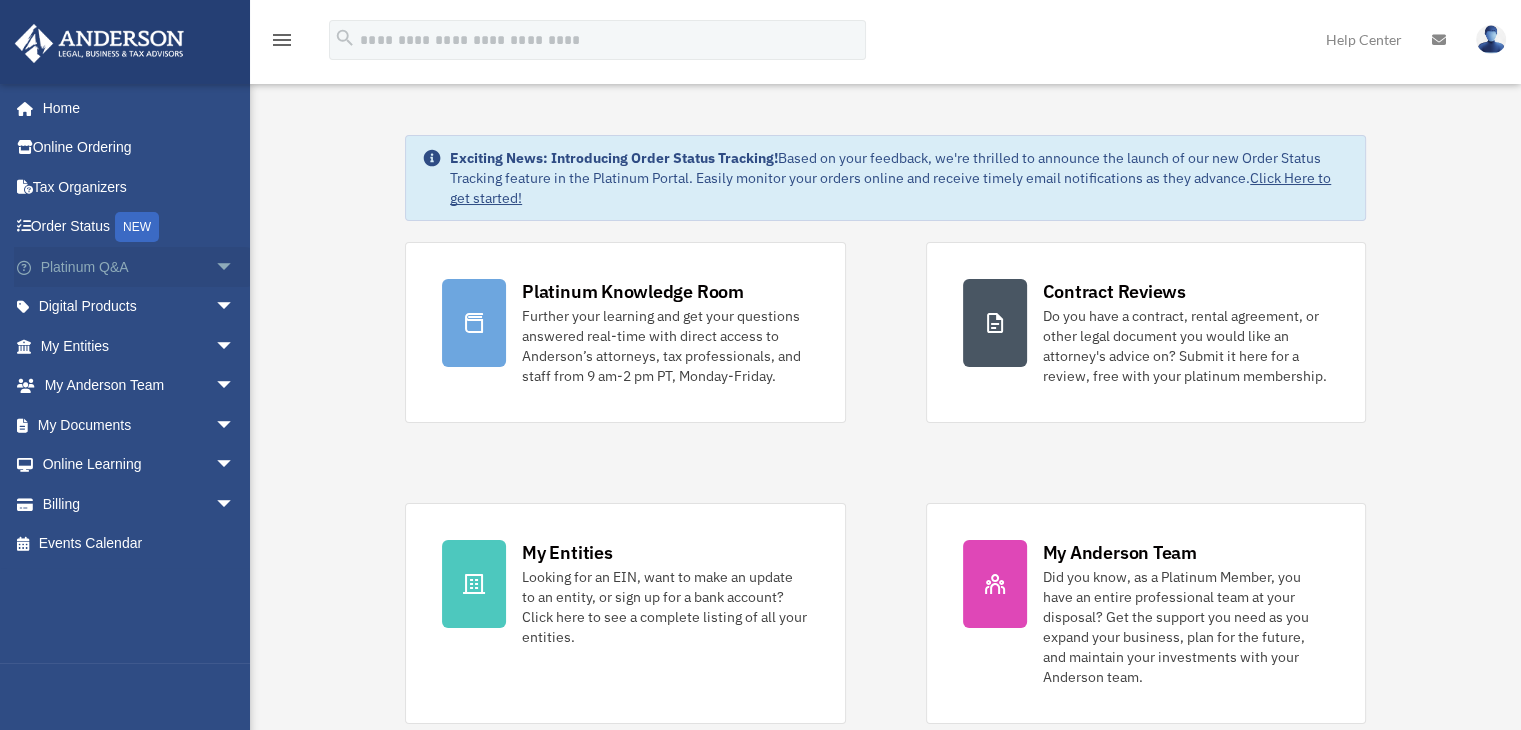 click on "arrow_drop_down" at bounding box center [235, 267] 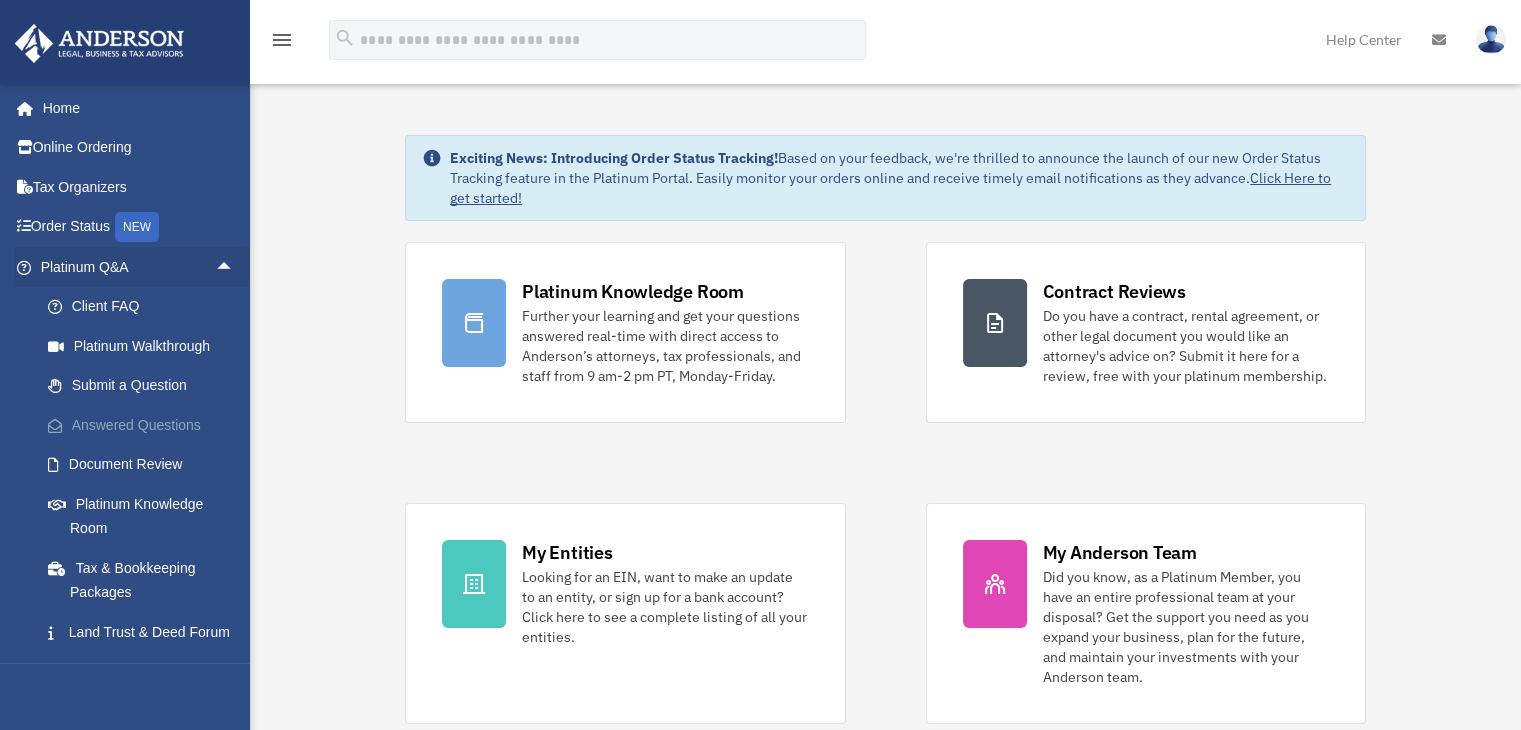 click on "Answered Questions" at bounding box center (146, 425) 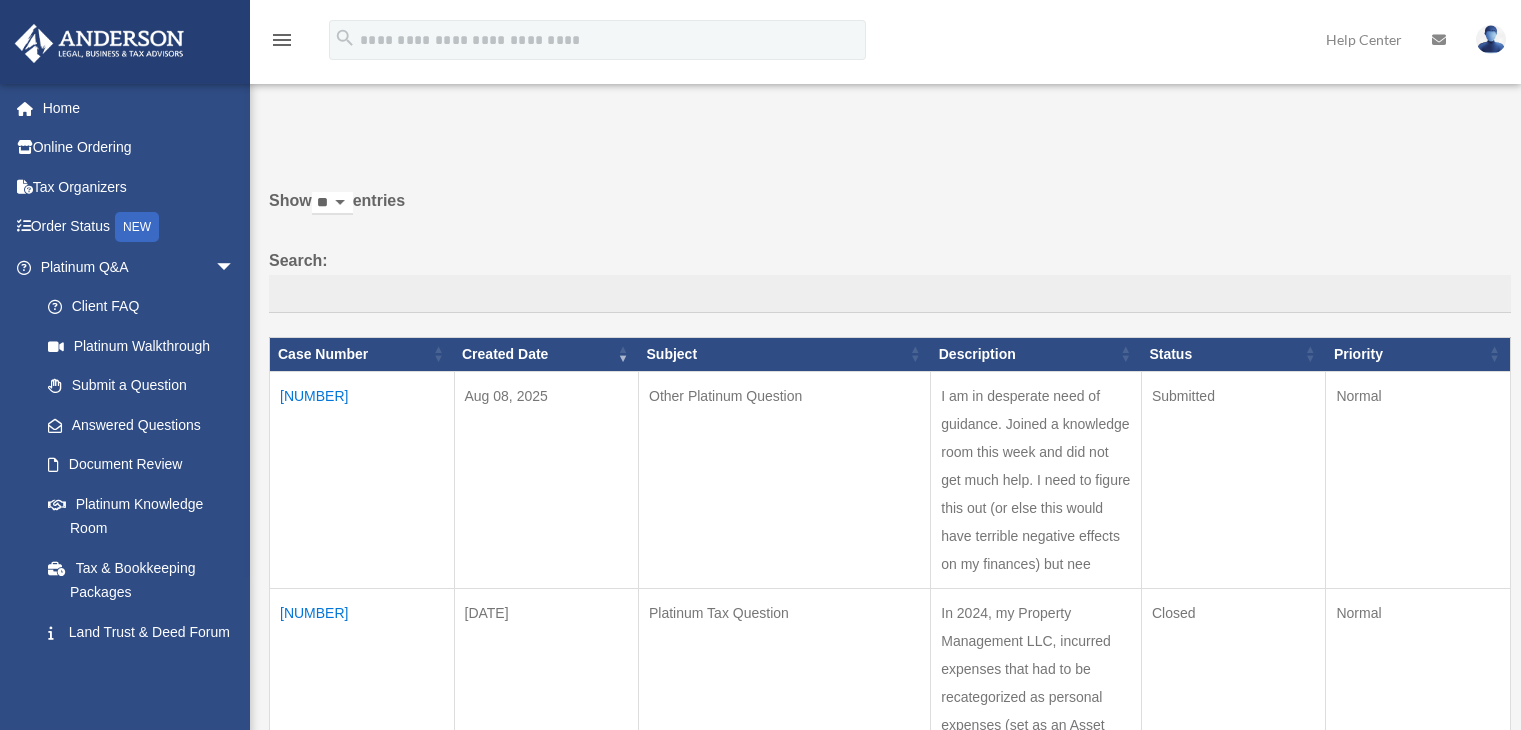 scroll, scrollTop: 0, scrollLeft: 0, axis: both 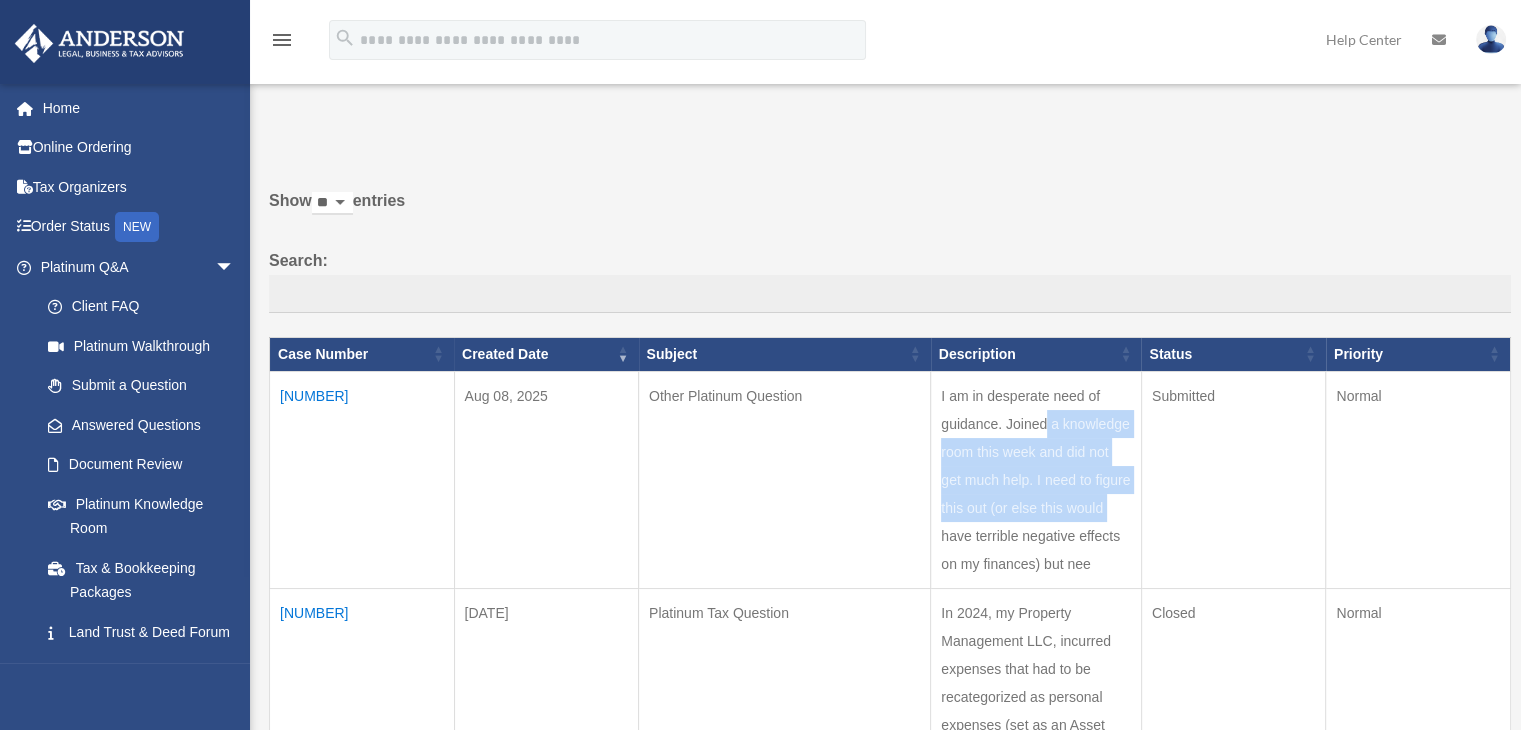 drag, startPoint x: 936, startPoint y: 390, endPoint x: 1027, endPoint y: 482, distance: 129.40247 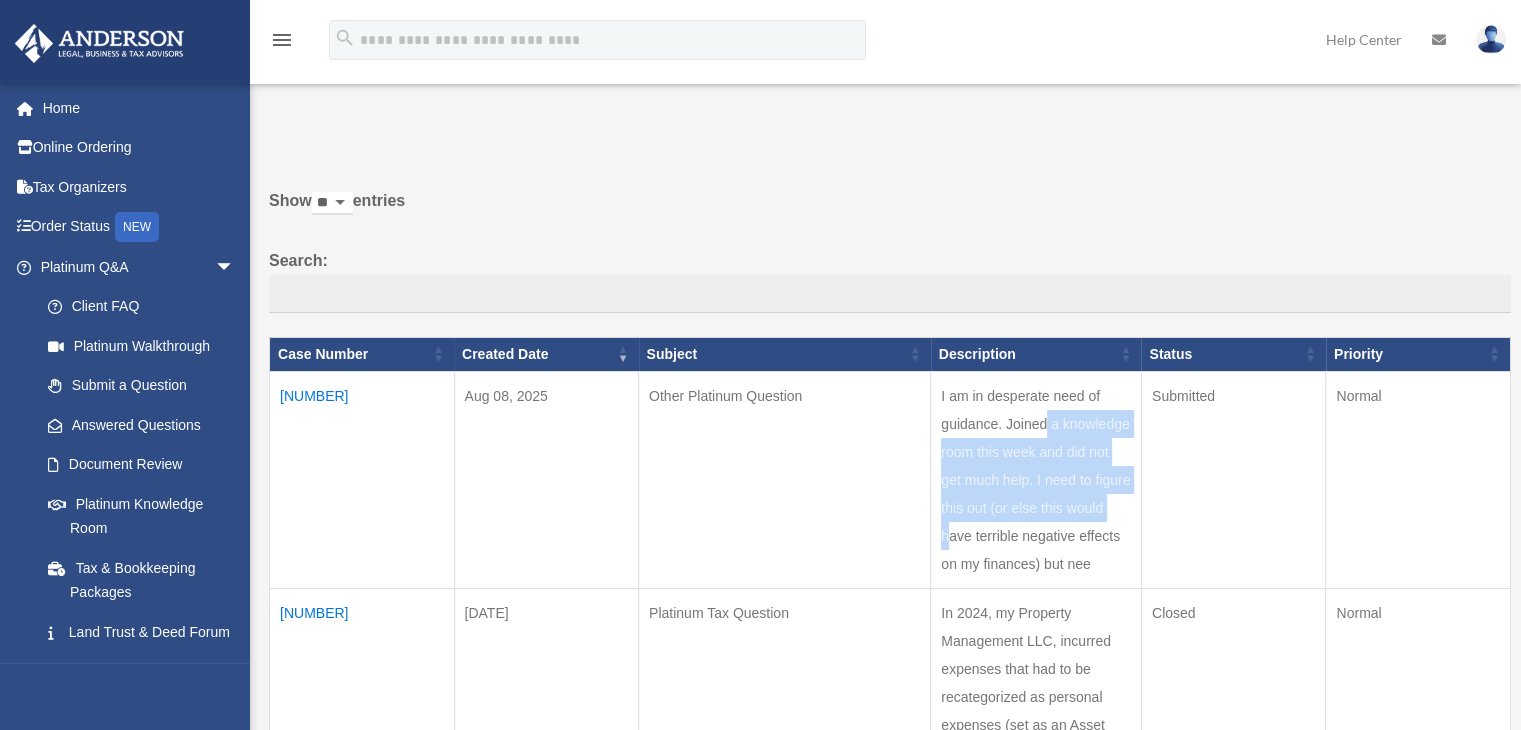 click on "I am in desperate need of guidance.  Joined a knowledge room this week and did not get much help.
I need to figure this out (or else this would have terrible negative effects on my finances) but nee" at bounding box center [1036, 479] 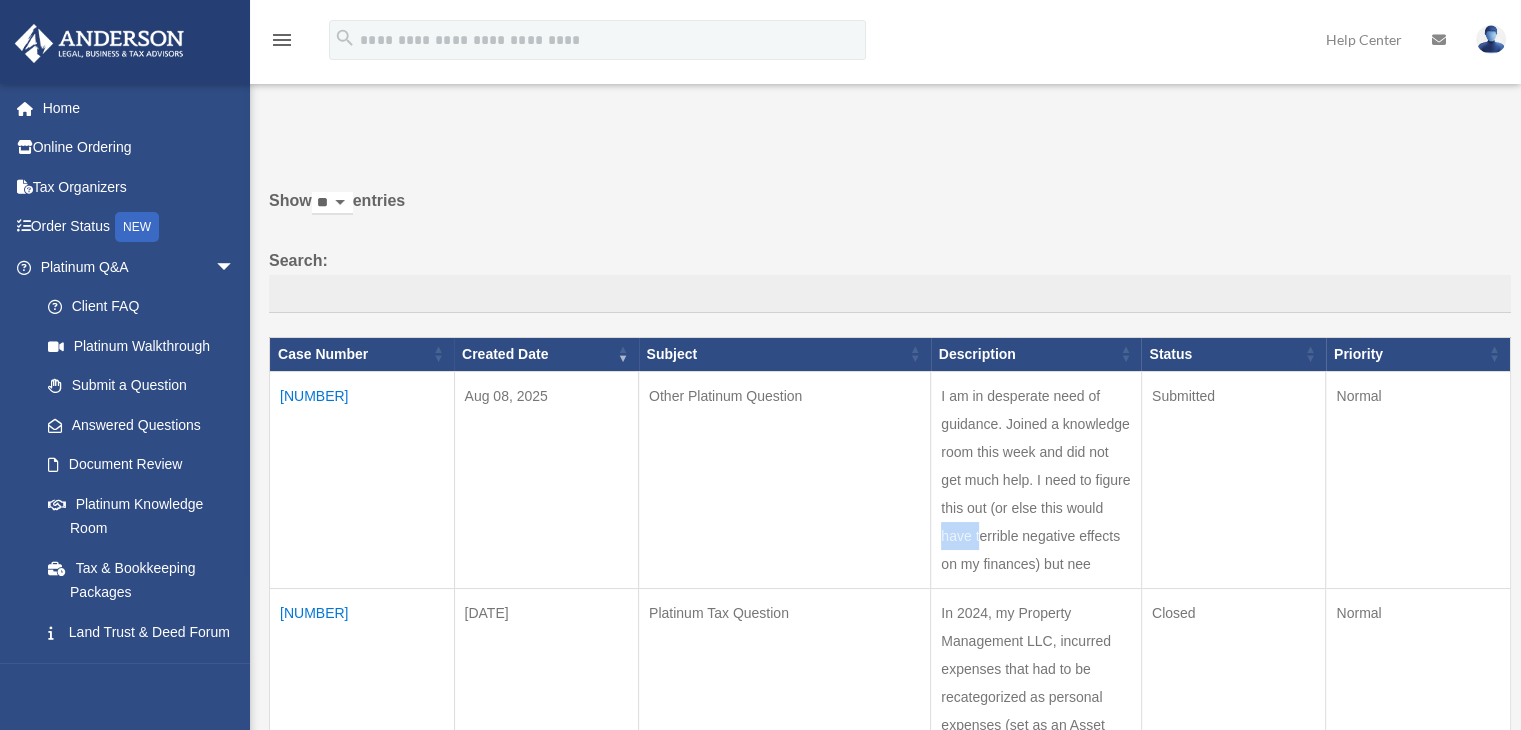 click on "I am in desperate need of guidance.  Joined a knowledge room this week and did not get much help.
I need to figure this out (or else this would have terrible negative effects on my finances) but nee" at bounding box center (1036, 479) 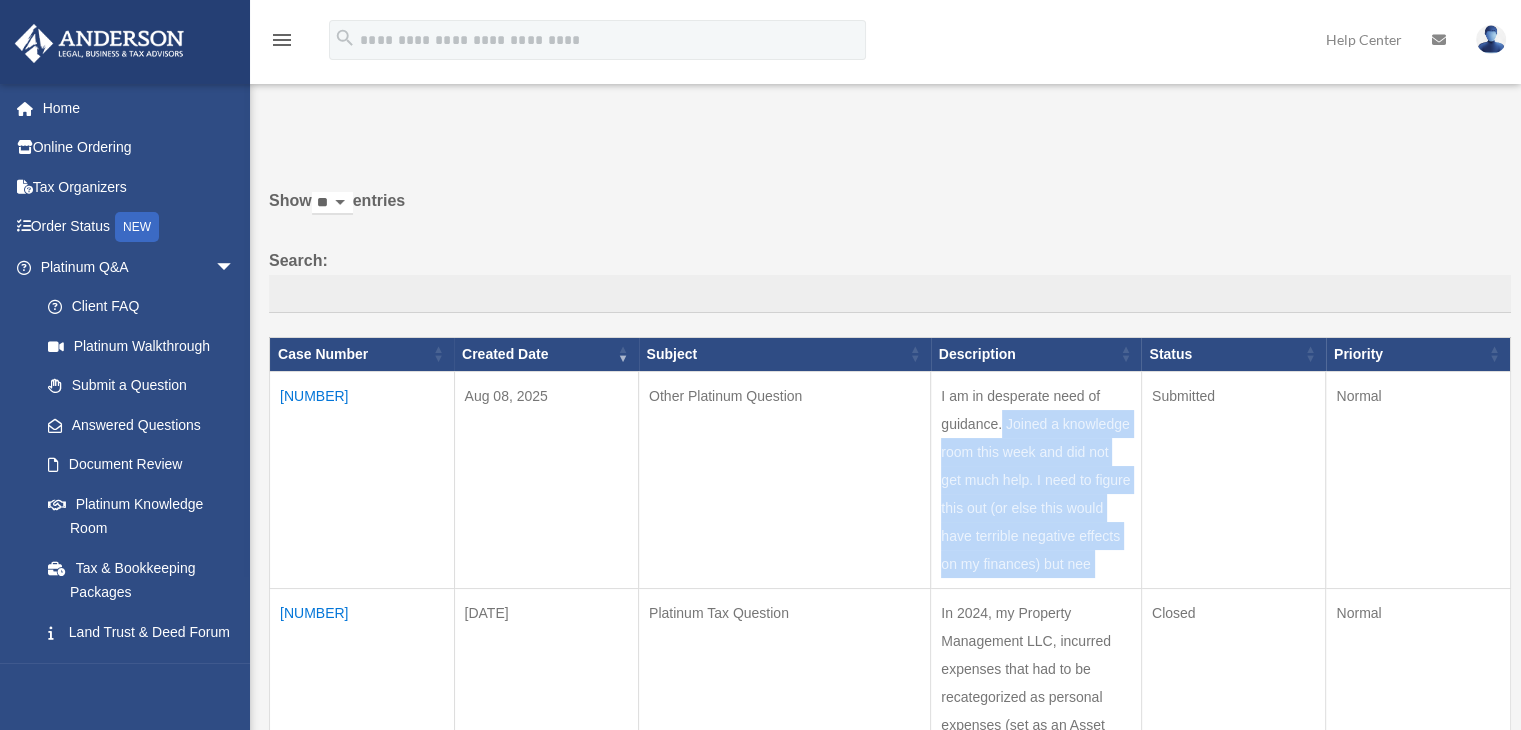 click on "I am in desperate need of guidance.  Joined a knowledge room this week and did not get much help.
I need to figure this out (or else this would have terrible negative effects on my finances) but nee" at bounding box center (1036, 479) 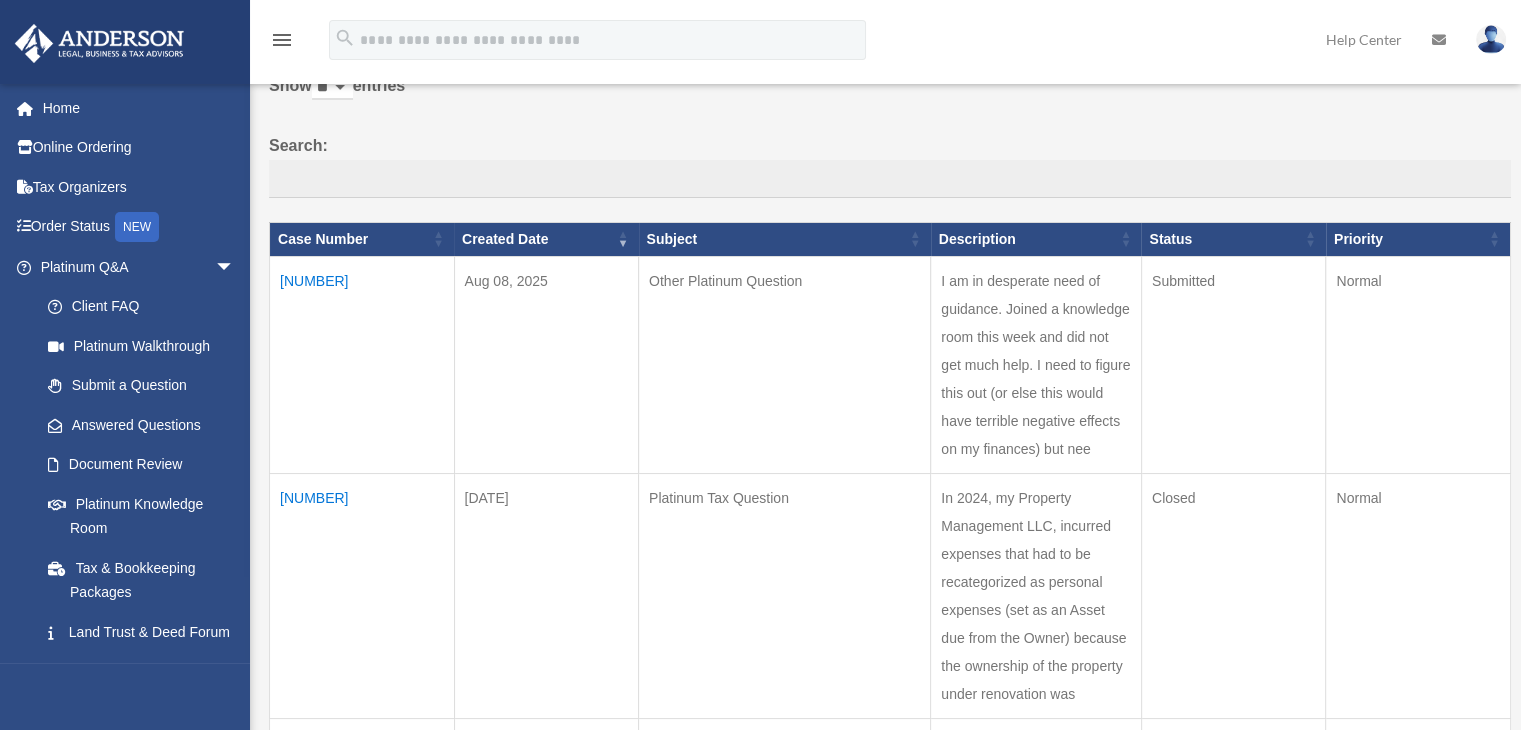 scroll, scrollTop: 124, scrollLeft: 0, axis: vertical 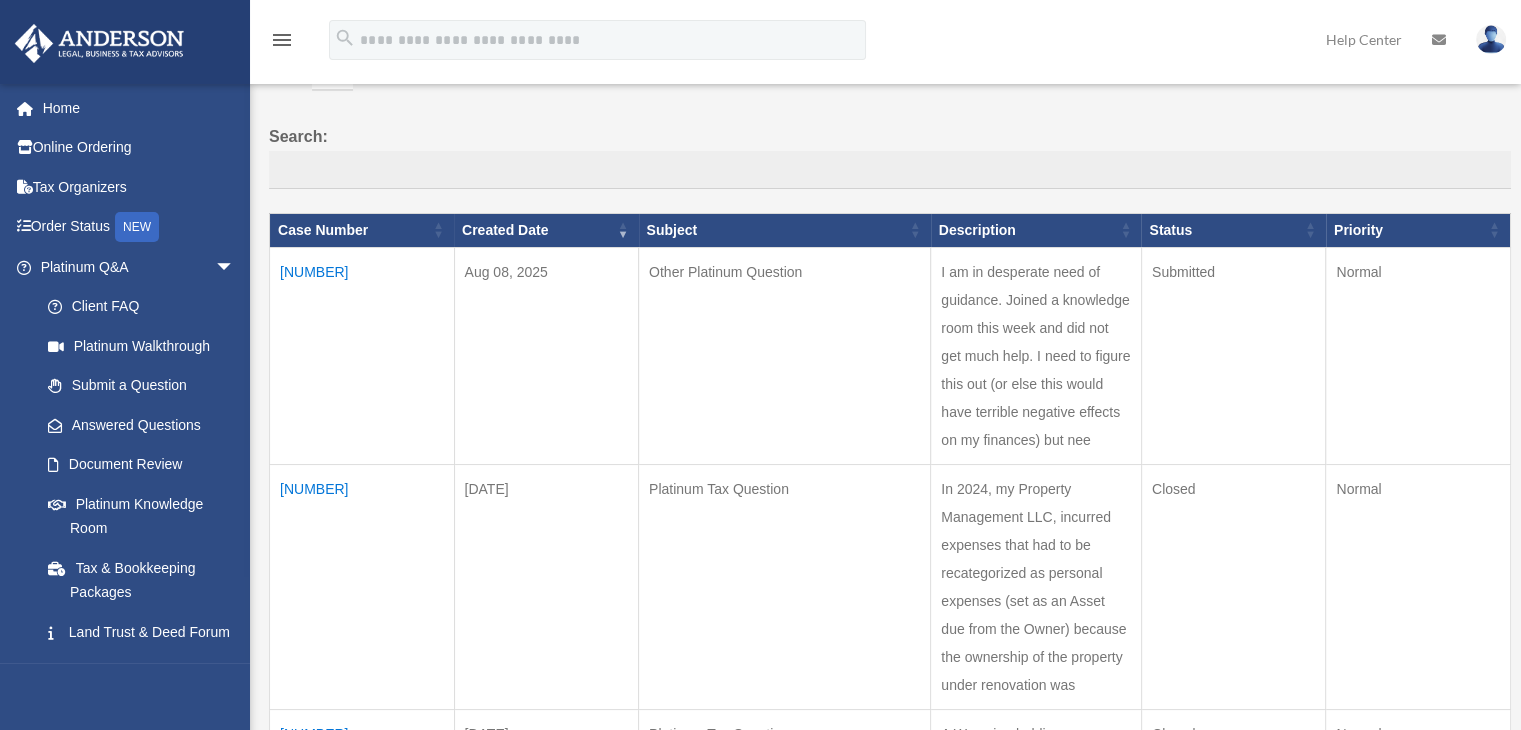 click on "I am in desperate need of guidance.  Joined a knowledge room this week and did not get much help.
I need to figure this out (or else this would have terrible negative effects on my finances) but nee" at bounding box center (1036, 355) 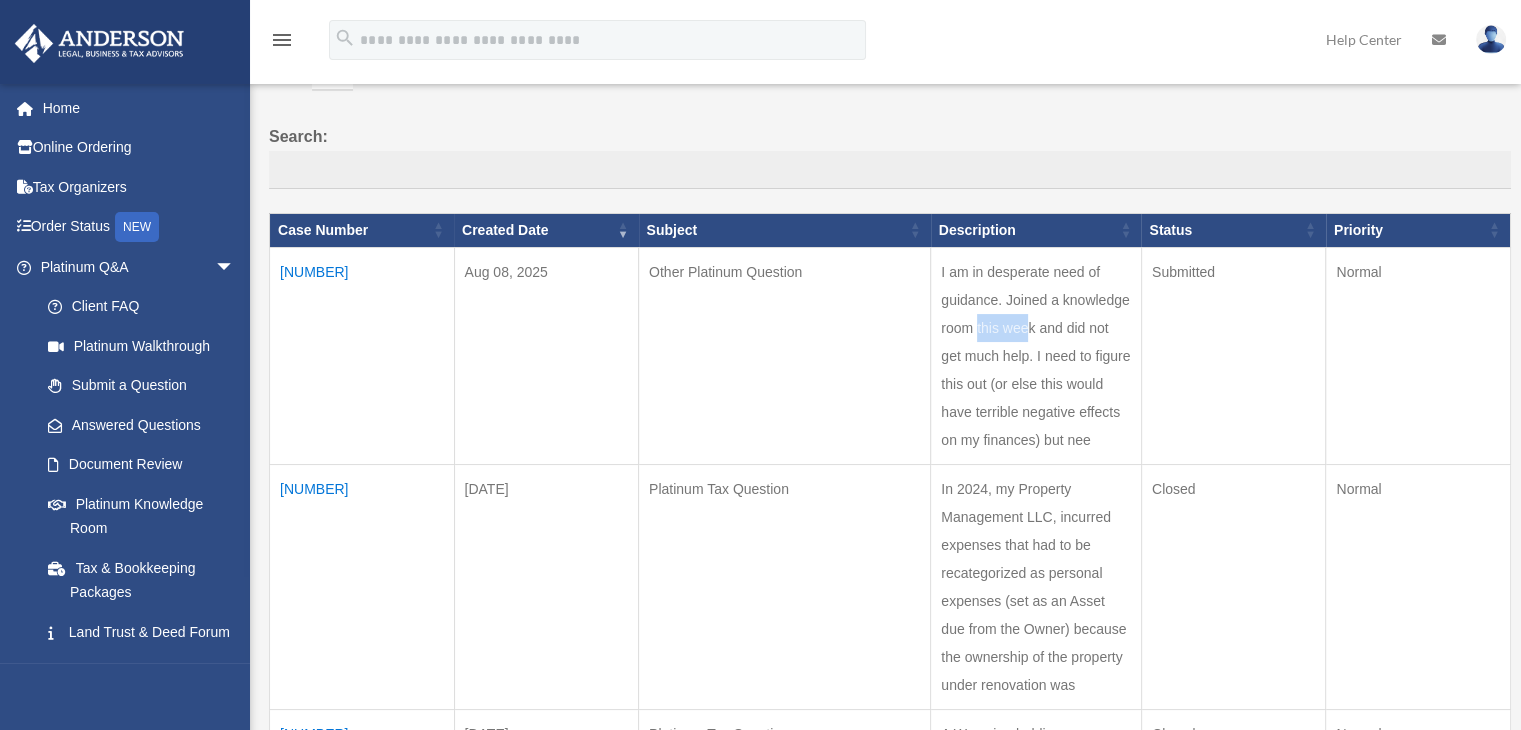 click on "I am in desperate need of guidance.  Joined a knowledge room this week and did not get much help.
I need to figure this out (or else this would have terrible negative effects on my finances) but nee" at bounding box center [1036, 355] 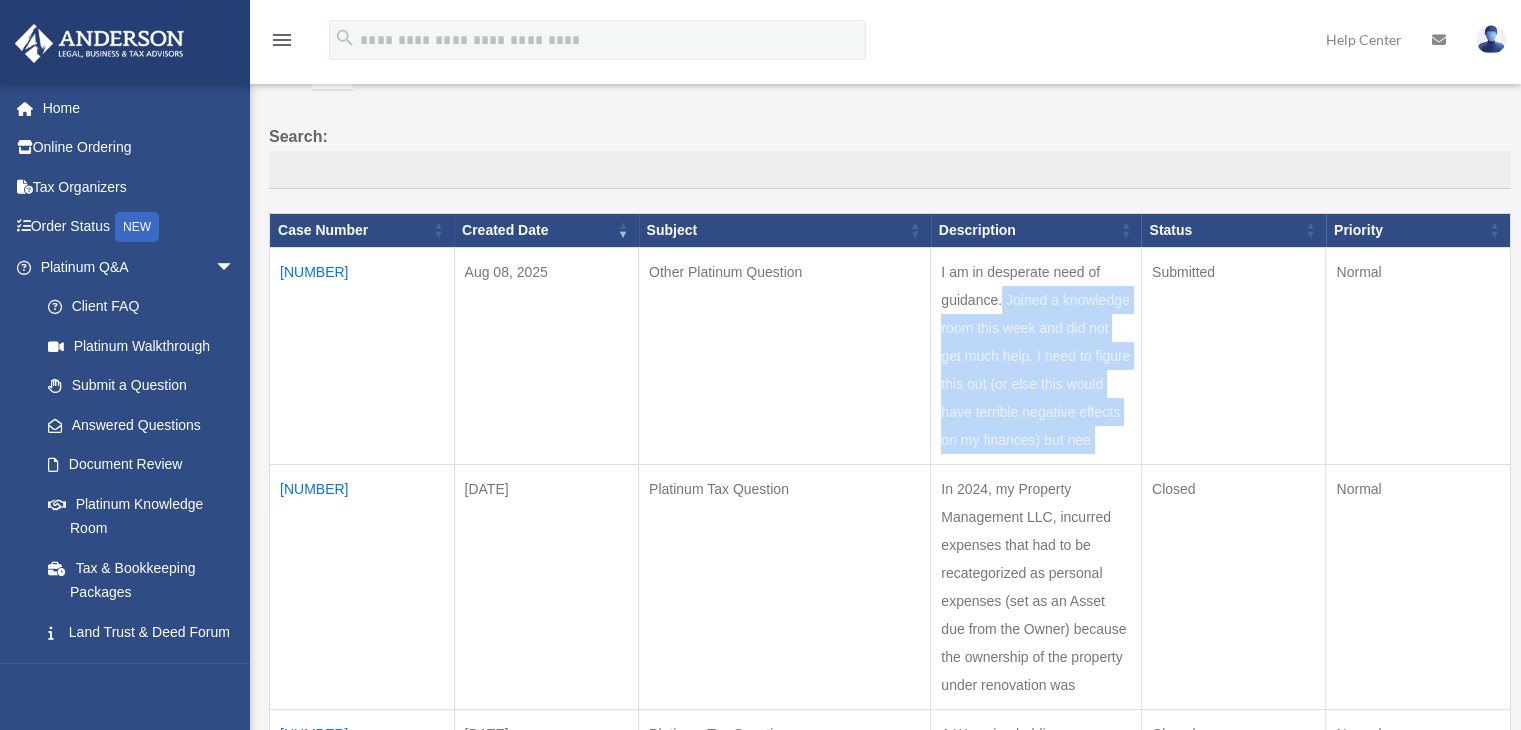 click on "I am in desperate need of guidance.  Joined a knowledge room this week and did not get much help.
I need to figure this out (or else this would have terrible negative effects on my finances) but nee" at bounding box center (1036, 355) 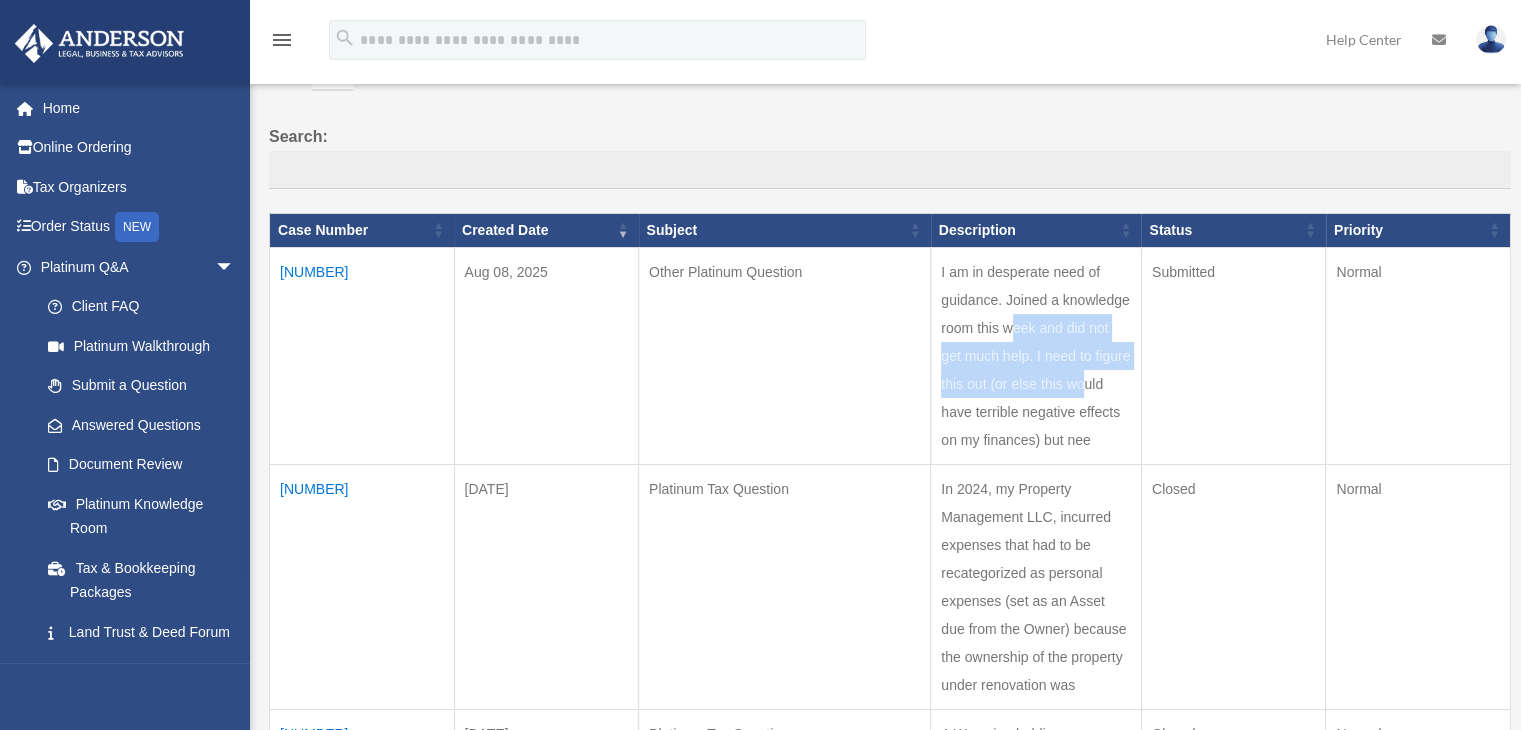 drag, startPoint x: 935, startPoint y: 293, endPoint x: 1030, endPoint y: 382, distance: 130.1768 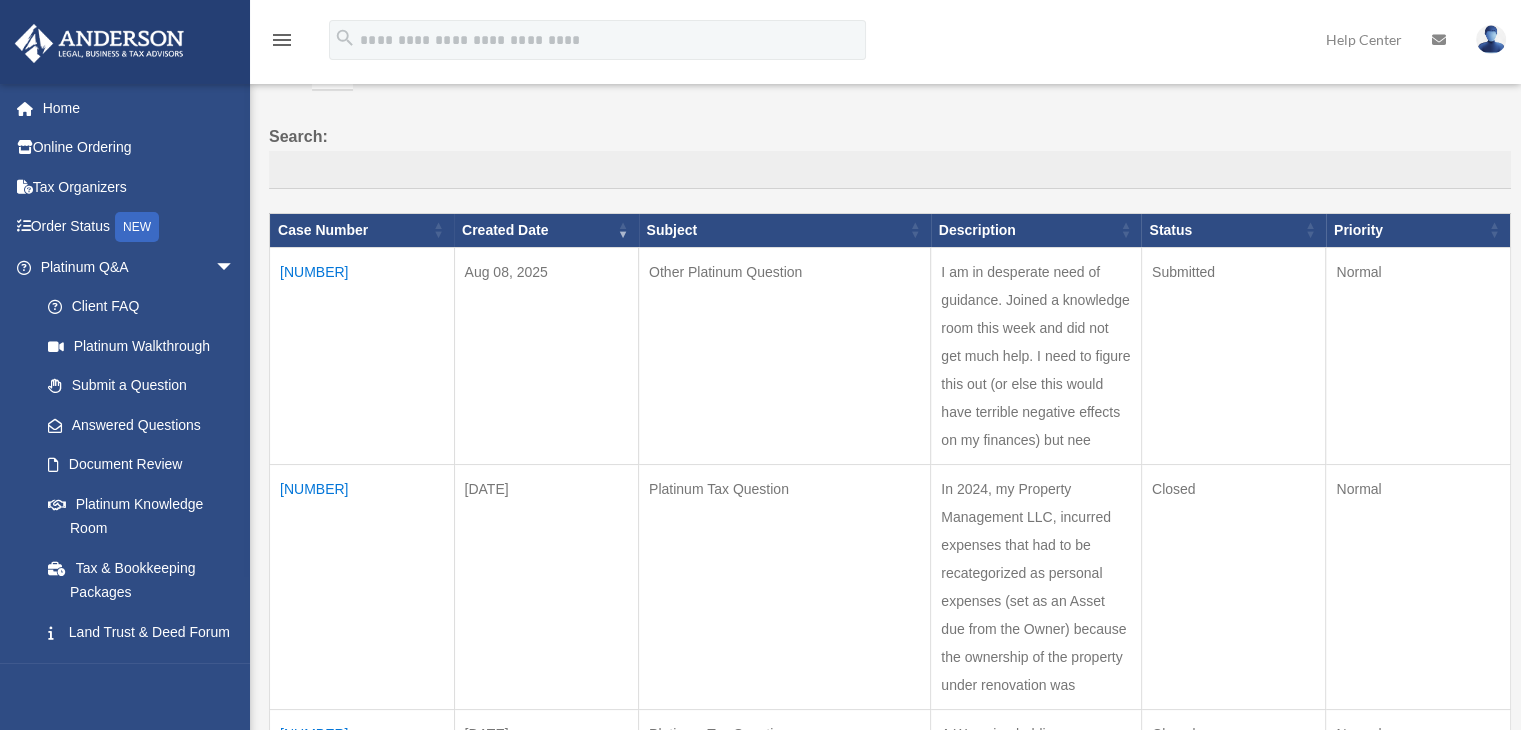 click on "I am in desperate need of guidance.  Joined a knowledge room this week and did not get much help.
I need to figure this out (or else this would have terrible negative effects on my finances) but nee" at bounding box center [1036, 355] 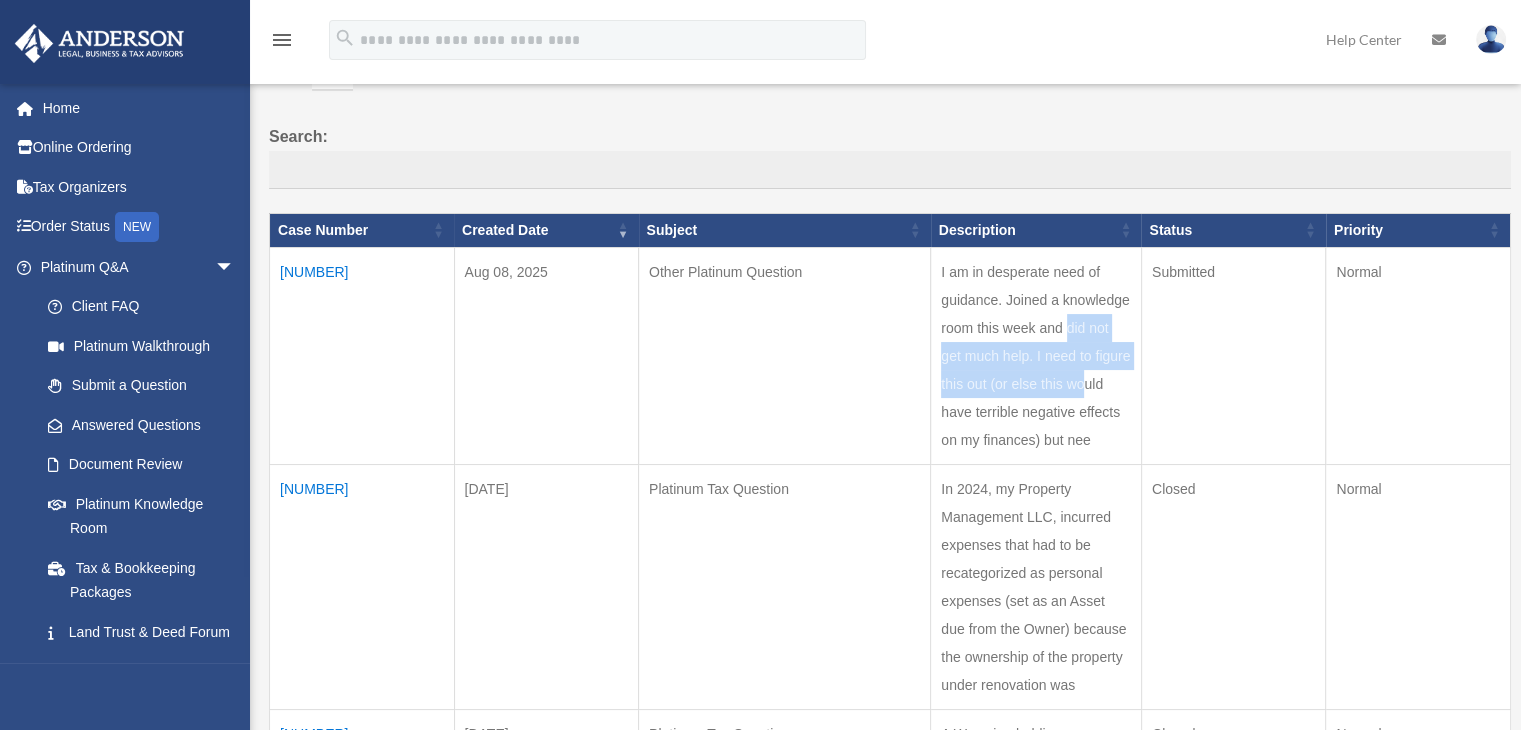 drag, startPoint x: 976, startPoint y: 306, endPoint x: 1014, endPoint y: 373, distance: 77.02597 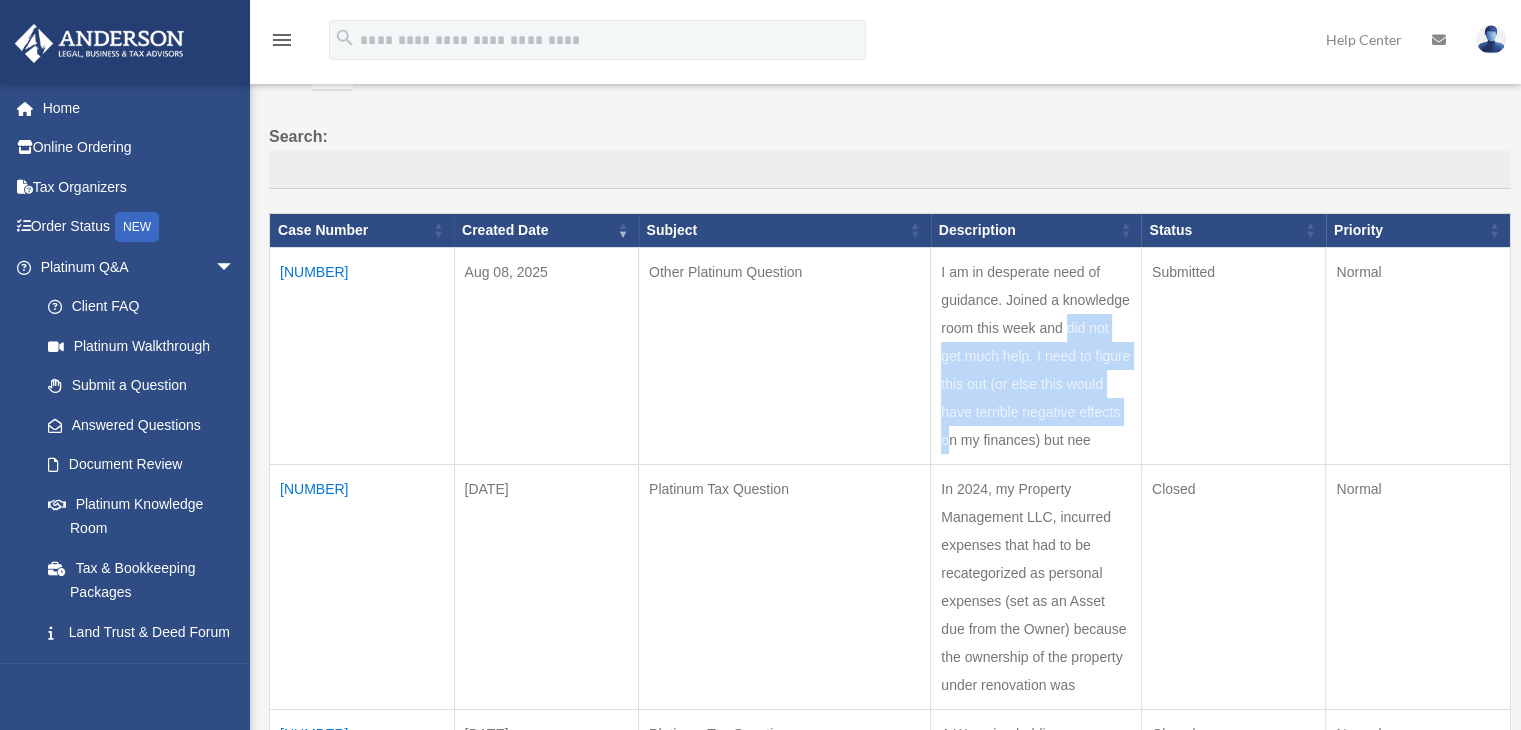 click on "I am in desperate need of guidance.  Joined a knowledge room this week and did not get much help.
I need to figure this out (or else this would have terrible negative effects on my finances) but nee" at bounding box center (1036, 355) 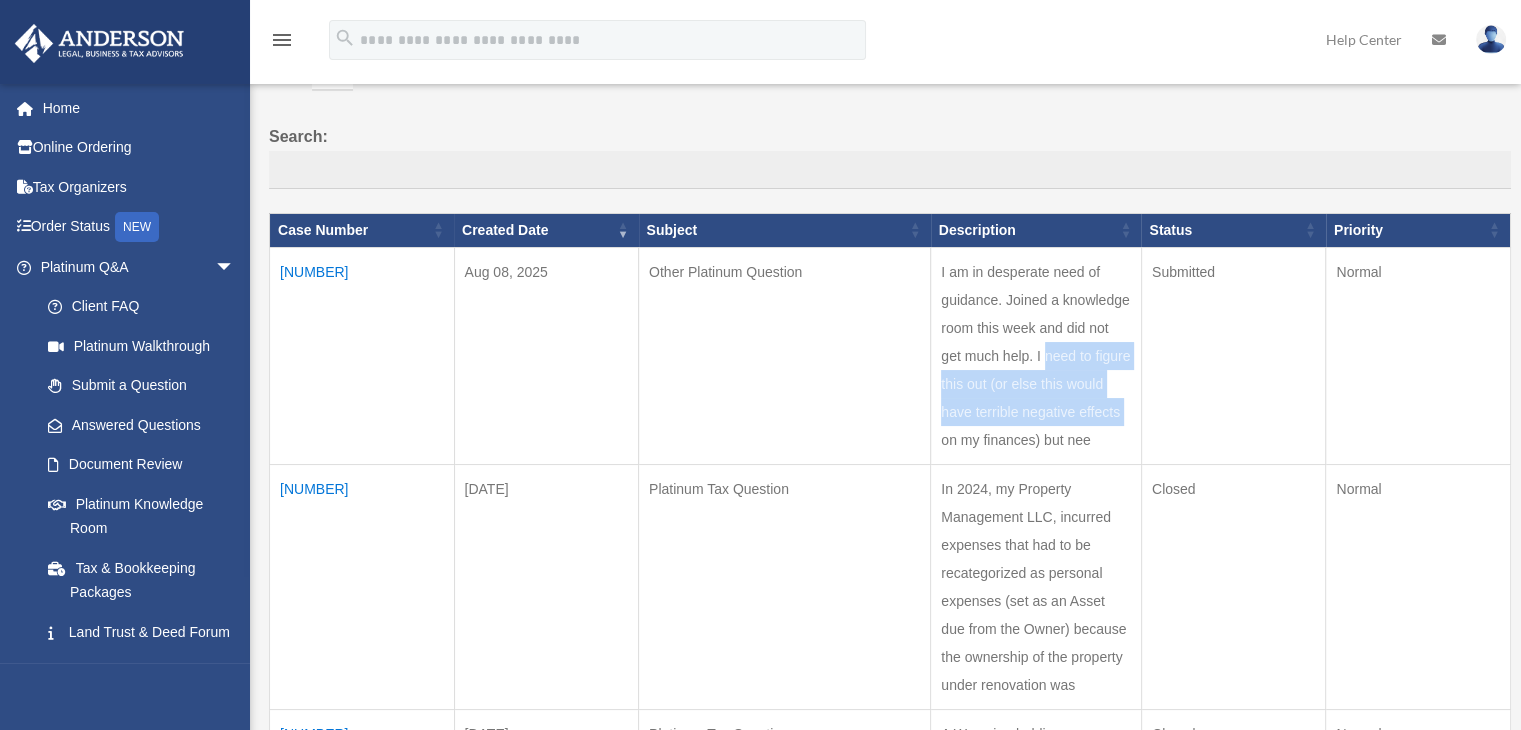 drag, startPoint x: 961, startPoint y: 321, endPoint x: 1023, endPoint y: 382, distance: 86.977005 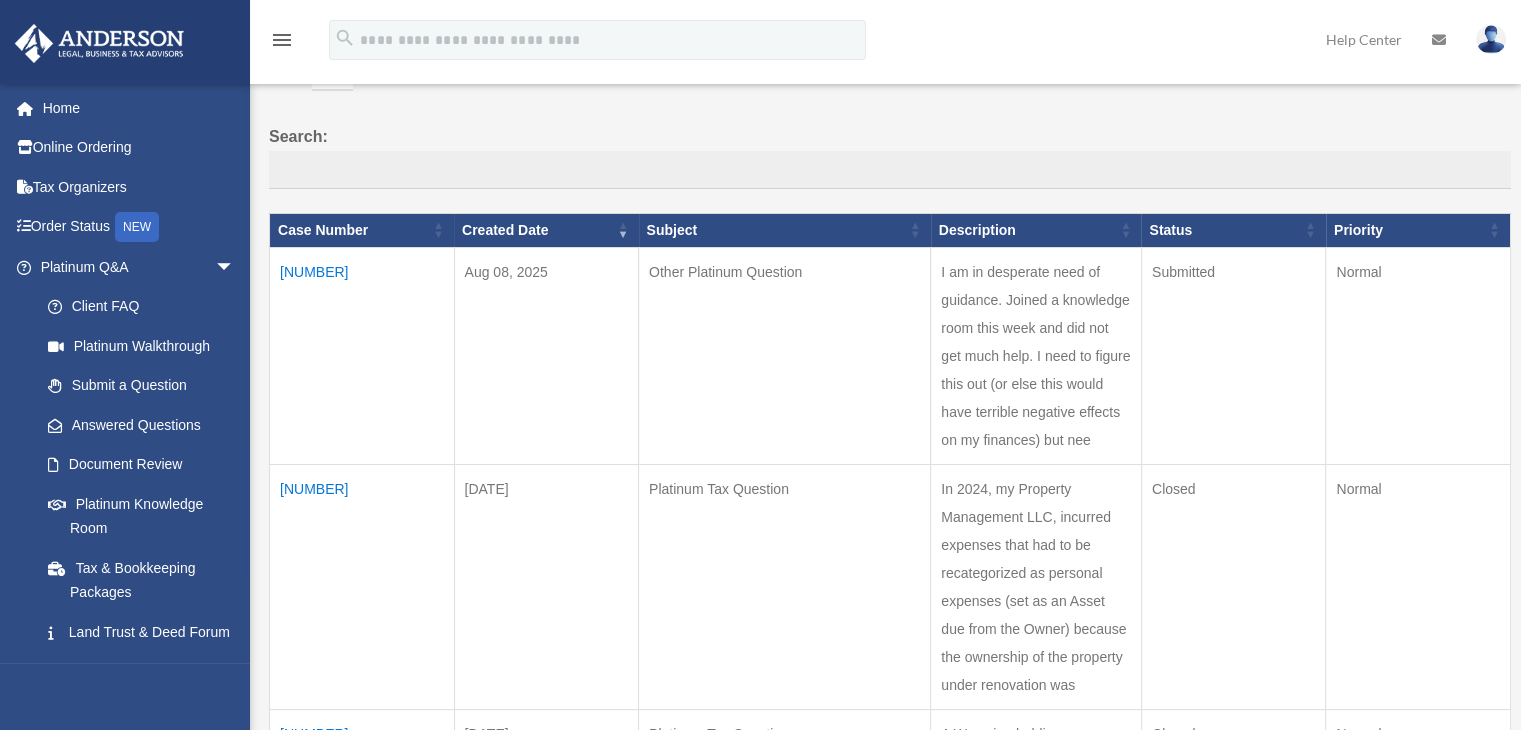 click on "I am in desperate need of guidance.  Joined a knowledge room this week and did not get much help.
I need to figure this out (or else this would have terrible negative effects on my finances) but nee" at bounding box center [1036, 355] 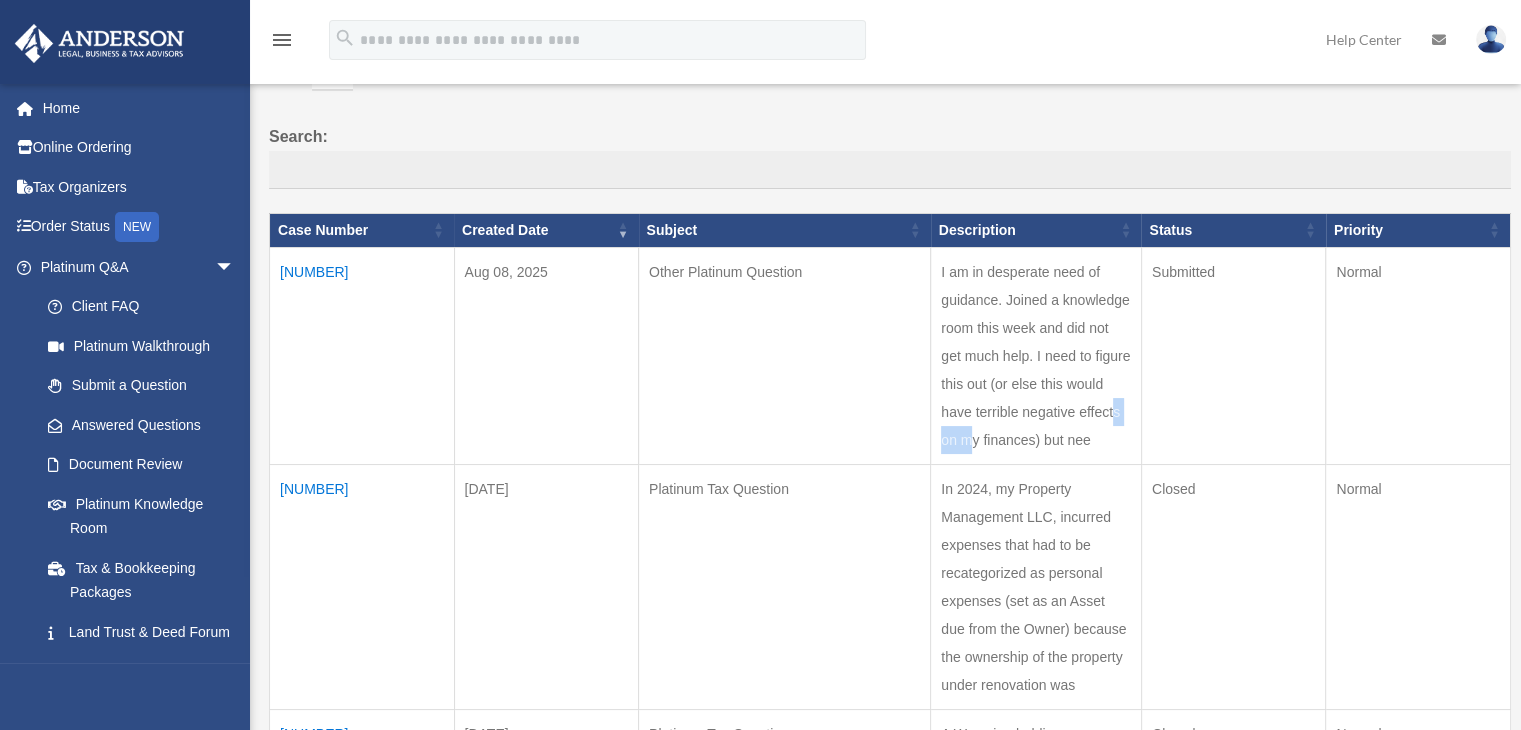 click on "I am in desperate need of guidance.  Joined a knowledge room this week and did not get much help.
I need to figure this out (or else this would have terrible negative effects on my finances) but nee" at bounding box center [1036, 355] 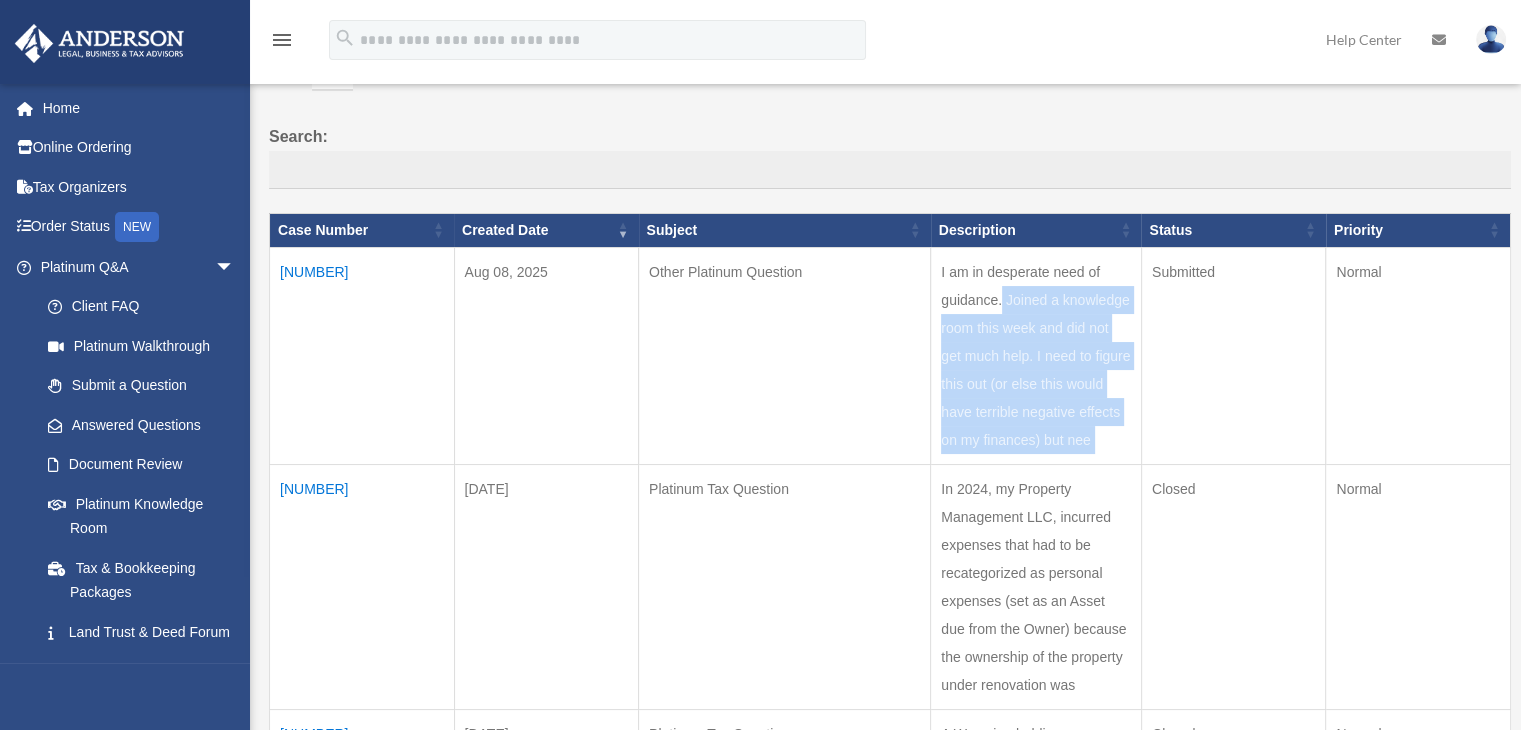 click on "I am in desperate need of guidance.  Joined a knowledge room this week and did not get much help.
I need to figure this out (or else this would have terrible negative effects on my finances) but nee" at bounding box center (1036, 355) 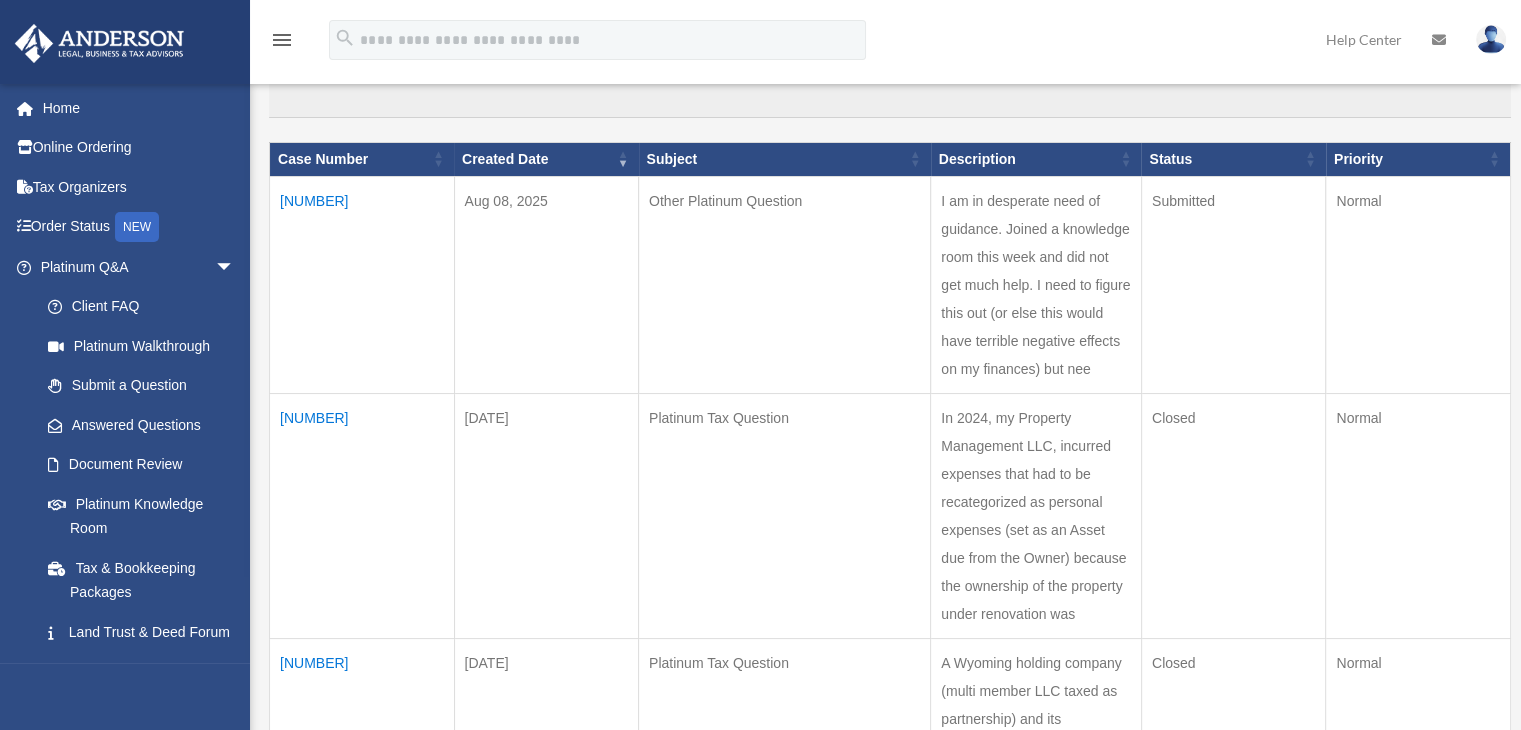 scroll, scrollTop: 200, scrollLeft: 0, axis: vertical 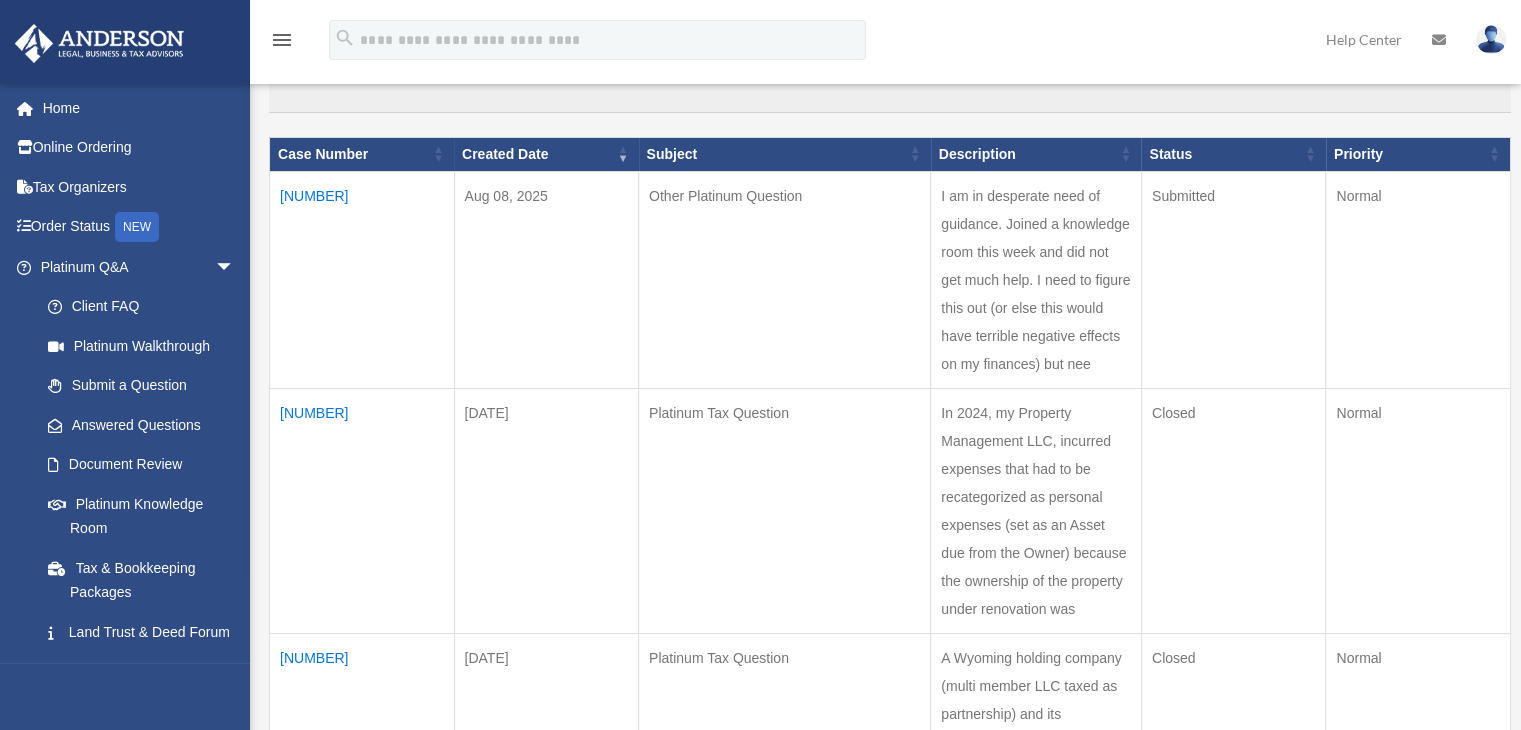 click on "01071152" at bounding box center [362, 279] 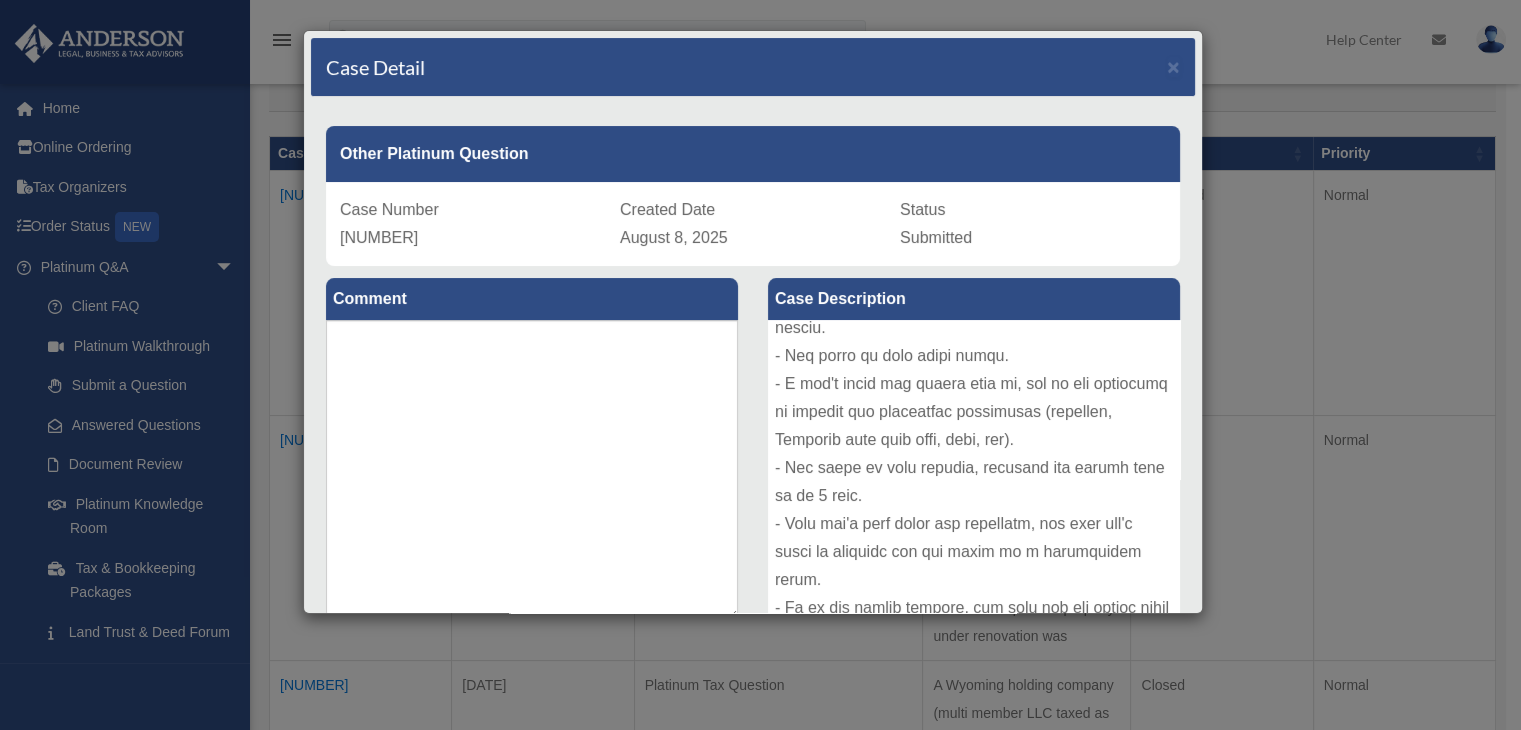 scroll, scrollTop: 350, scrollLeft: 0, axis: vertical 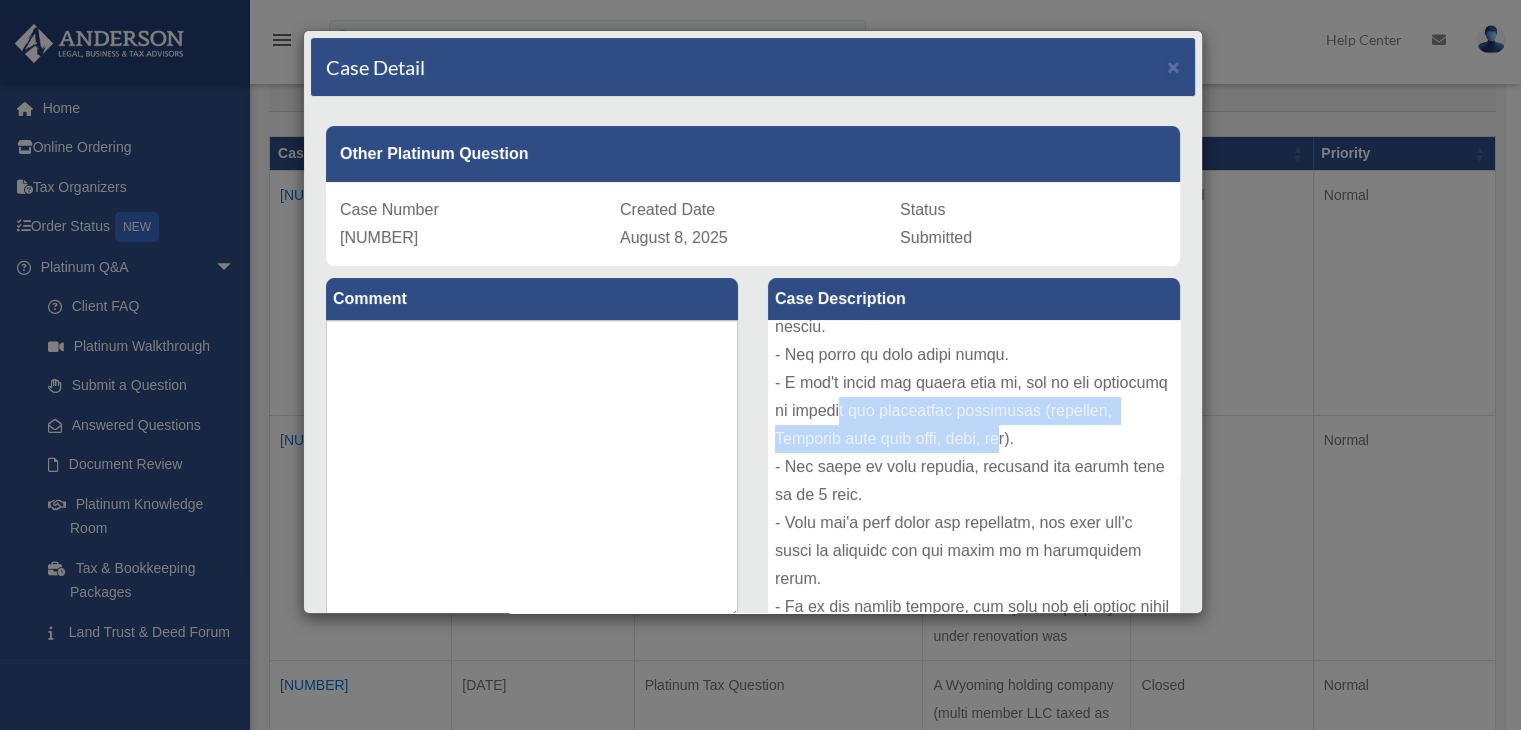 drag, startPoint x: 897, startPoint y: 440, endPoint x: 1008, endPoint y: 458, distance: 112.44999 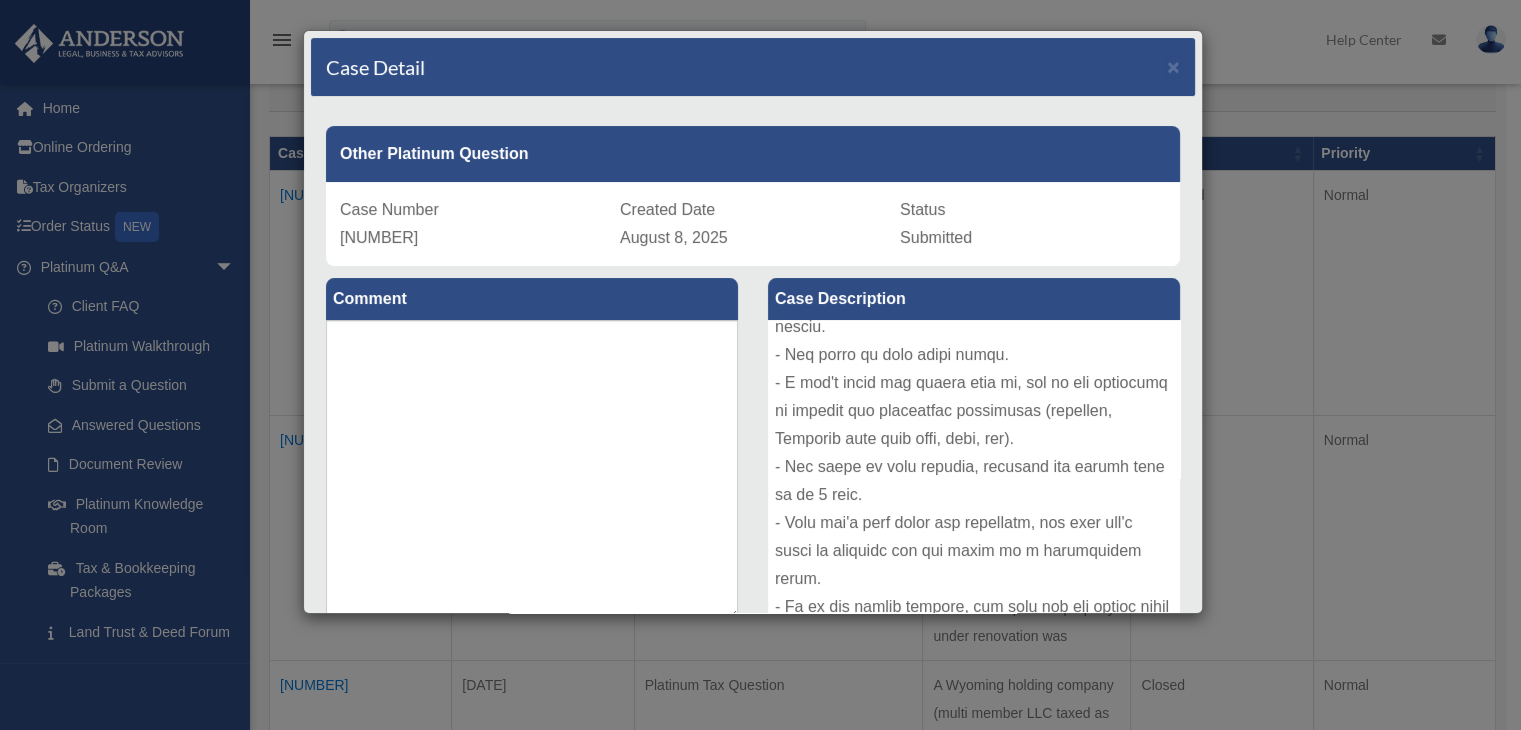 click at bounding box center [974, 470] 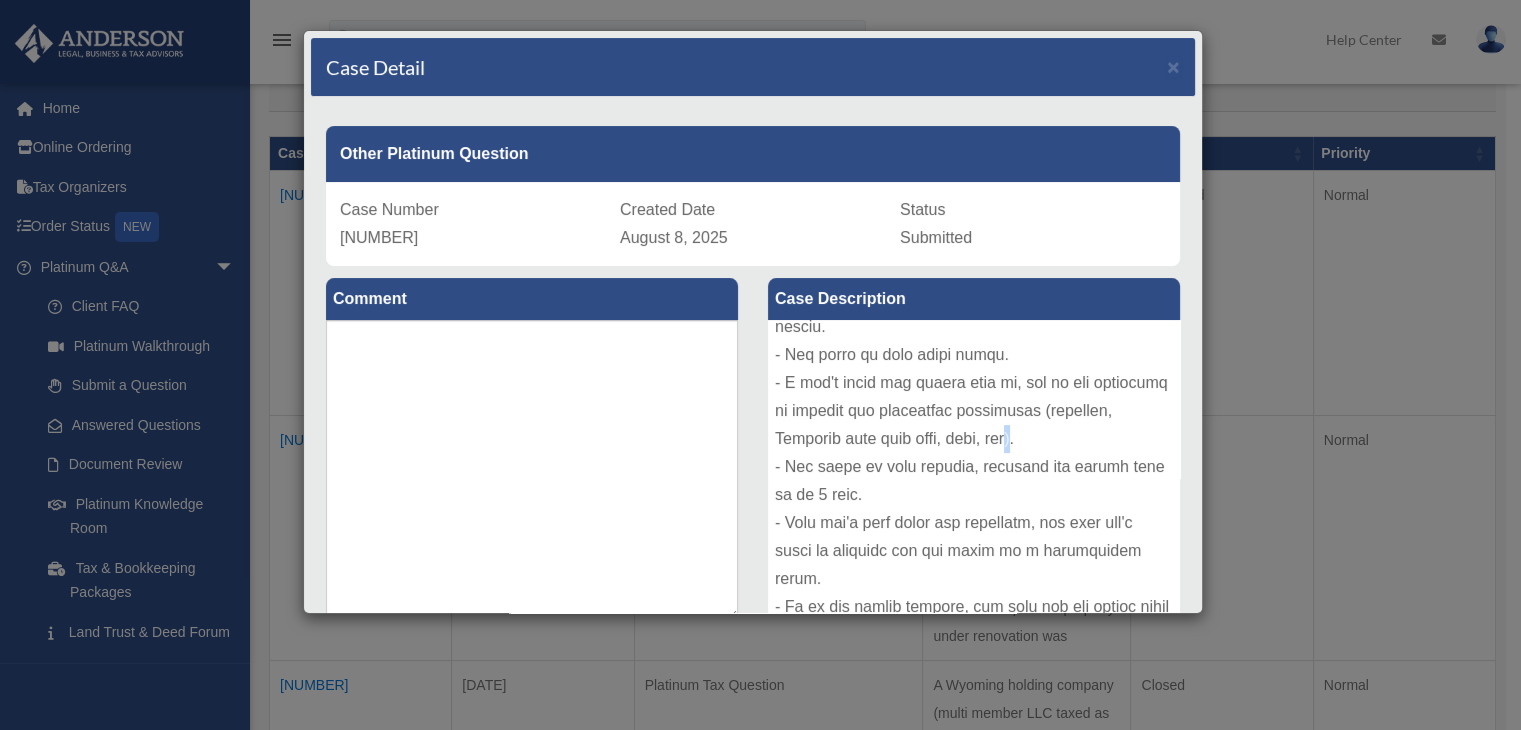 click at bounding box center (974, 470) 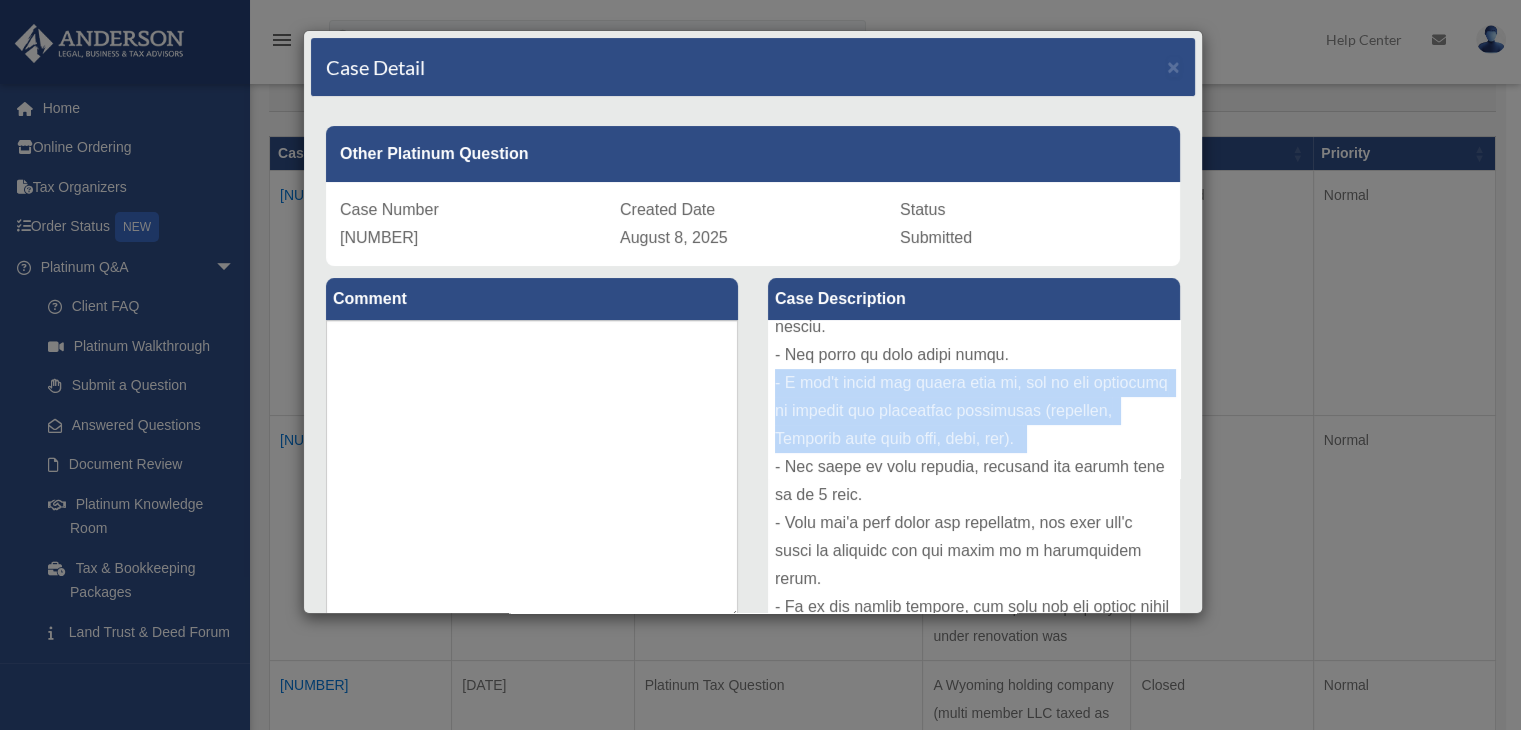 click at bounding box center (974, 470) 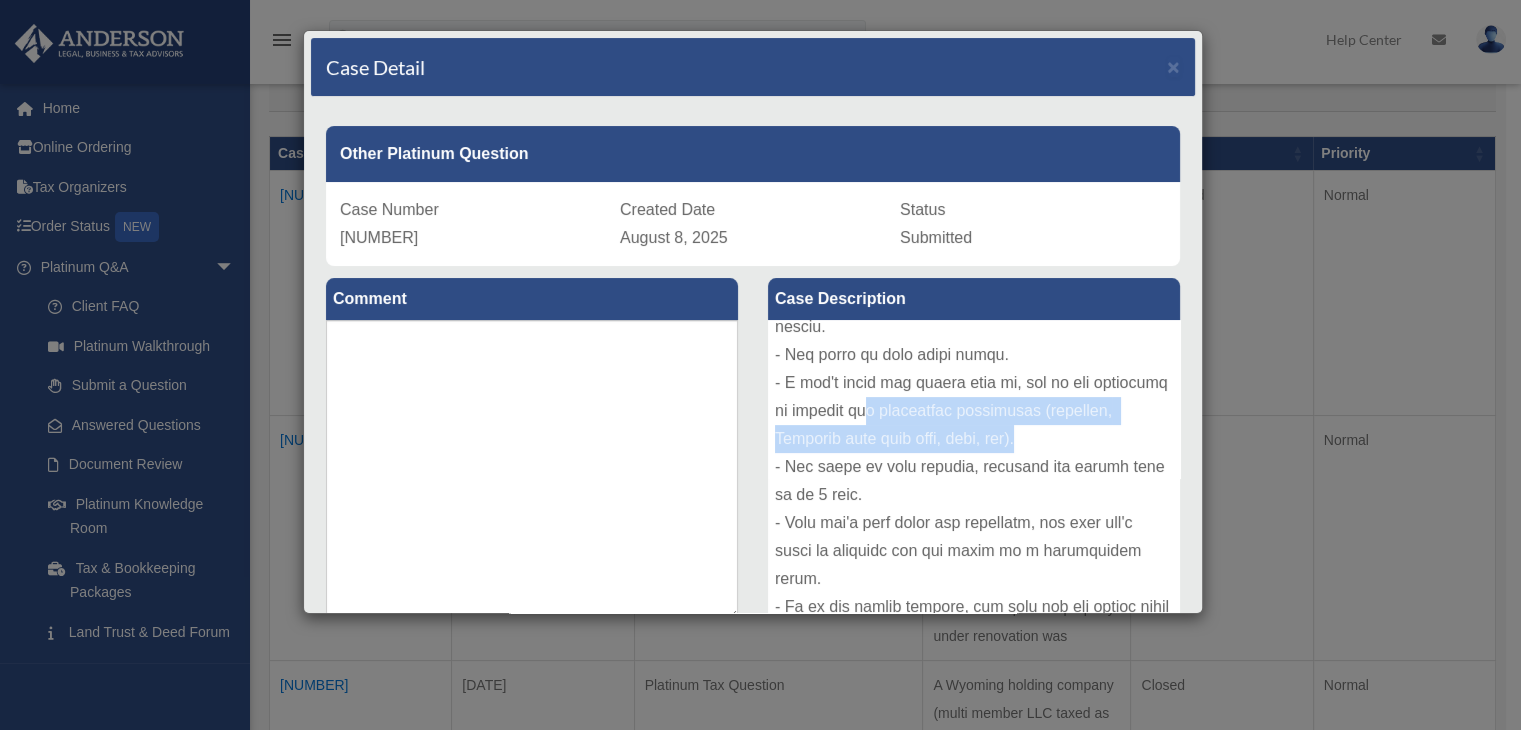drag, startPoint x: 868, startPoint y: 441, endPoint x: 1036, endPoint y: 461, distance: 169.1863 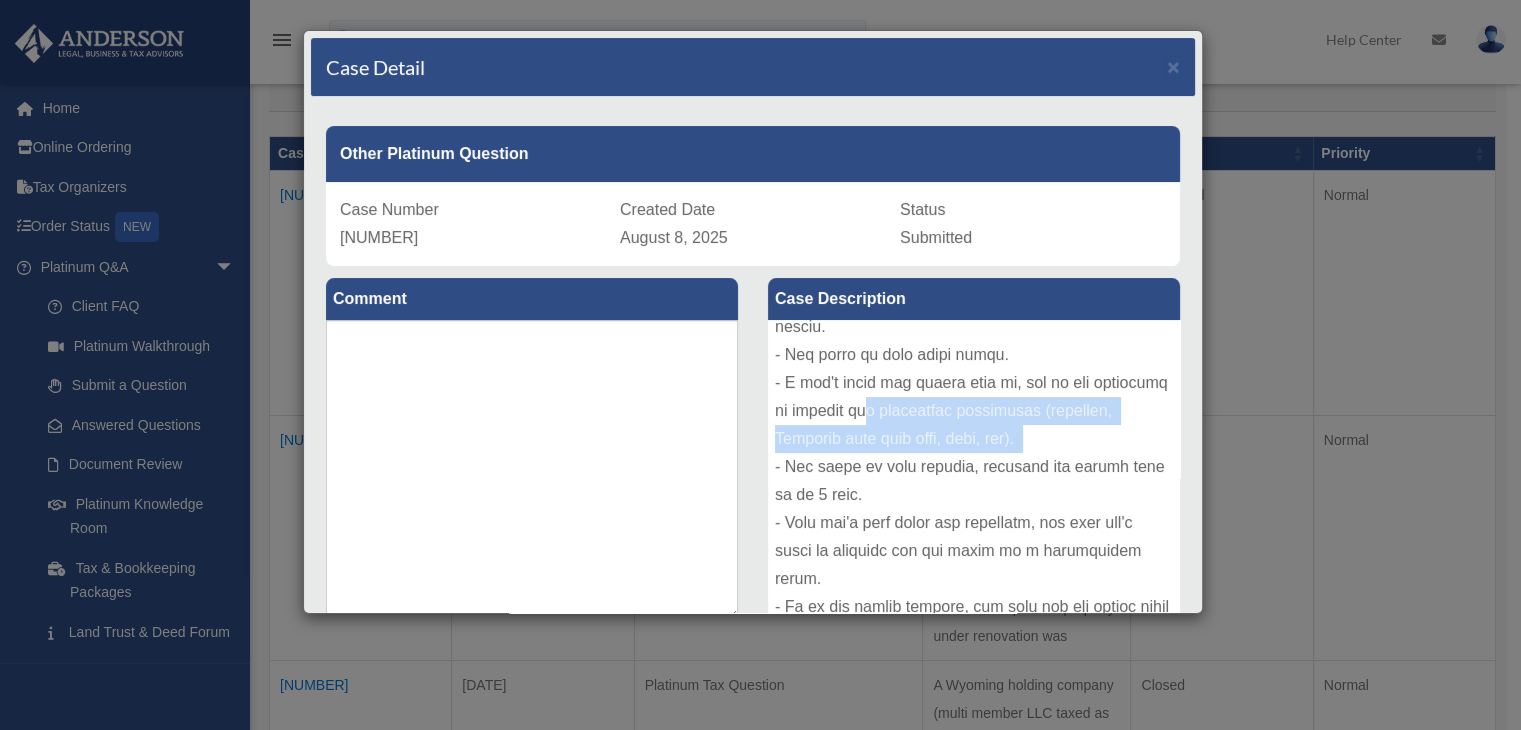 click at bounding box center (974, 470) 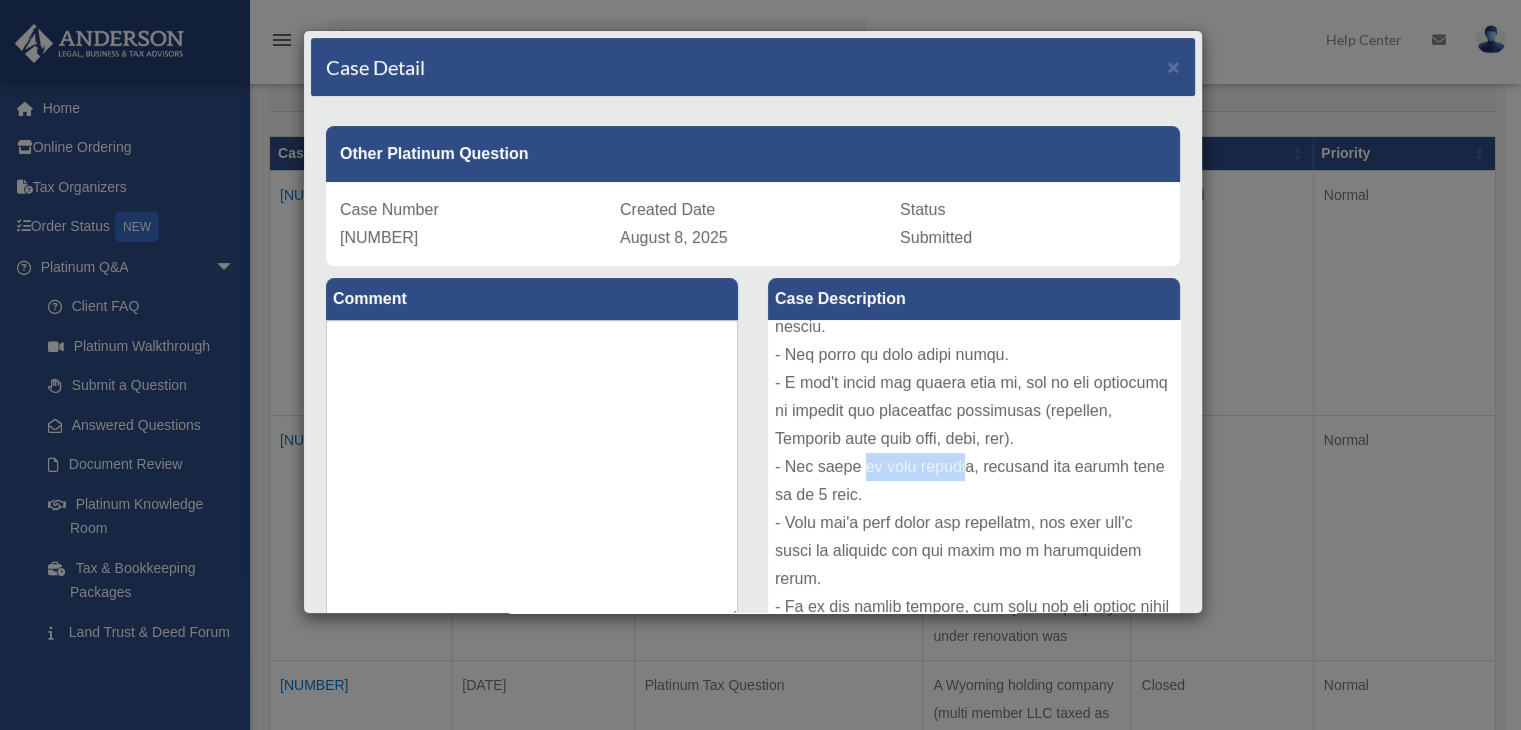 drag, startPoint x: 883, startPoint y: 493, endPoint x: 976, endPoint y: 497, distance: 93.08598 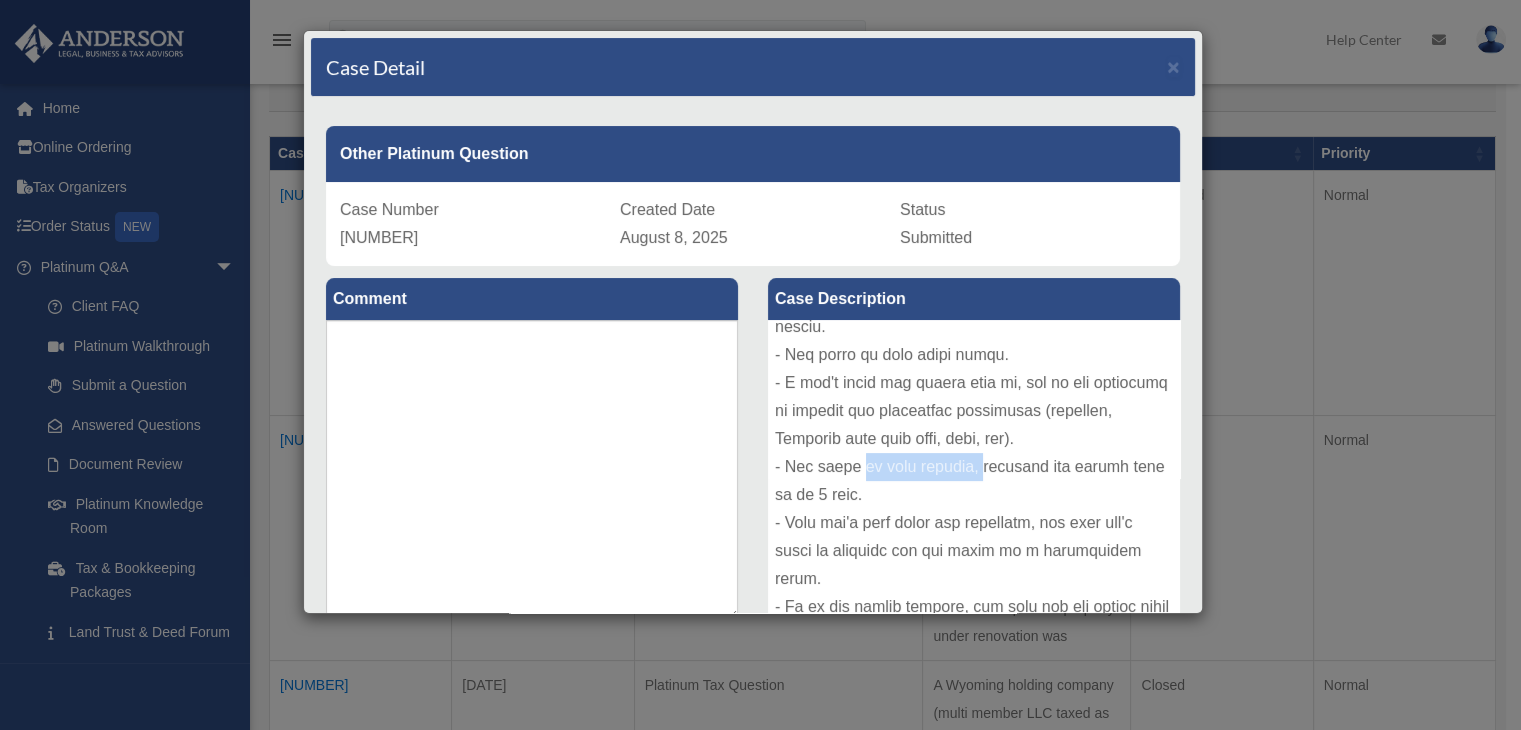 click at bounding box center (974, 470) 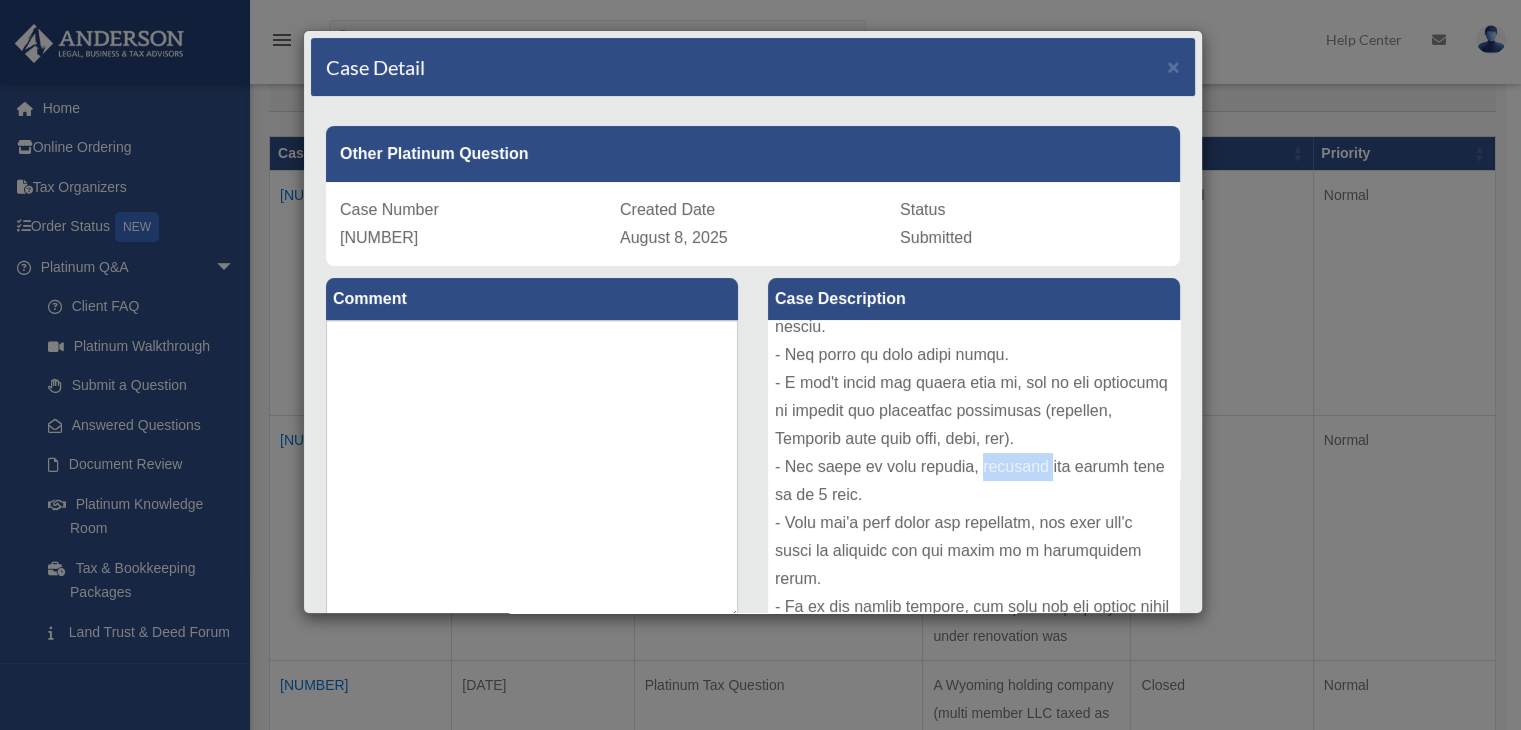 click at bounding box center (974, 470) 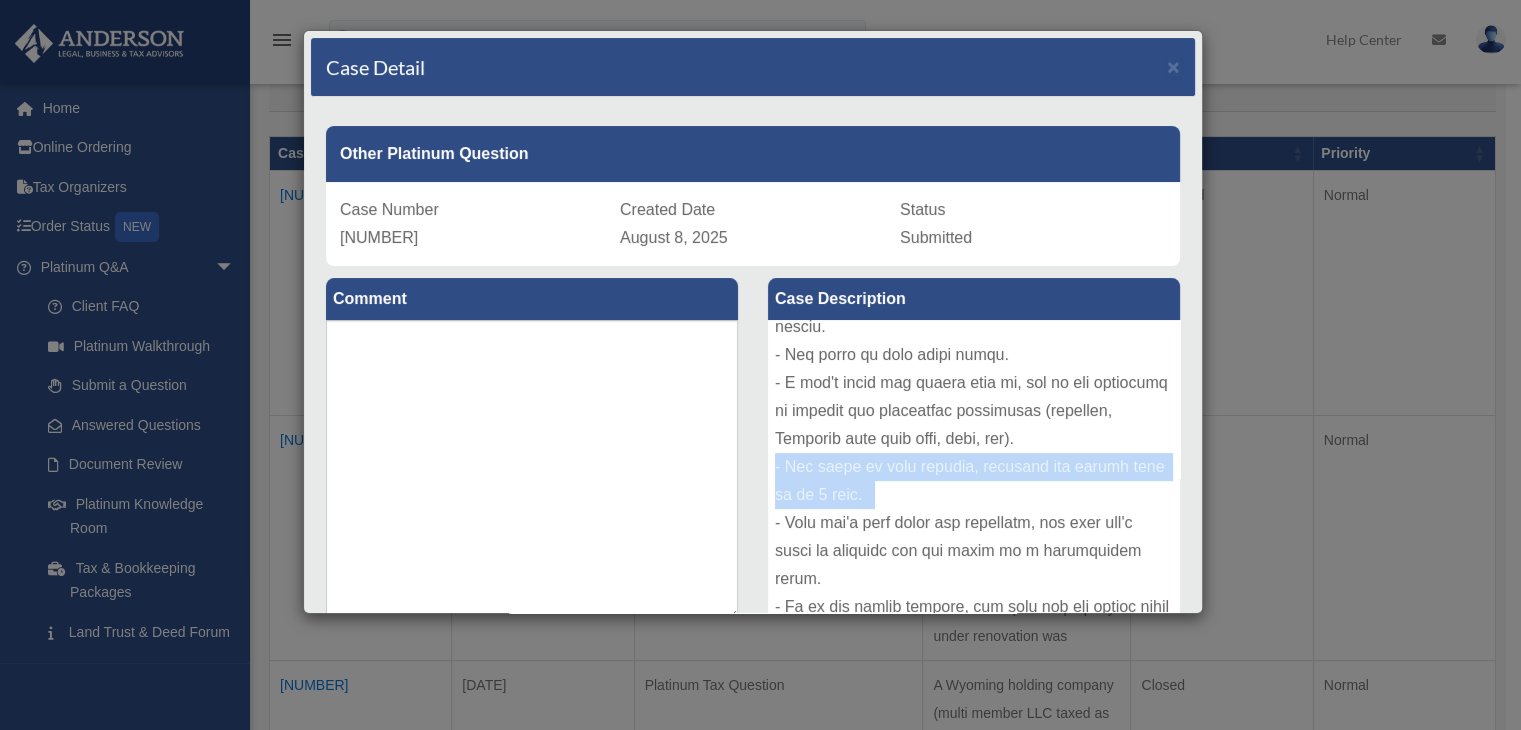 click at bounding box center [974, 470] 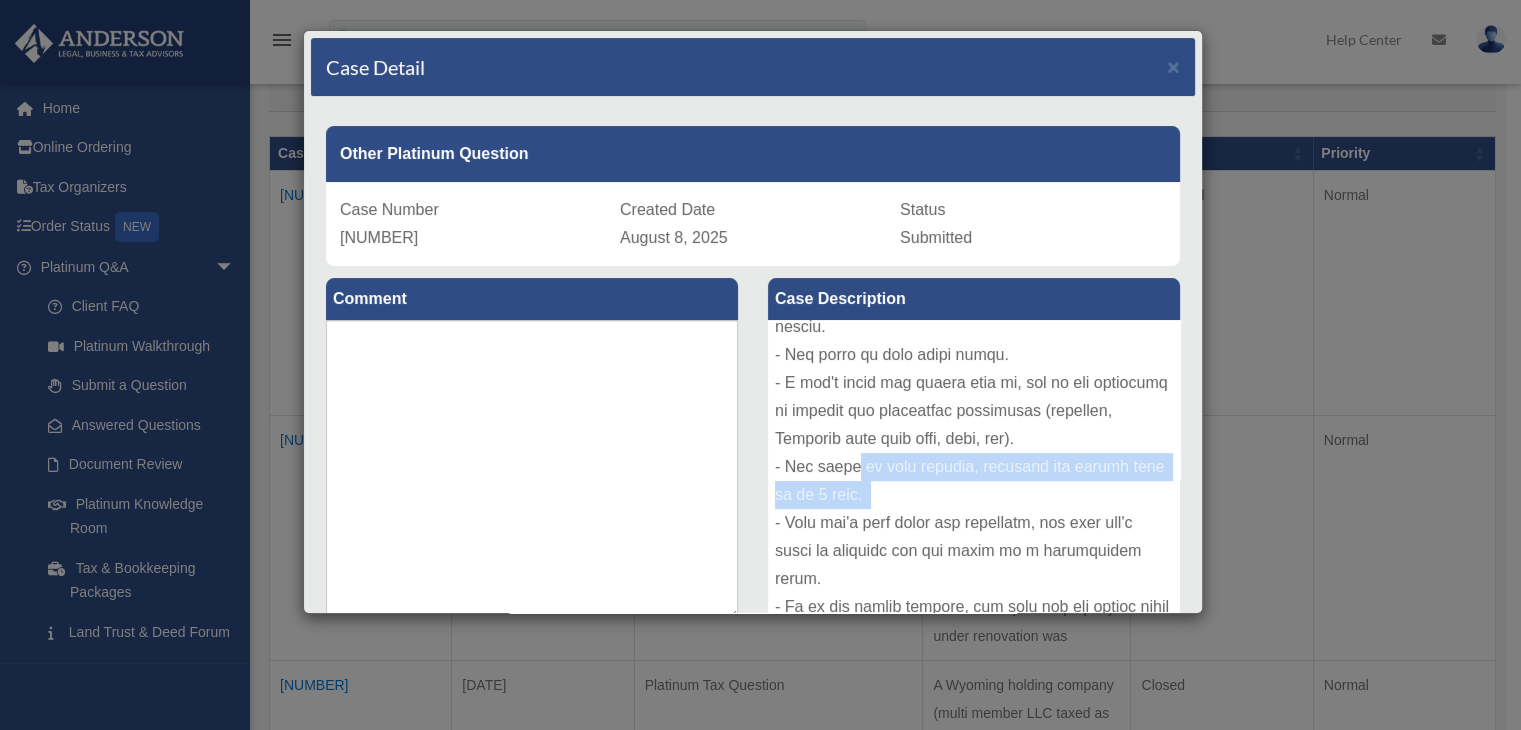 drag, startPoint x: 837, startPoint y: 494, endPoint x: 955, endPoint y: 516, distance: 120.033325 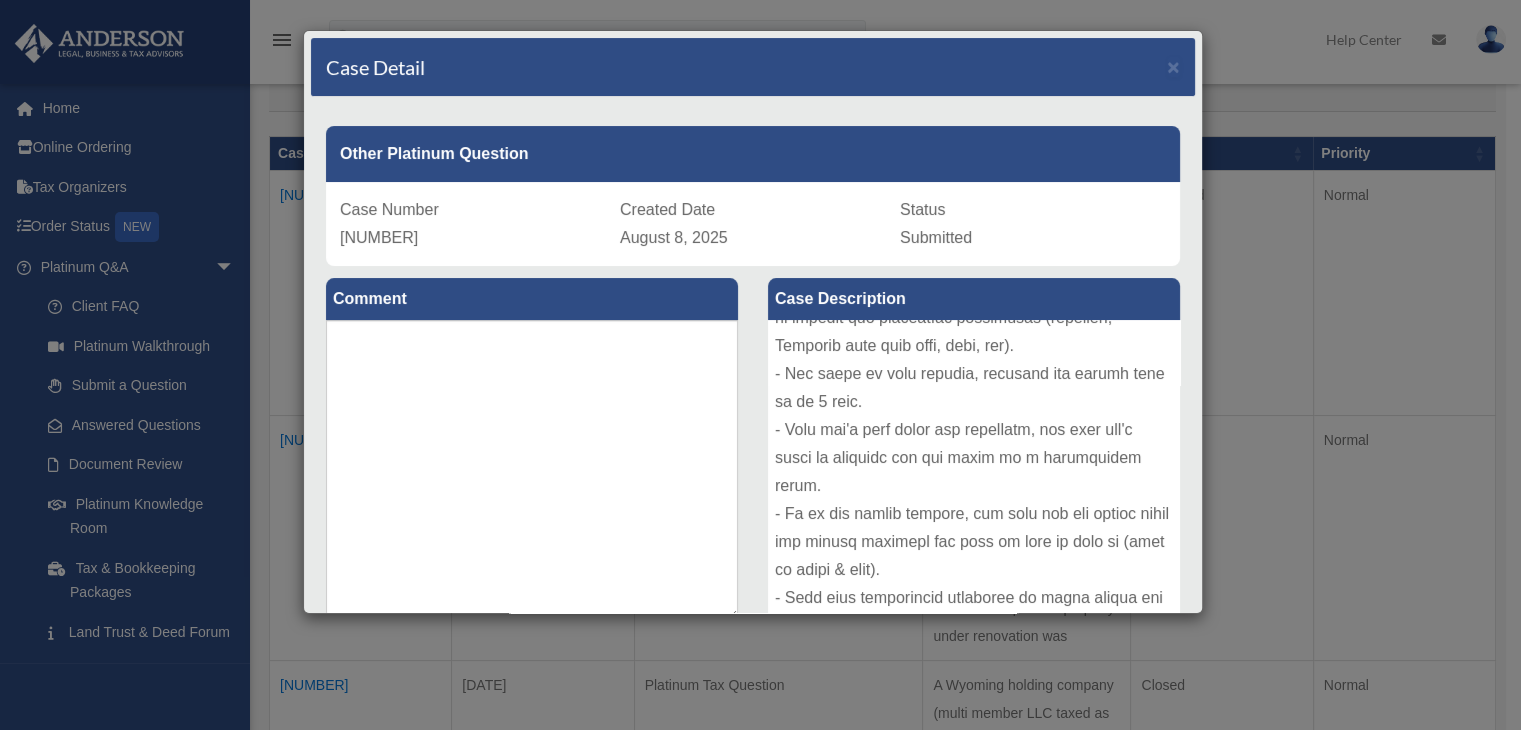 scroll, scrollTop: 450, scrollLeft: 0, axis: vertical 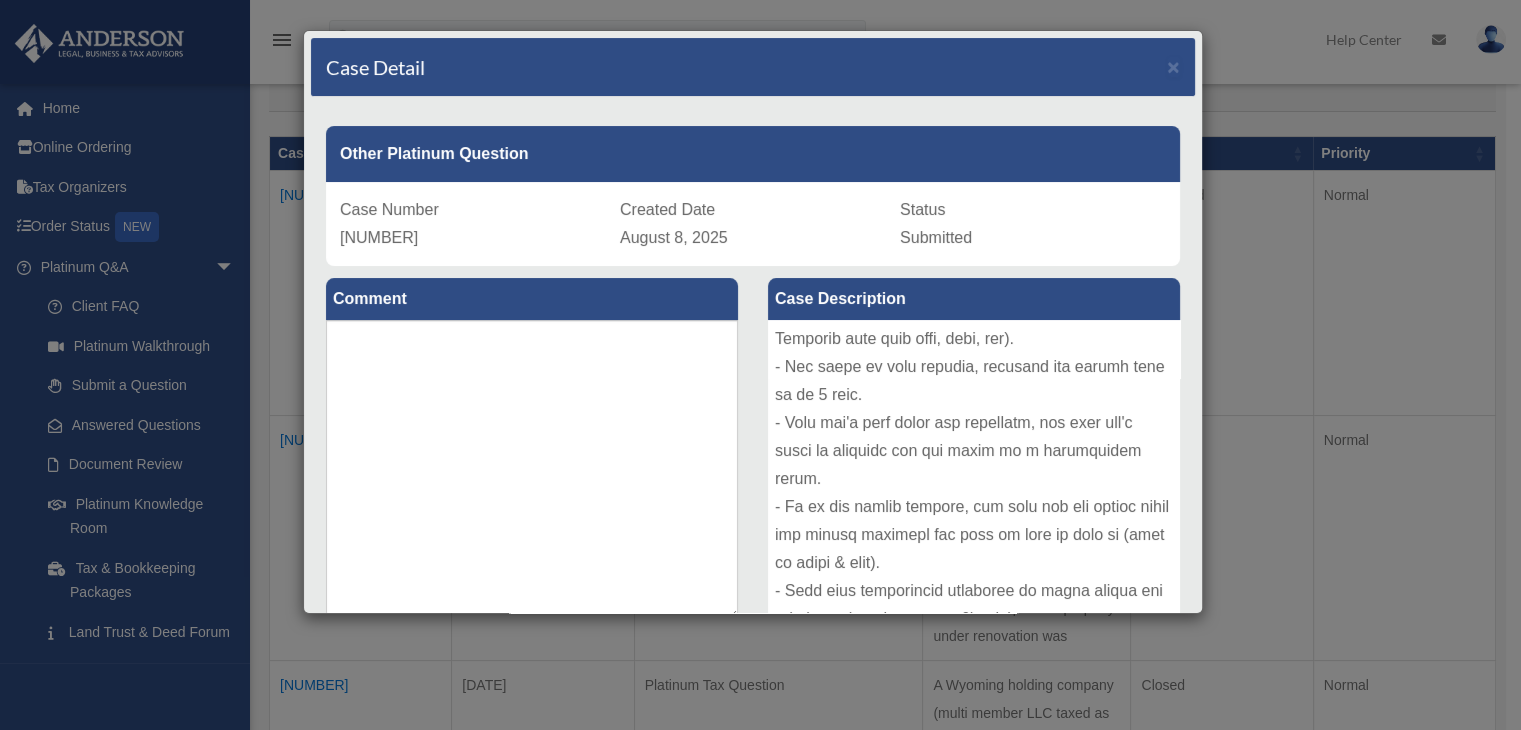 click at bounding box center (974, 470) 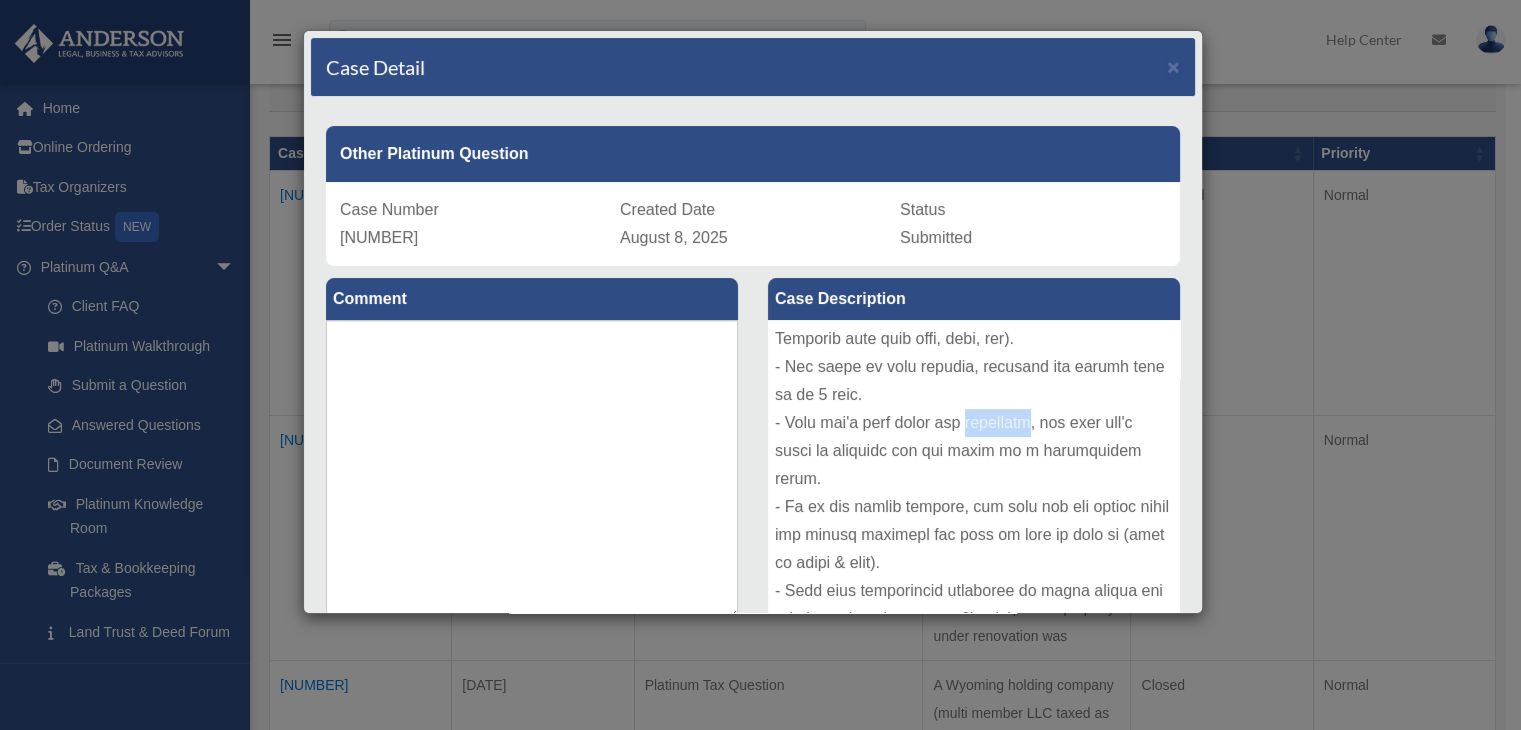 click at bounding box center (974, 470) 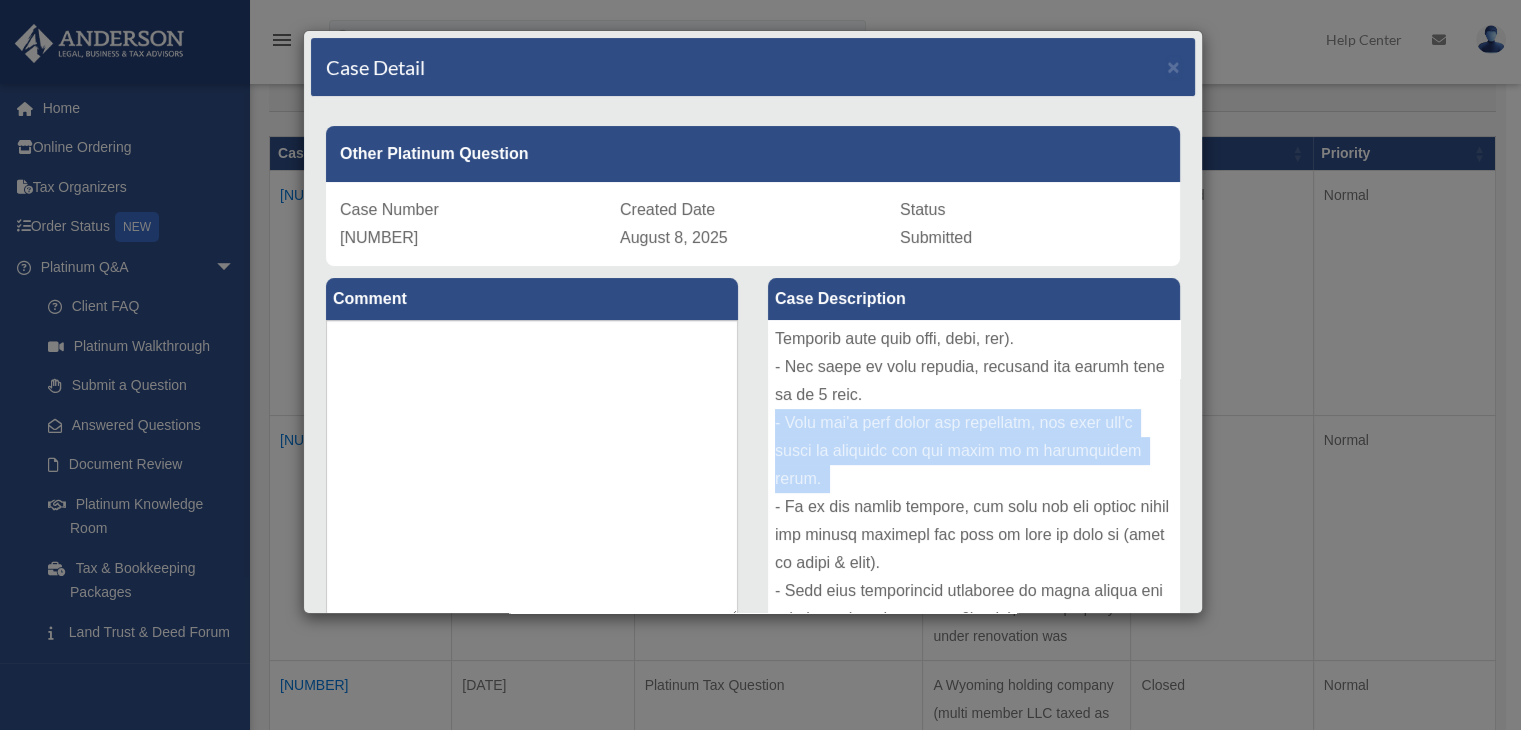 click at bounding box center [974, 470] 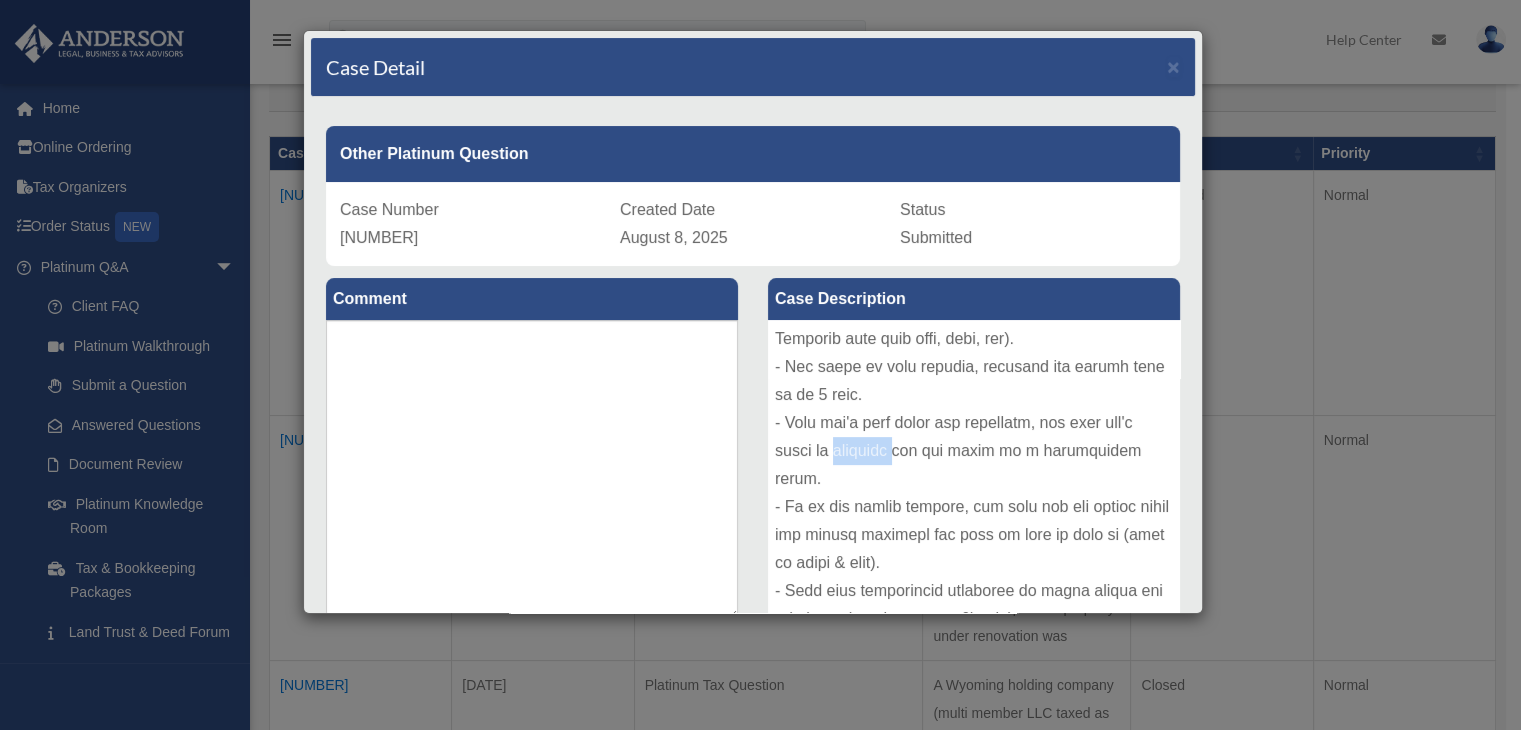 click at bounding box center (974, 470) 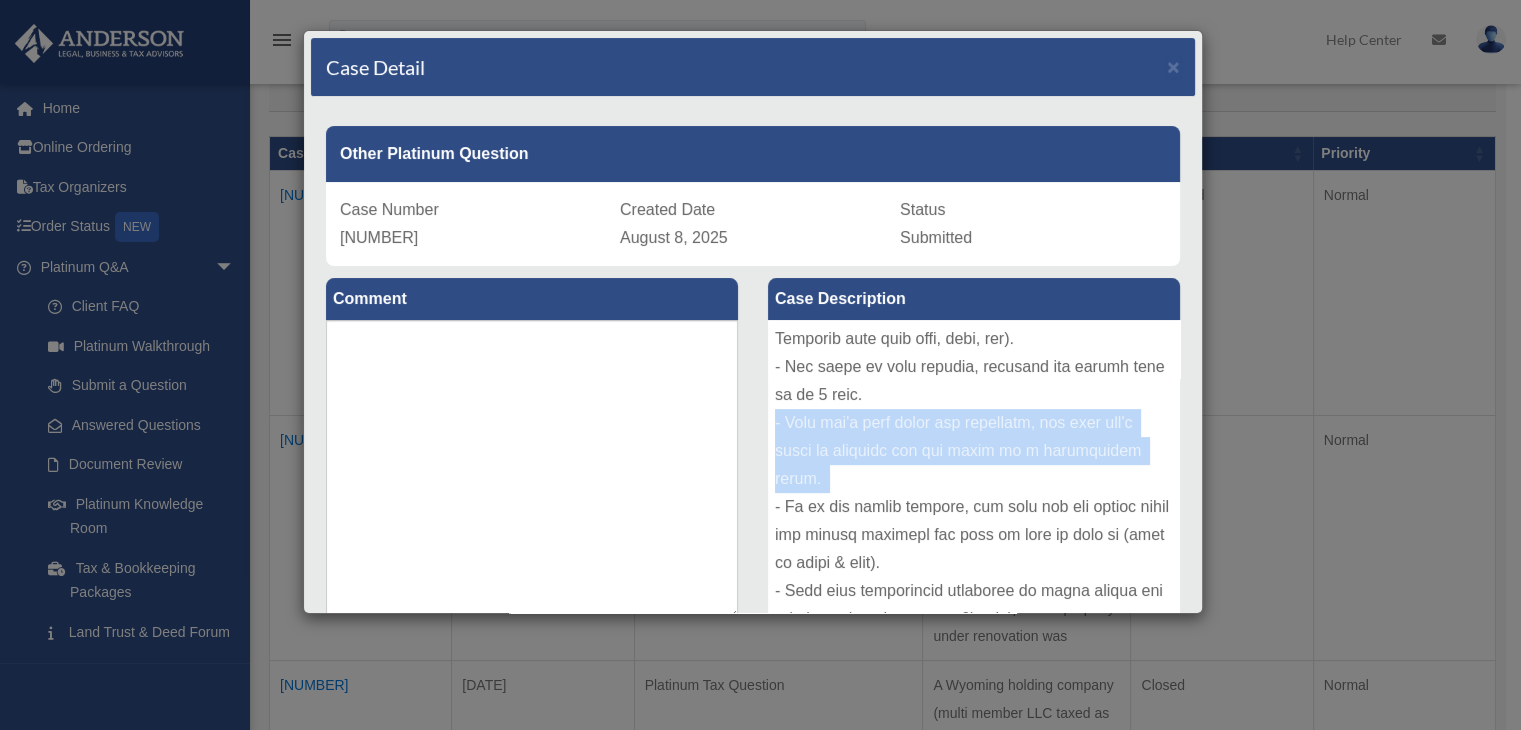 click at bounding box center [974, 470] 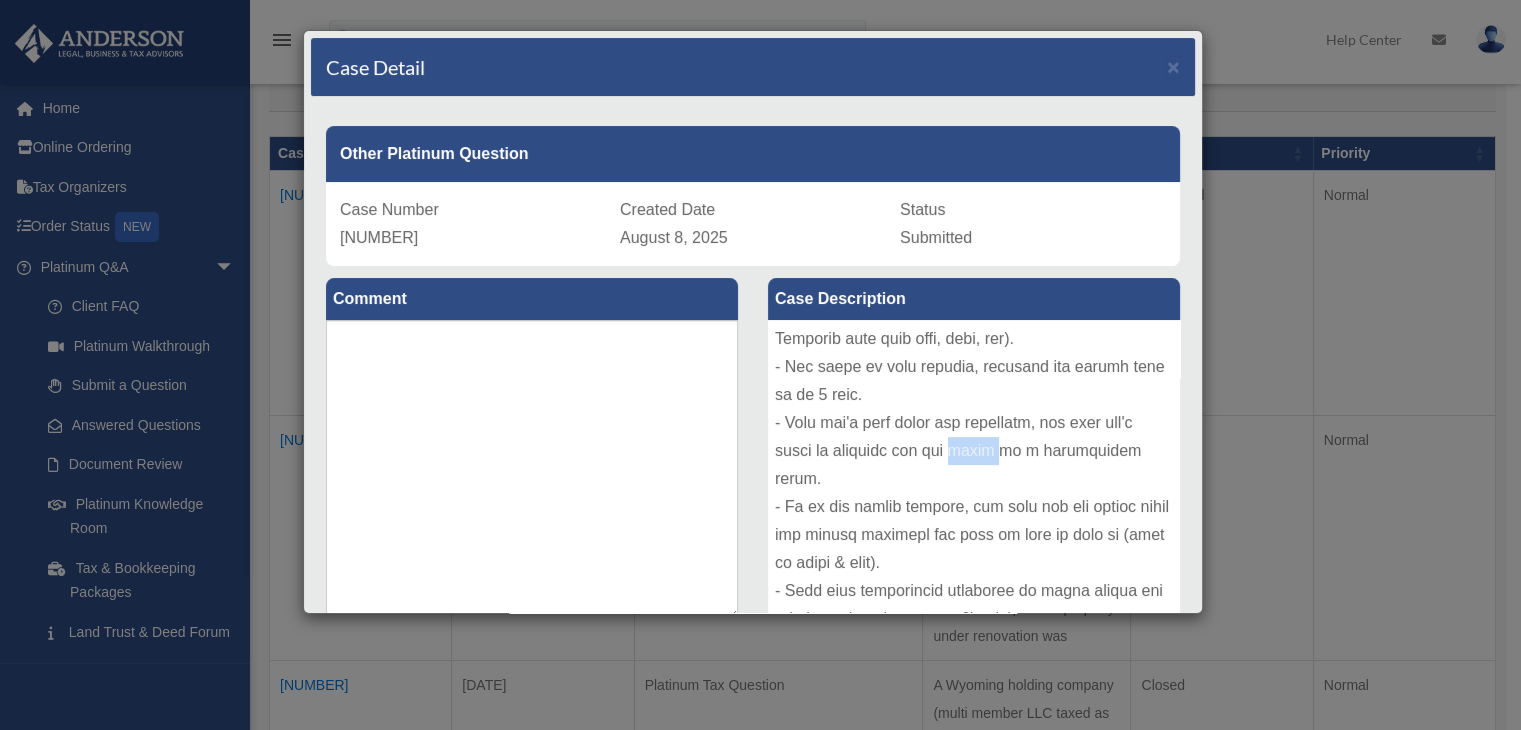click at bounding box center (974, 470) 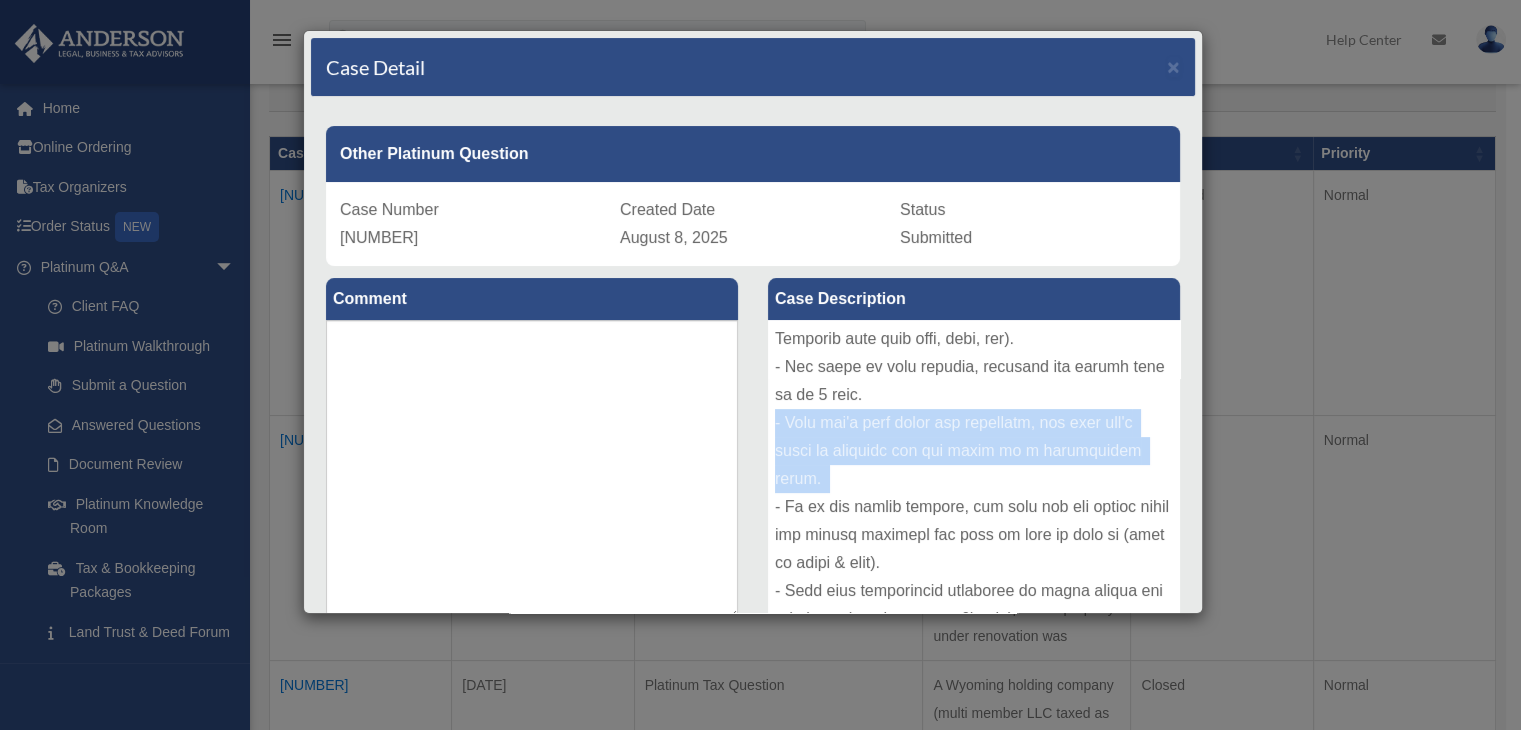 click at bounding box center (974, 470) 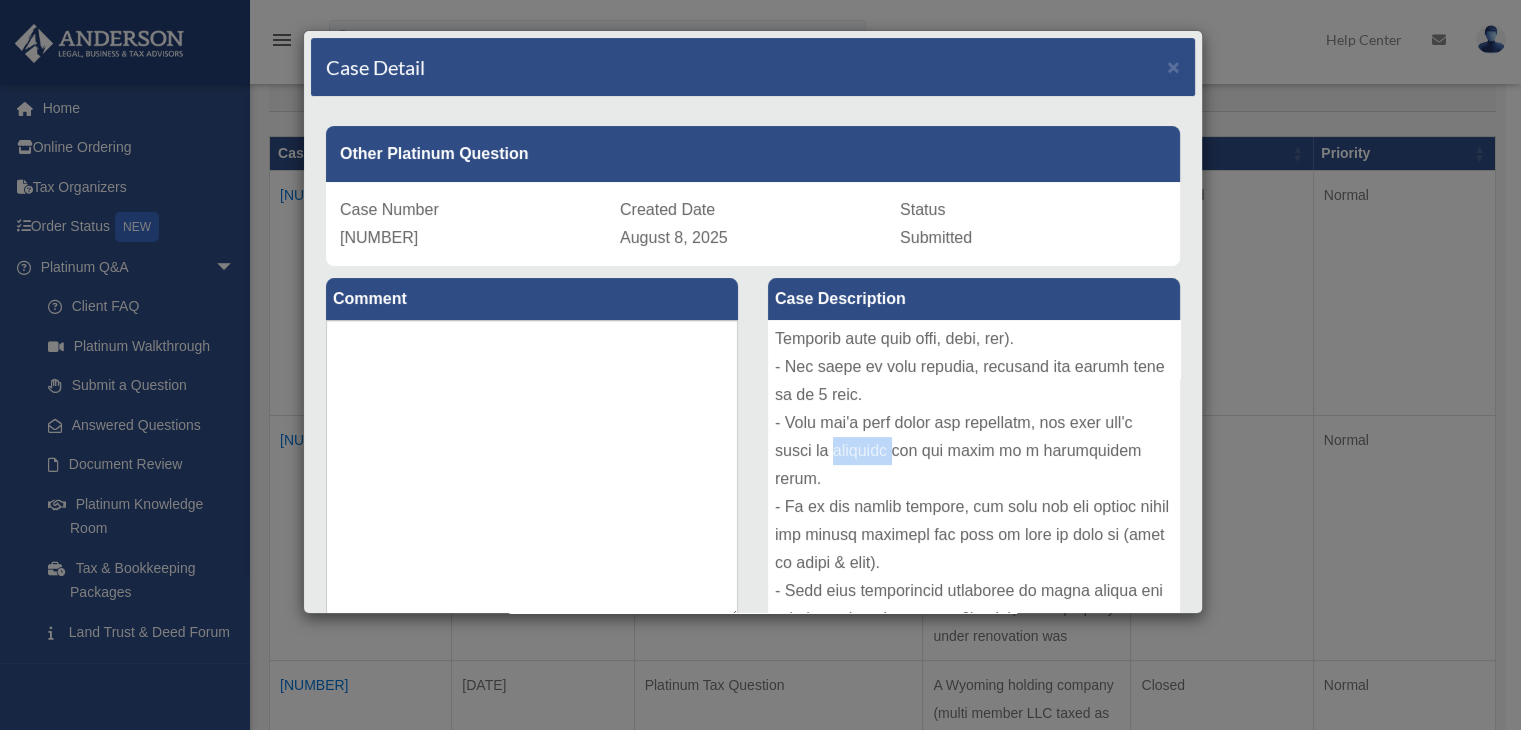 click at bounding box center (974, 470) 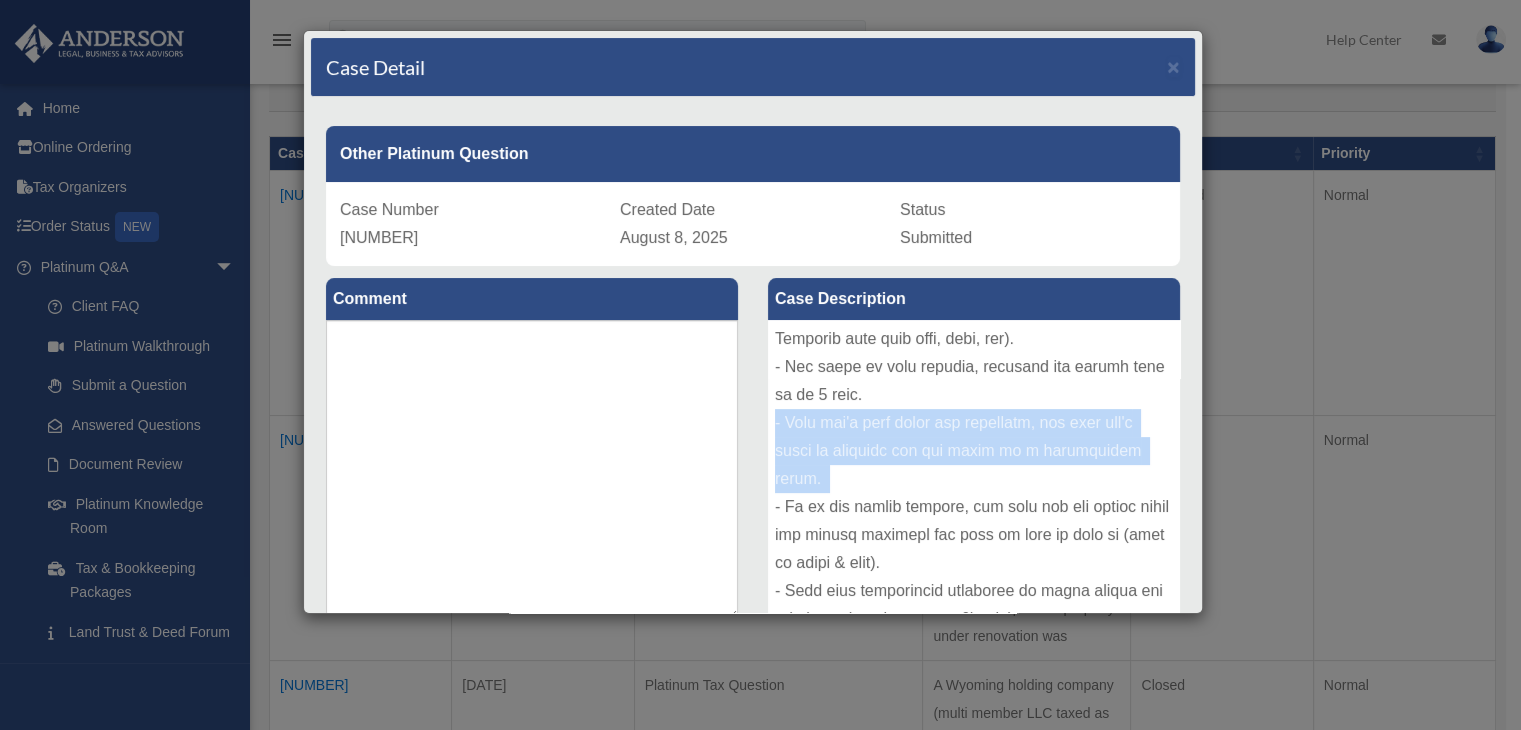 click at bounding box center (974, 470) 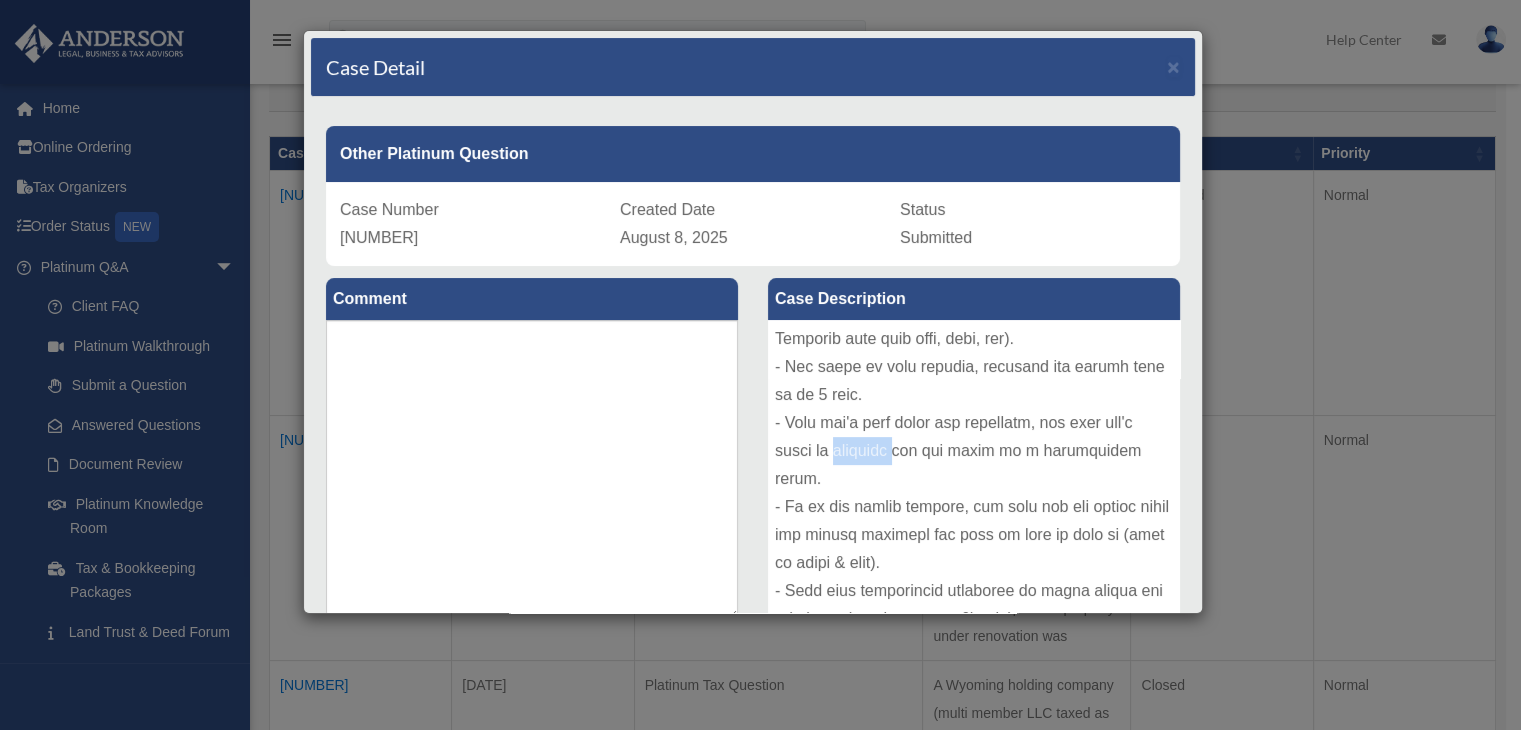 click at bounding box center (974, 470) 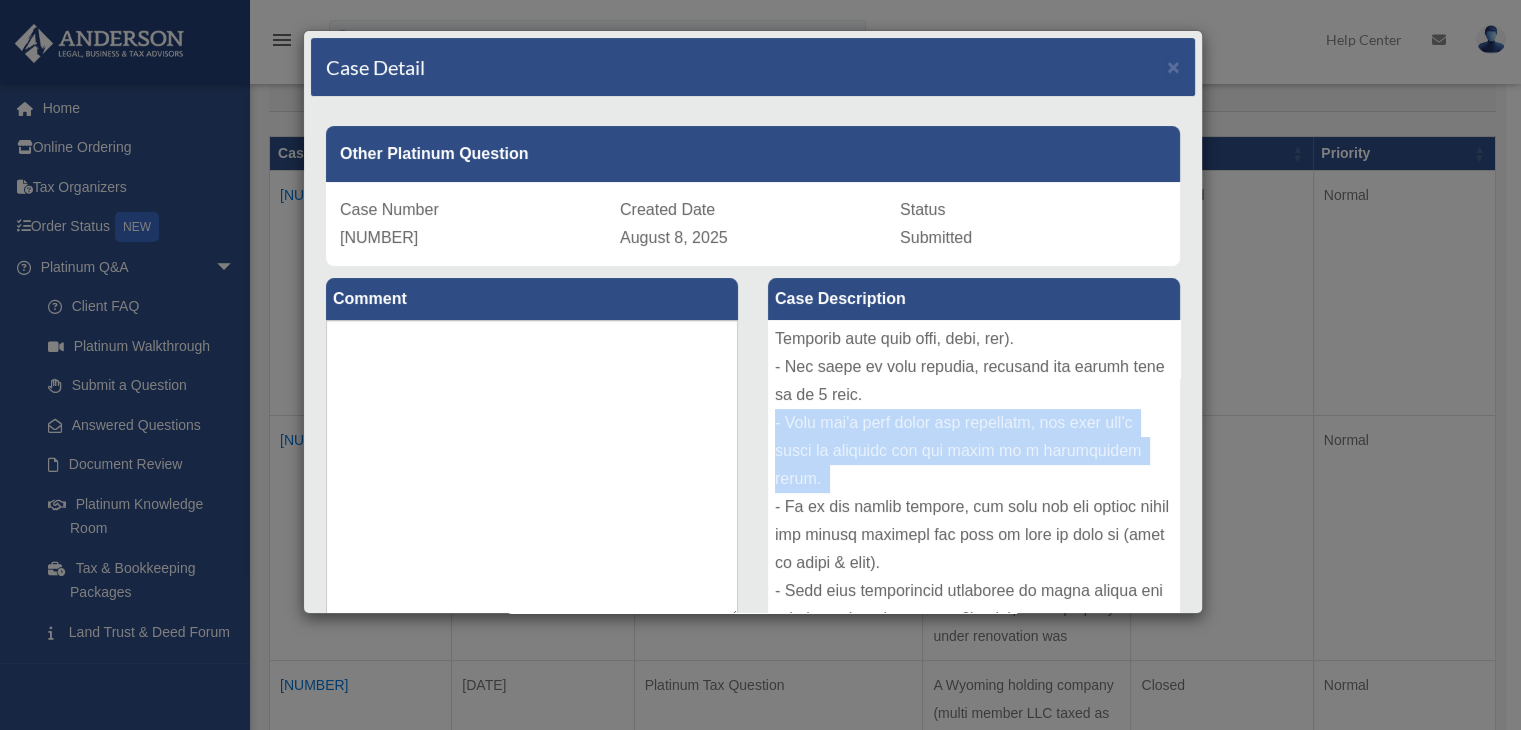 click at bounding box center (974, 470) 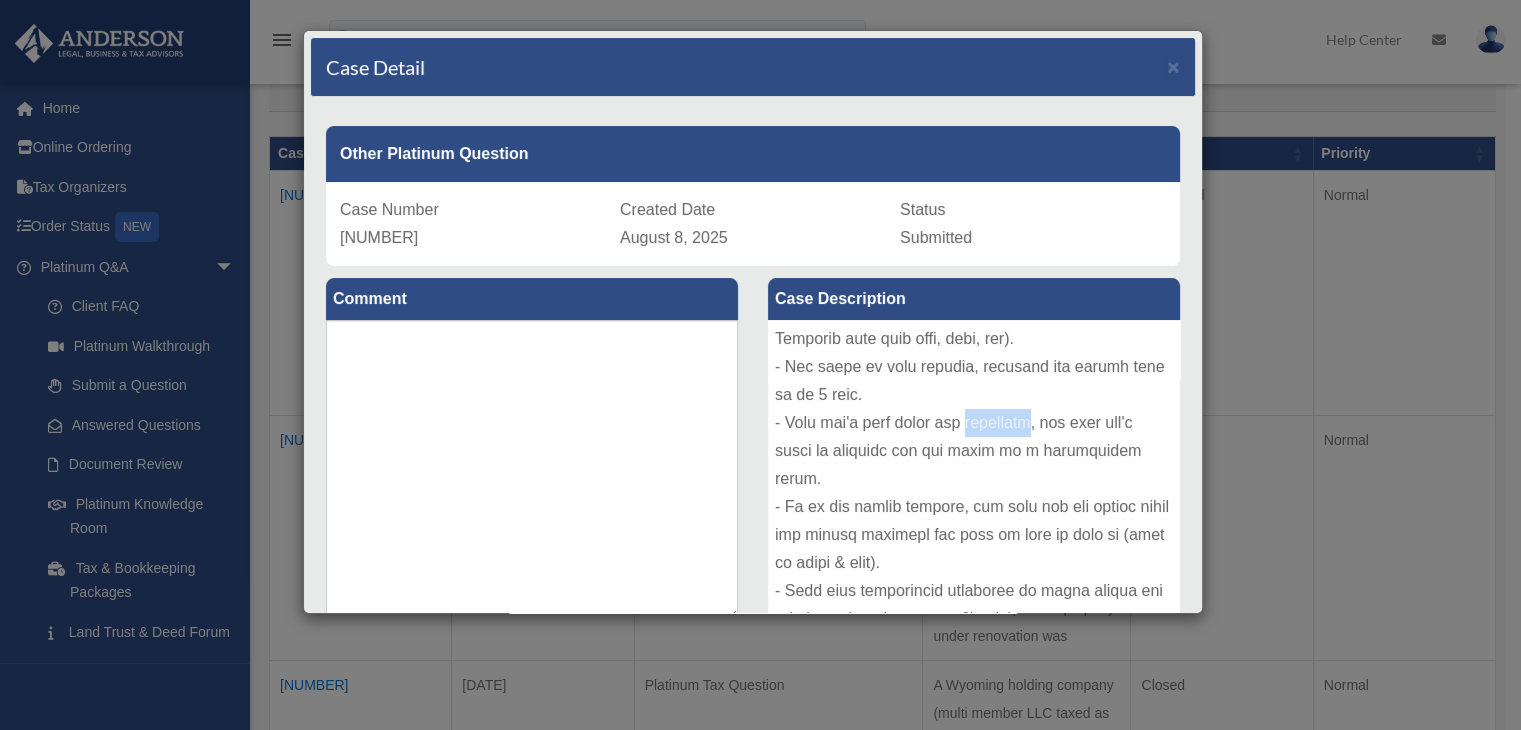 click at bounding box center (974, 470) 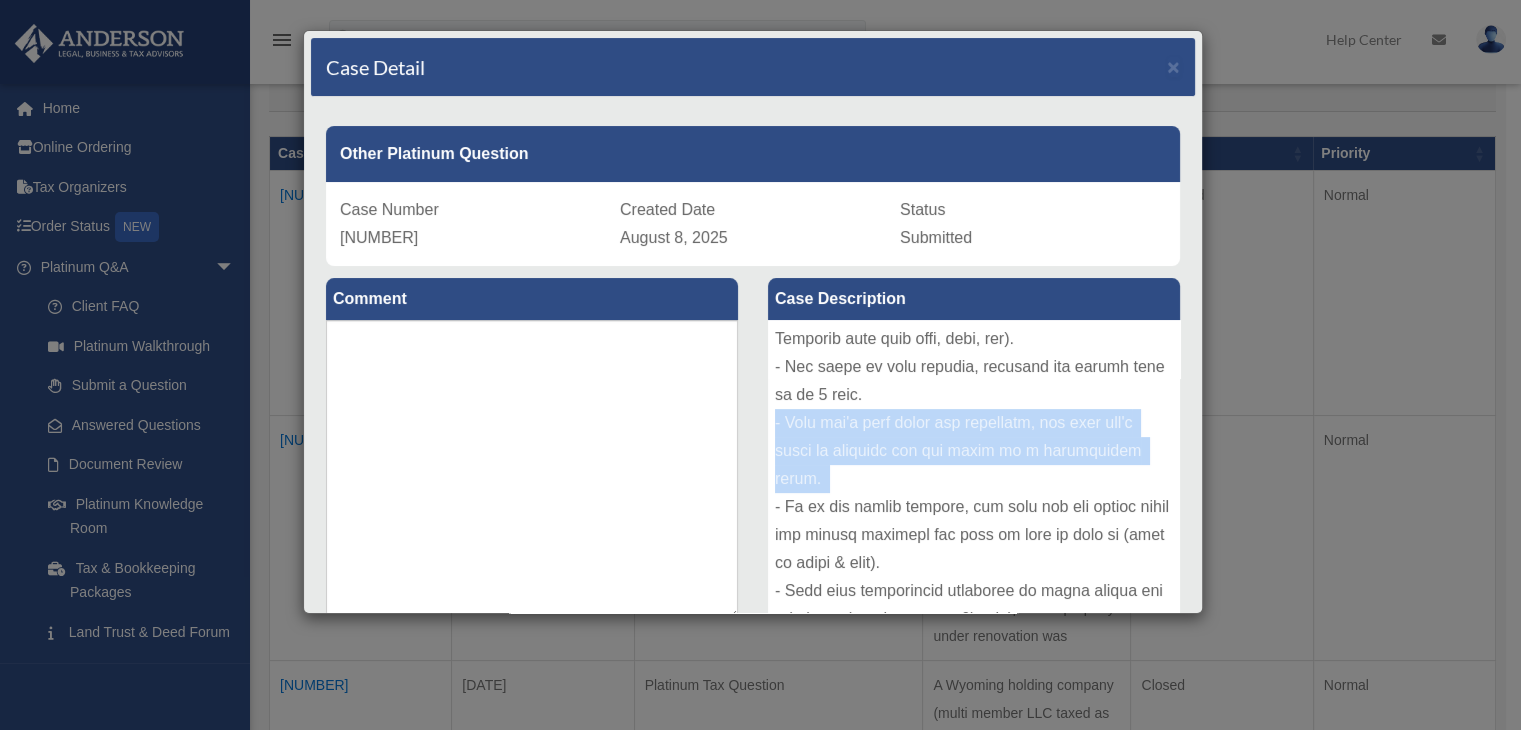 click at bounding box center [974, 470] 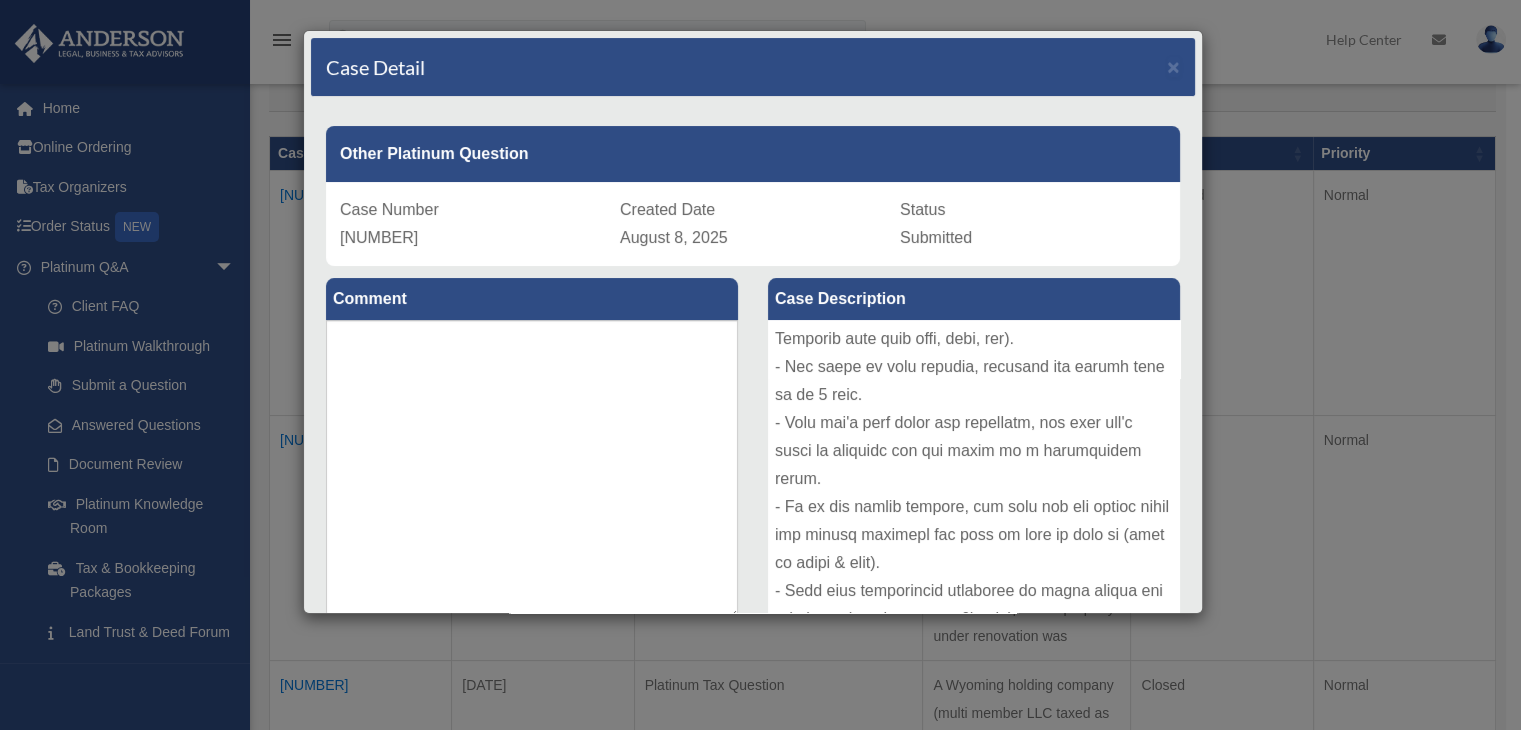 click at bounding box center [974, 470] 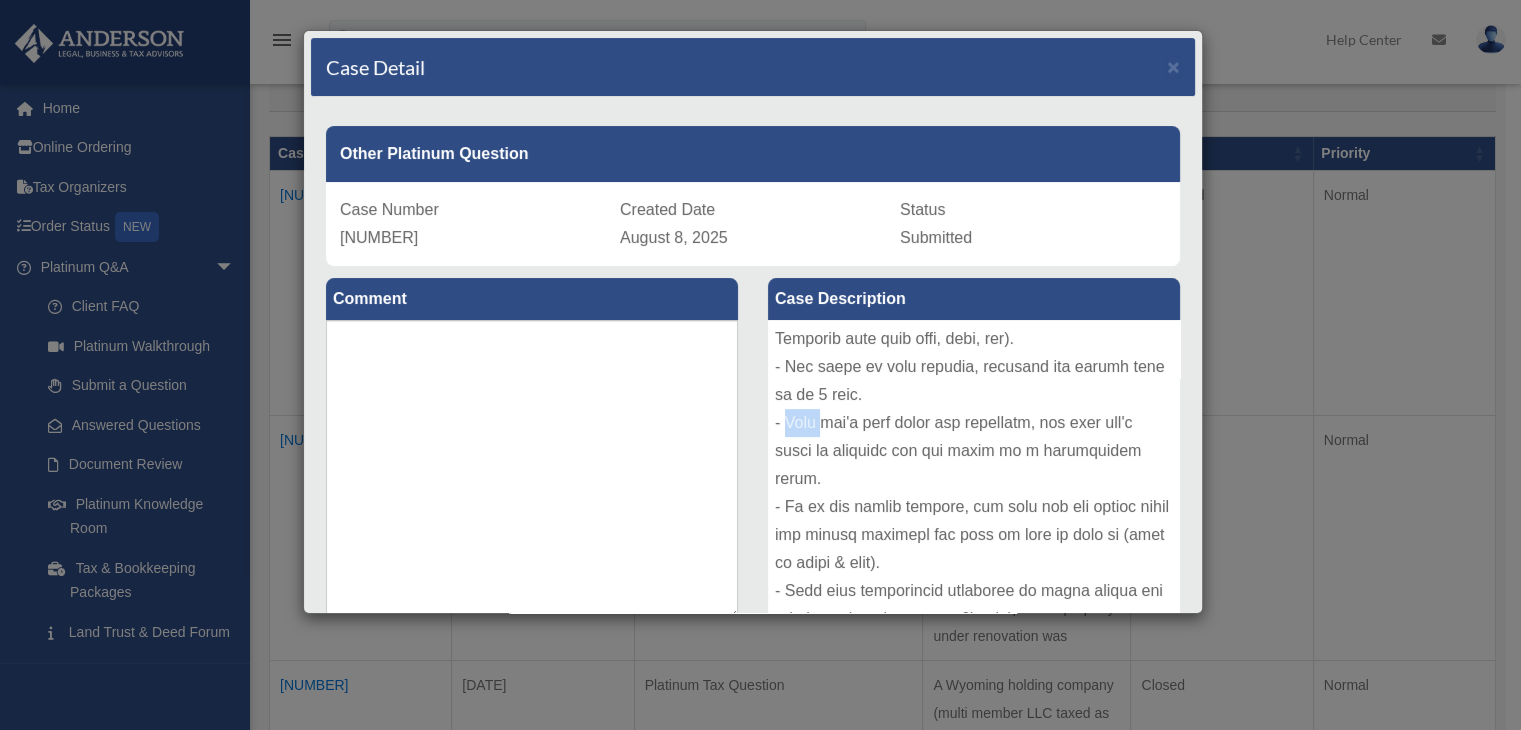 click at bounding box center (974, 470) 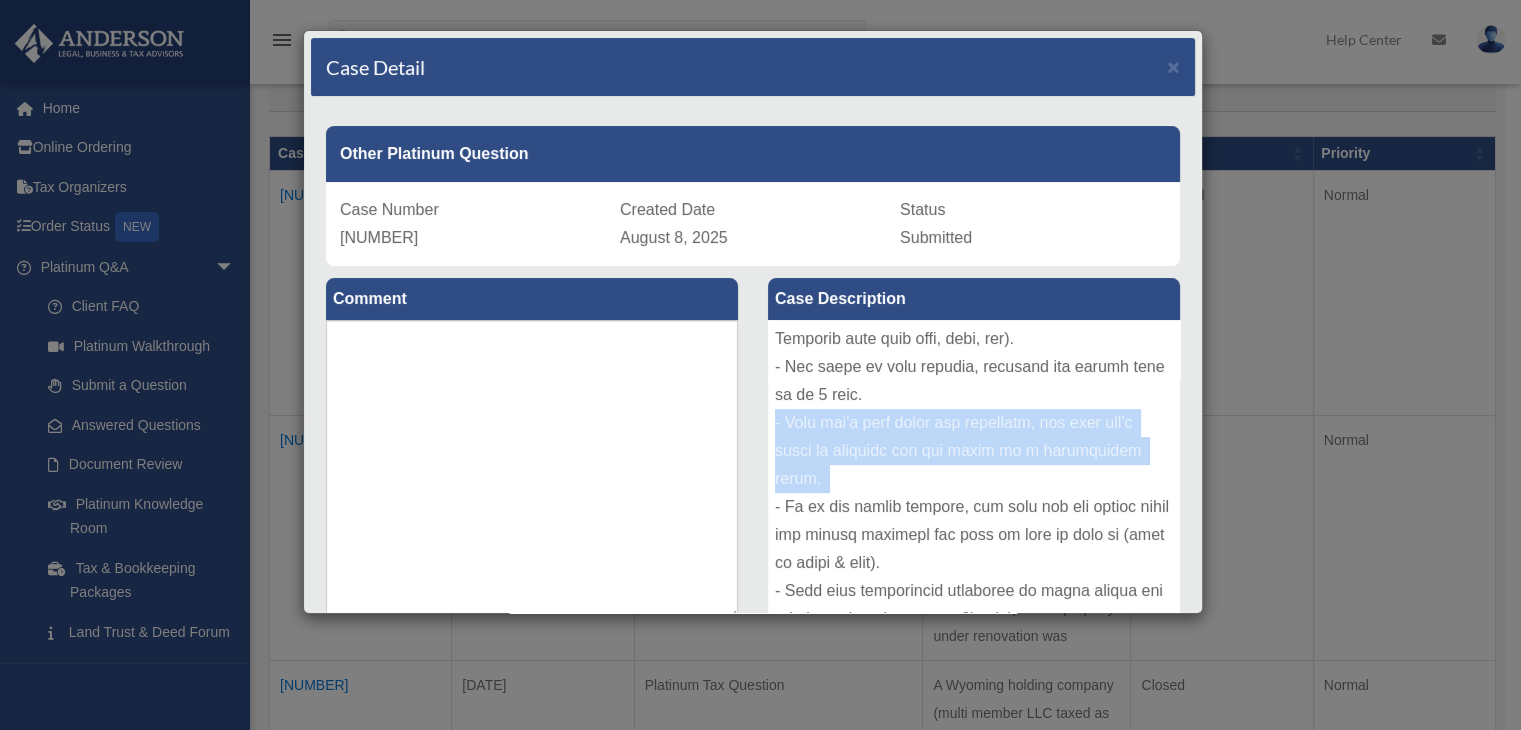 click at bounding box center [974, 470] 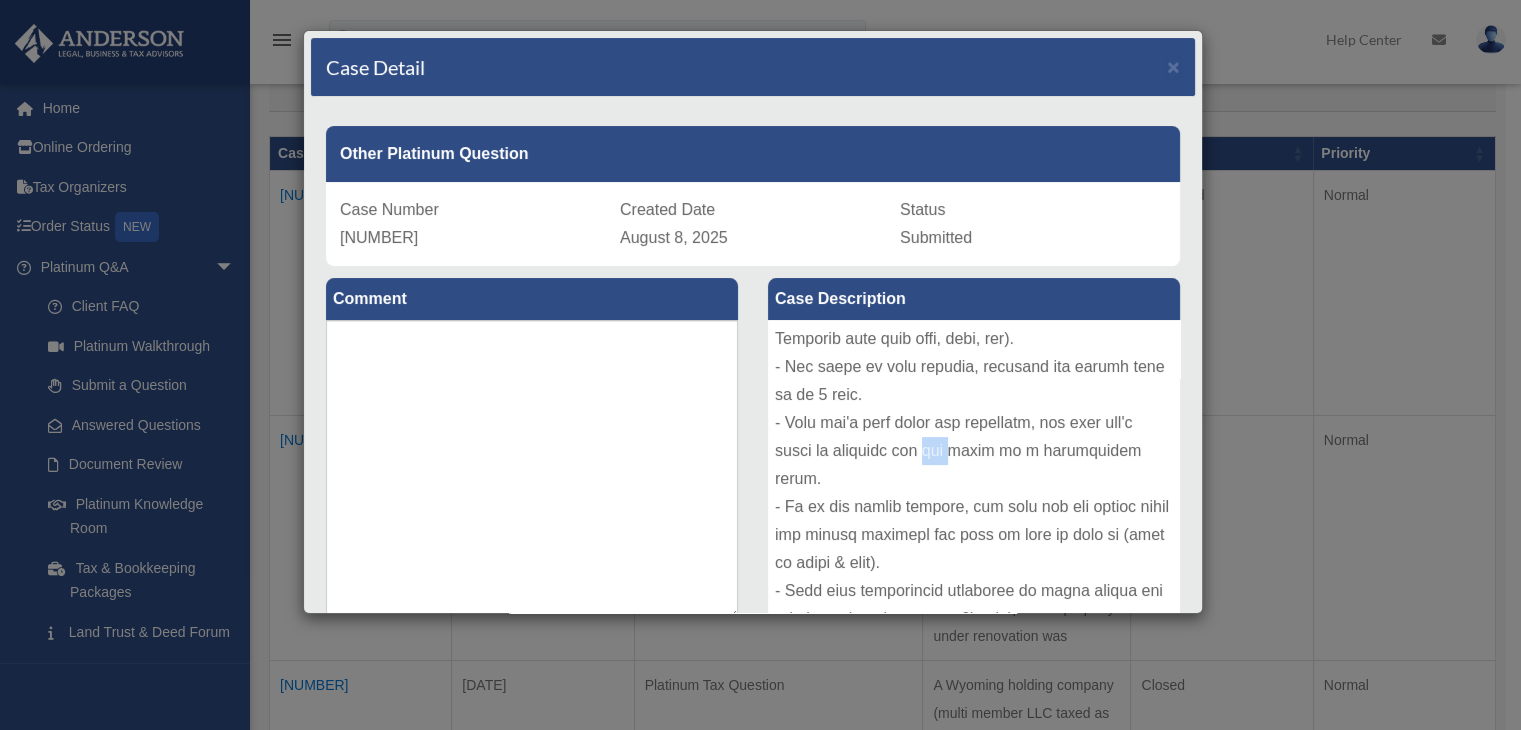 click at bounding box center (974, 470) 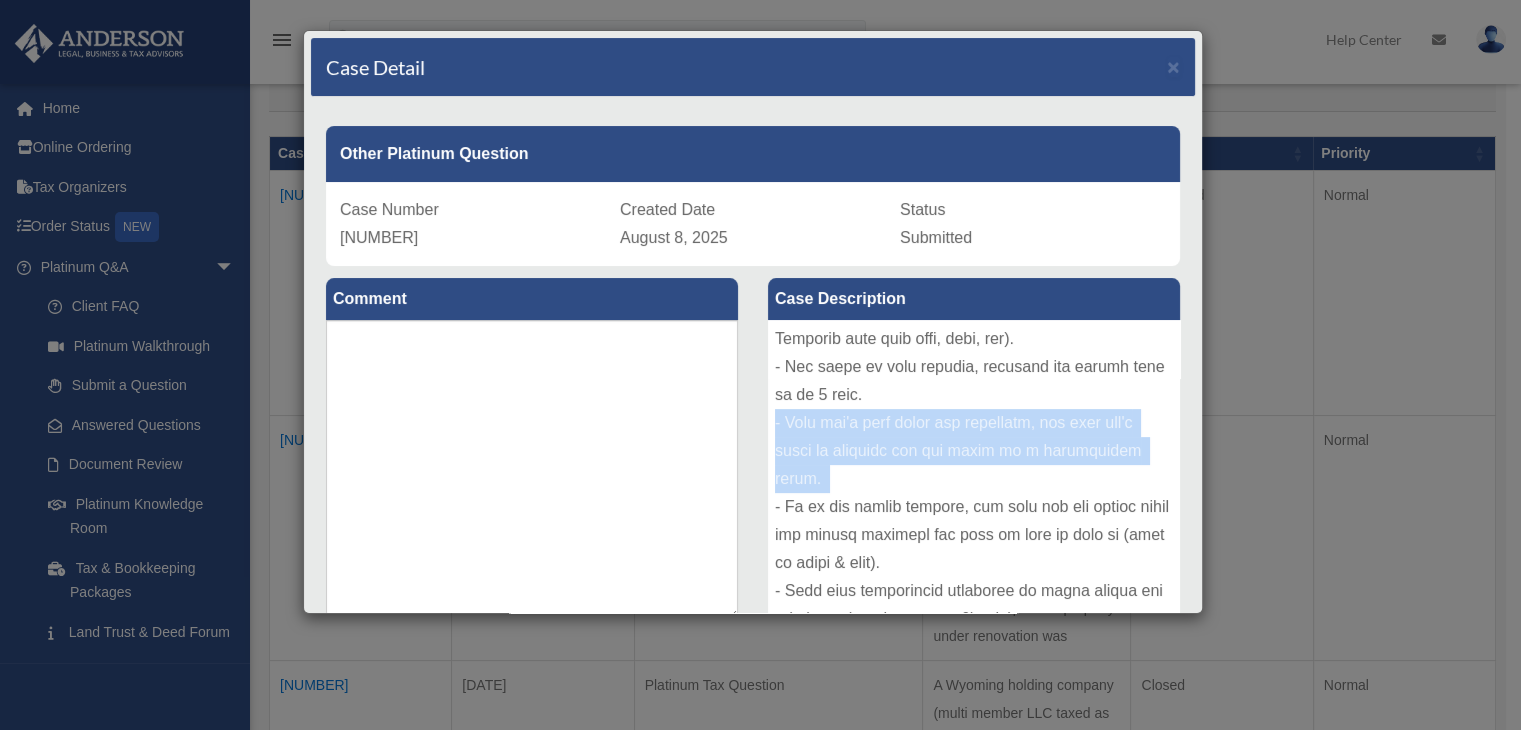 click at bounding box center (974, 470) 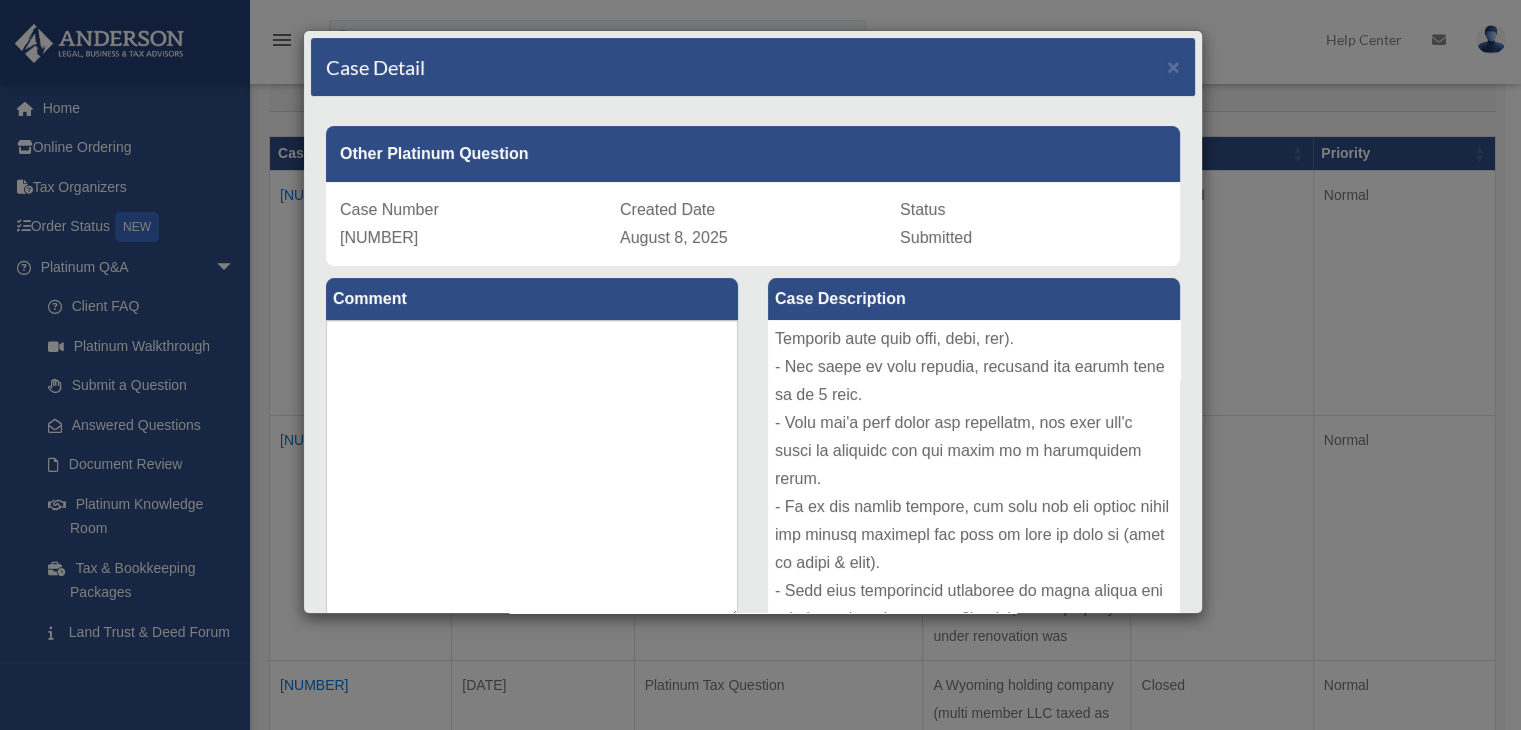 click at bounding box center [974, 470] 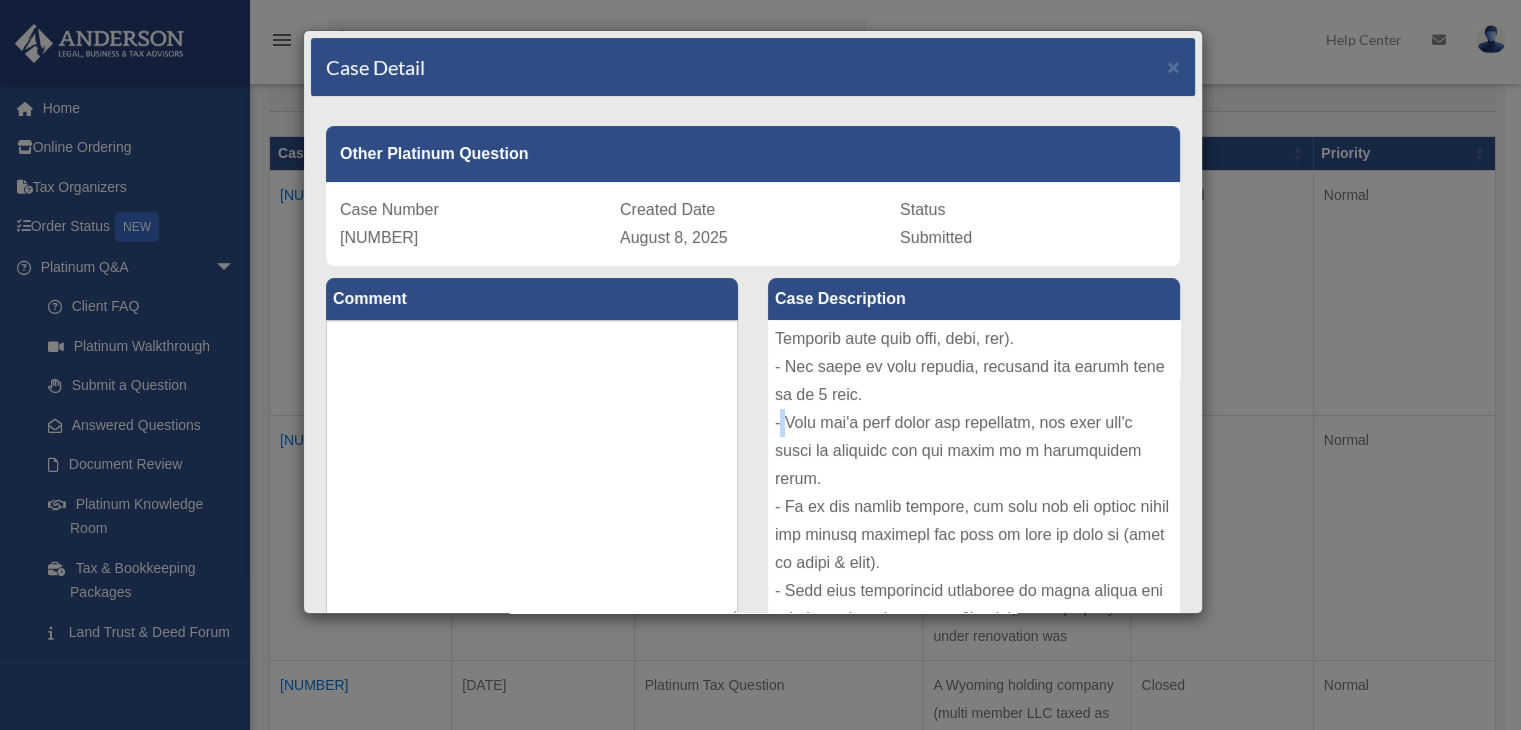click at bounding box center [974, 470] 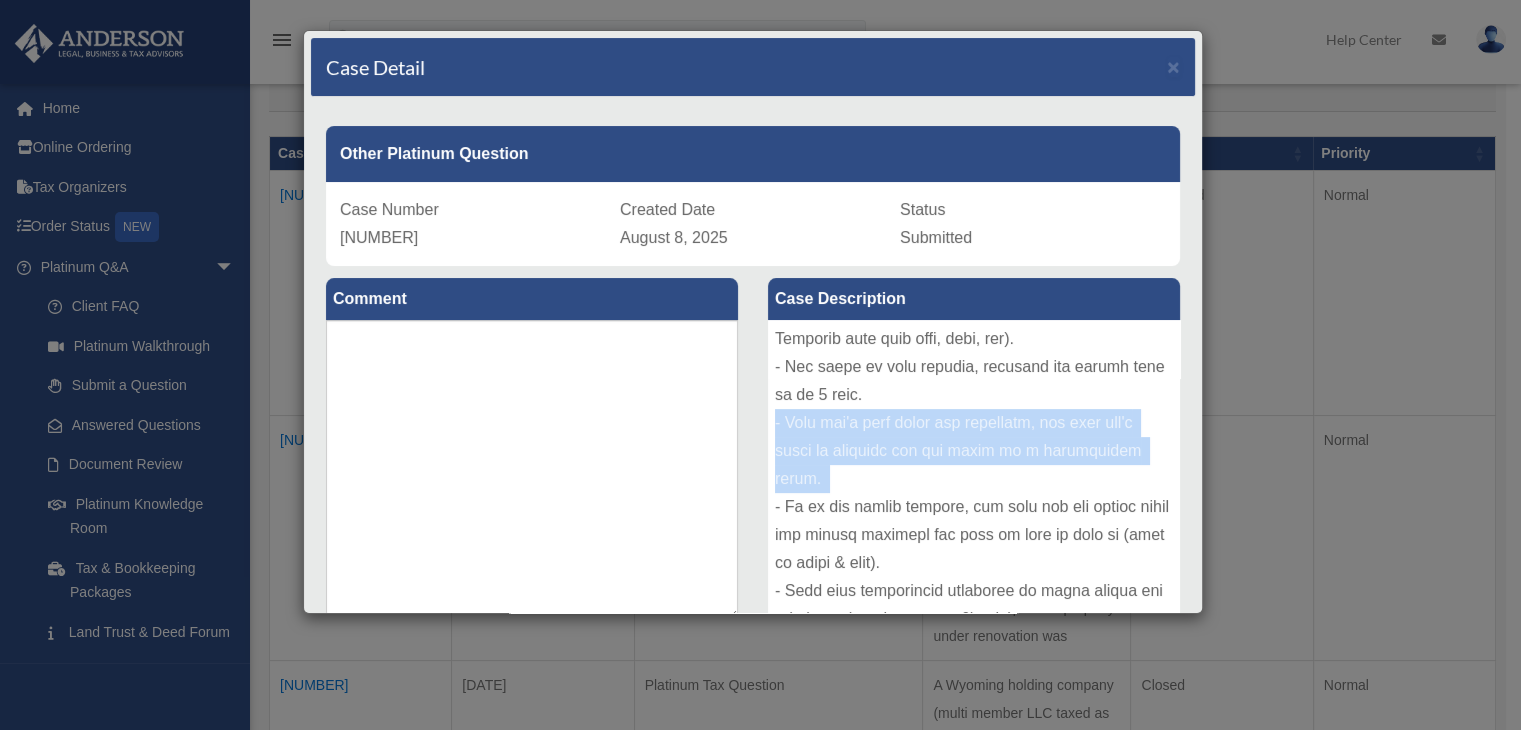 click at bounding box center [974, 470] 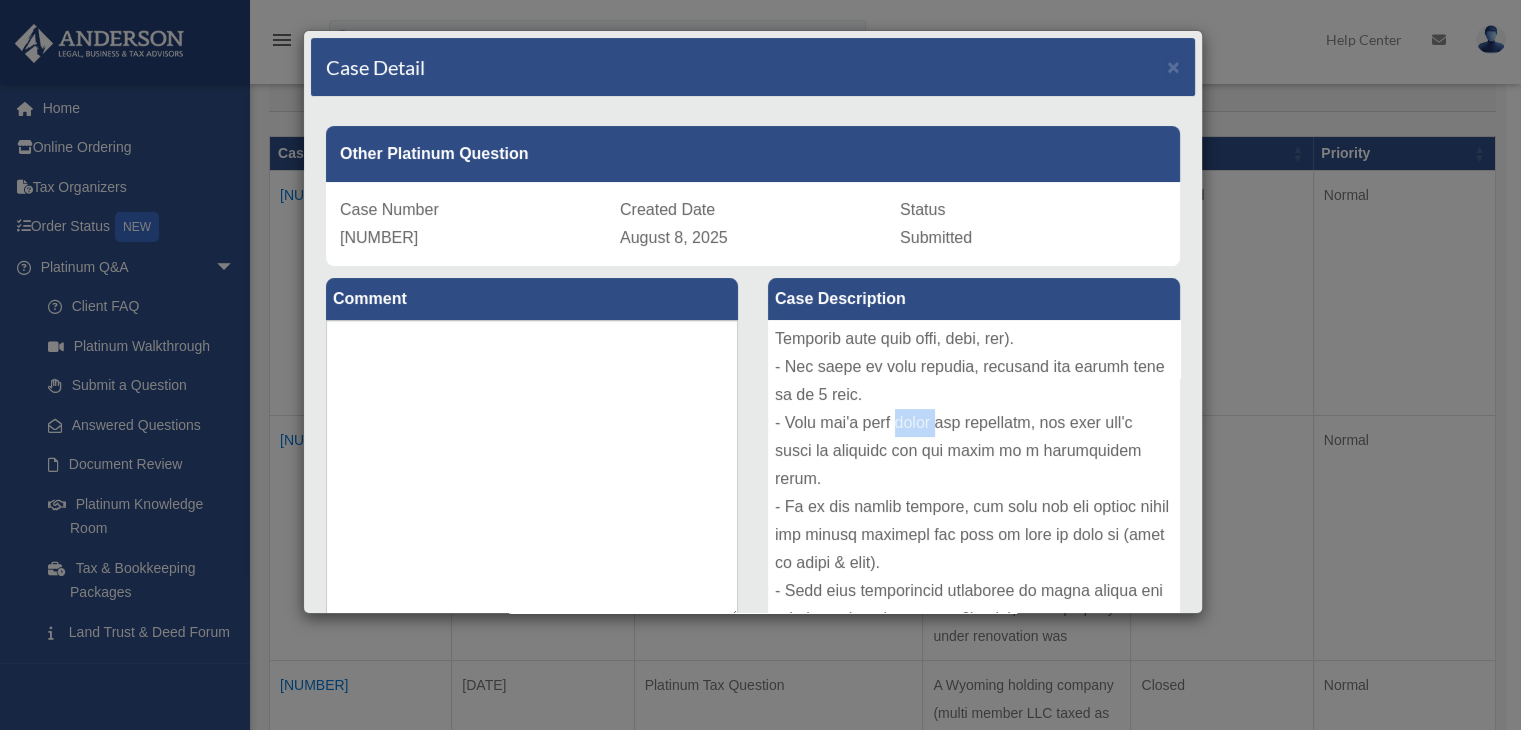 click at bounding box center [974, 470] 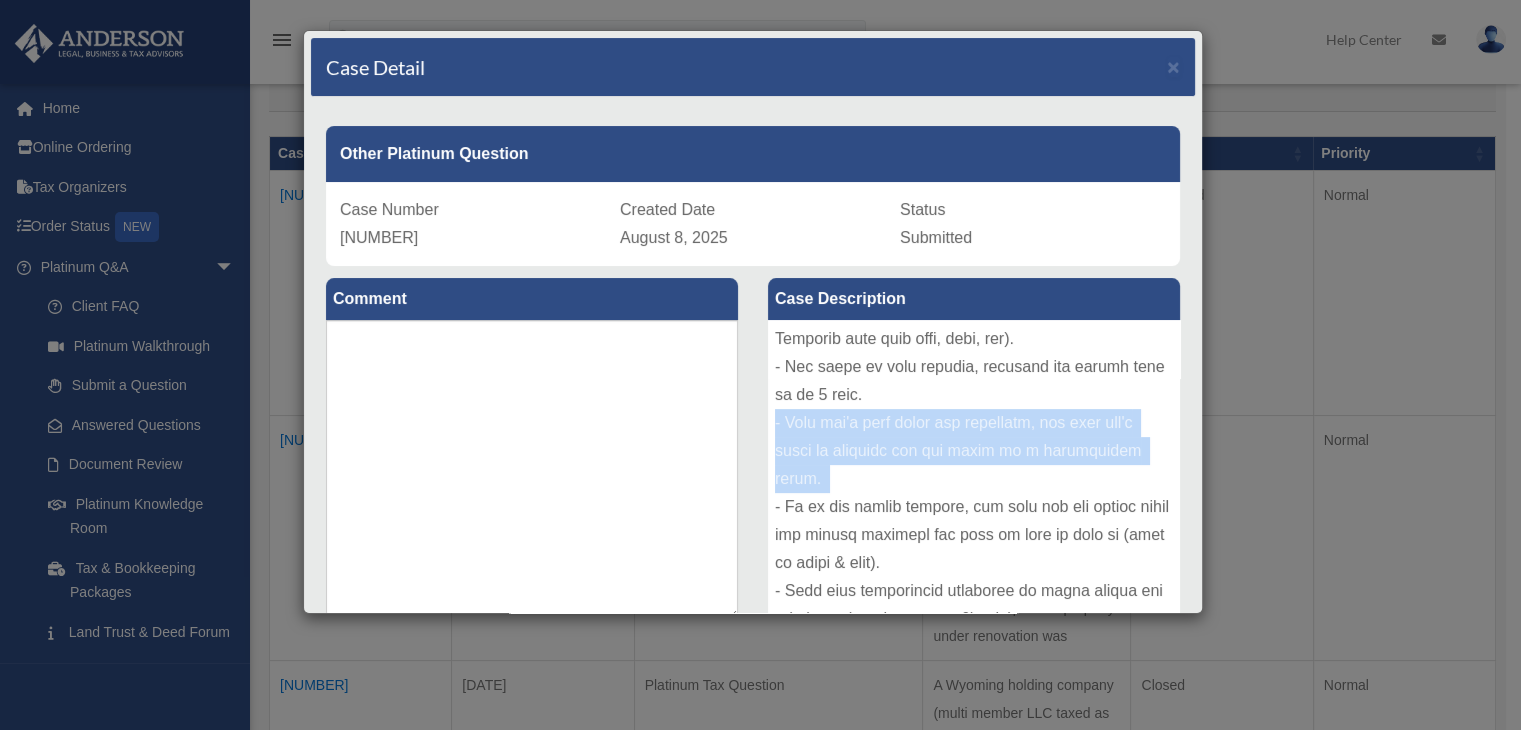 click at bounding box center [974, 470] 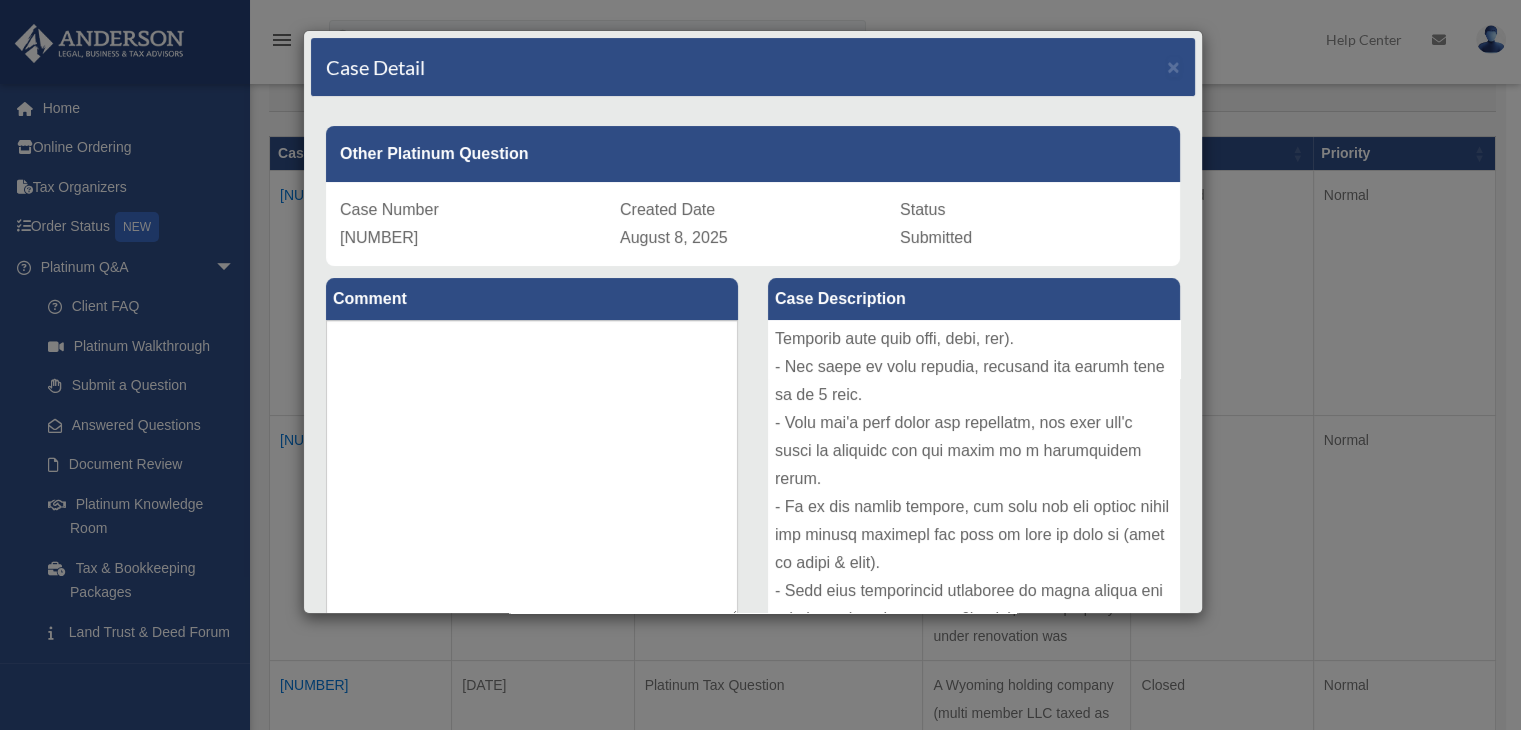 click at bounding box center (974, 470) 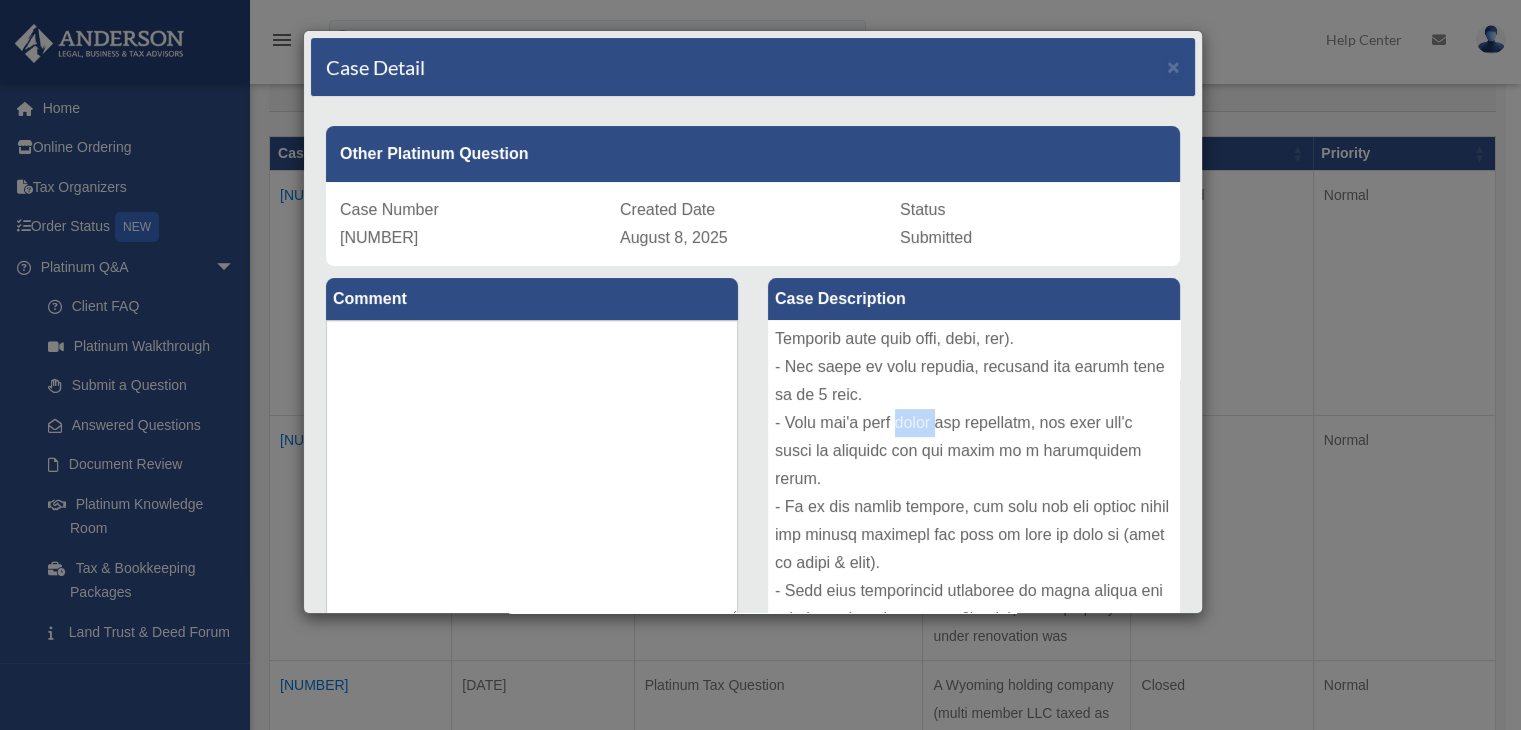 click at bounding box center [974, 470] 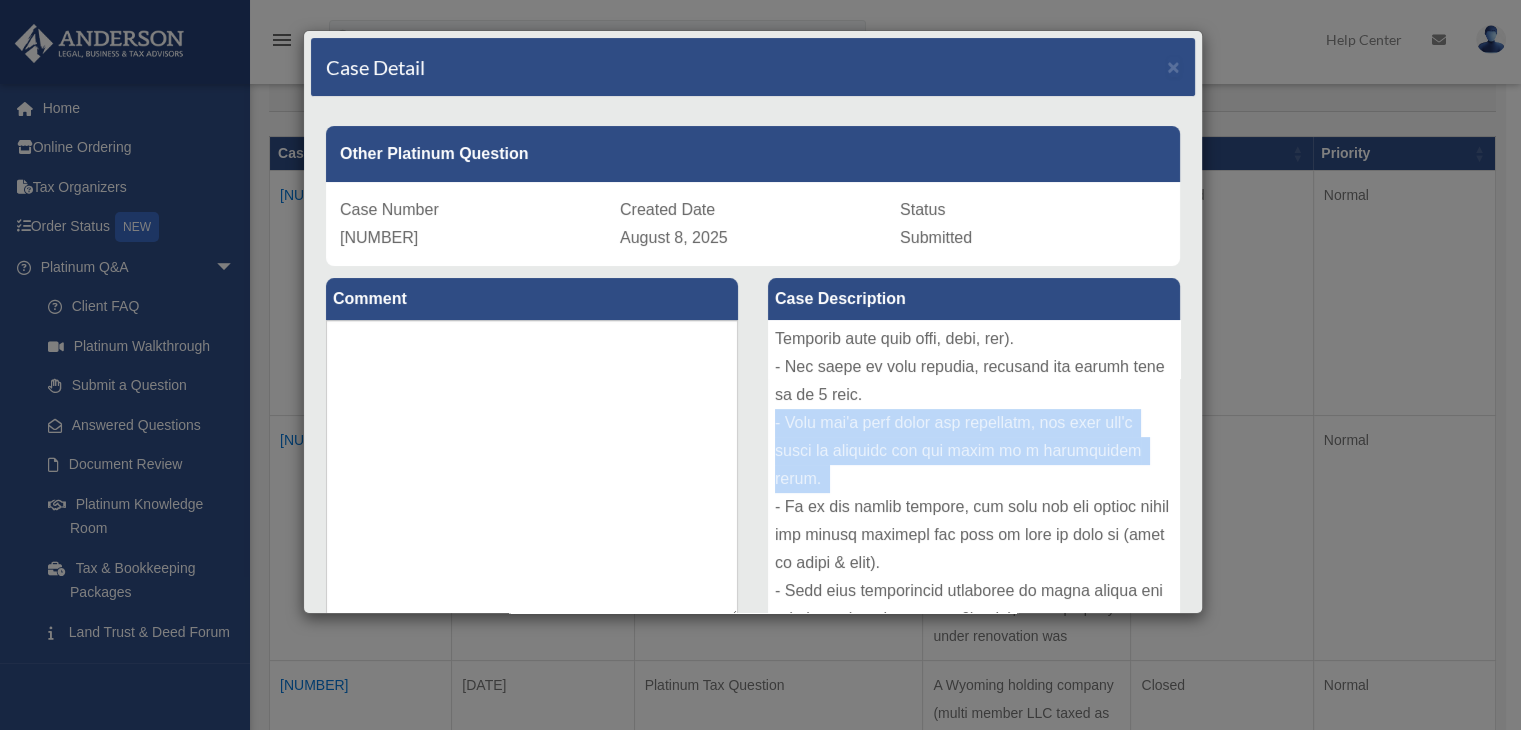click at bounding box center (974, 470) 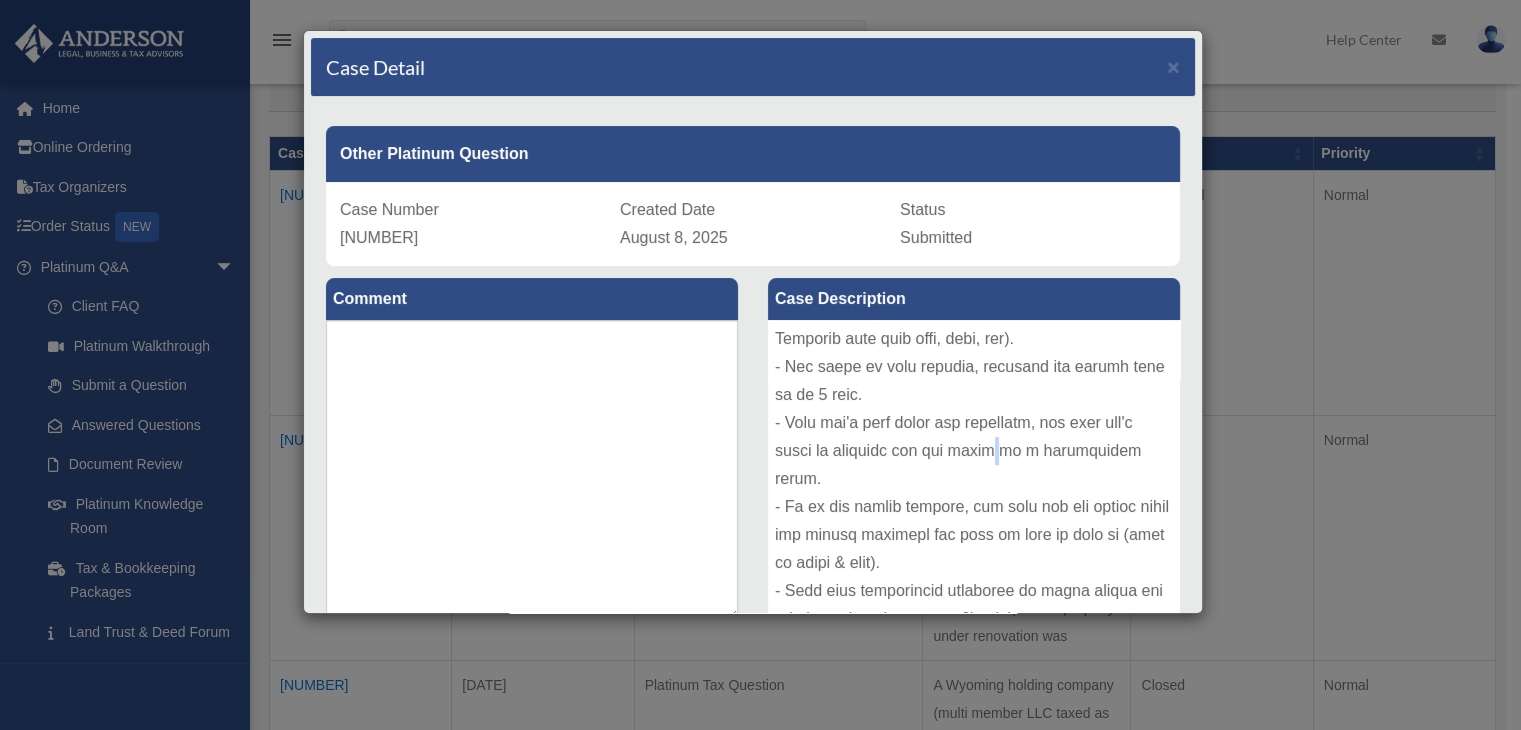 click at bounding box center [974, 470] 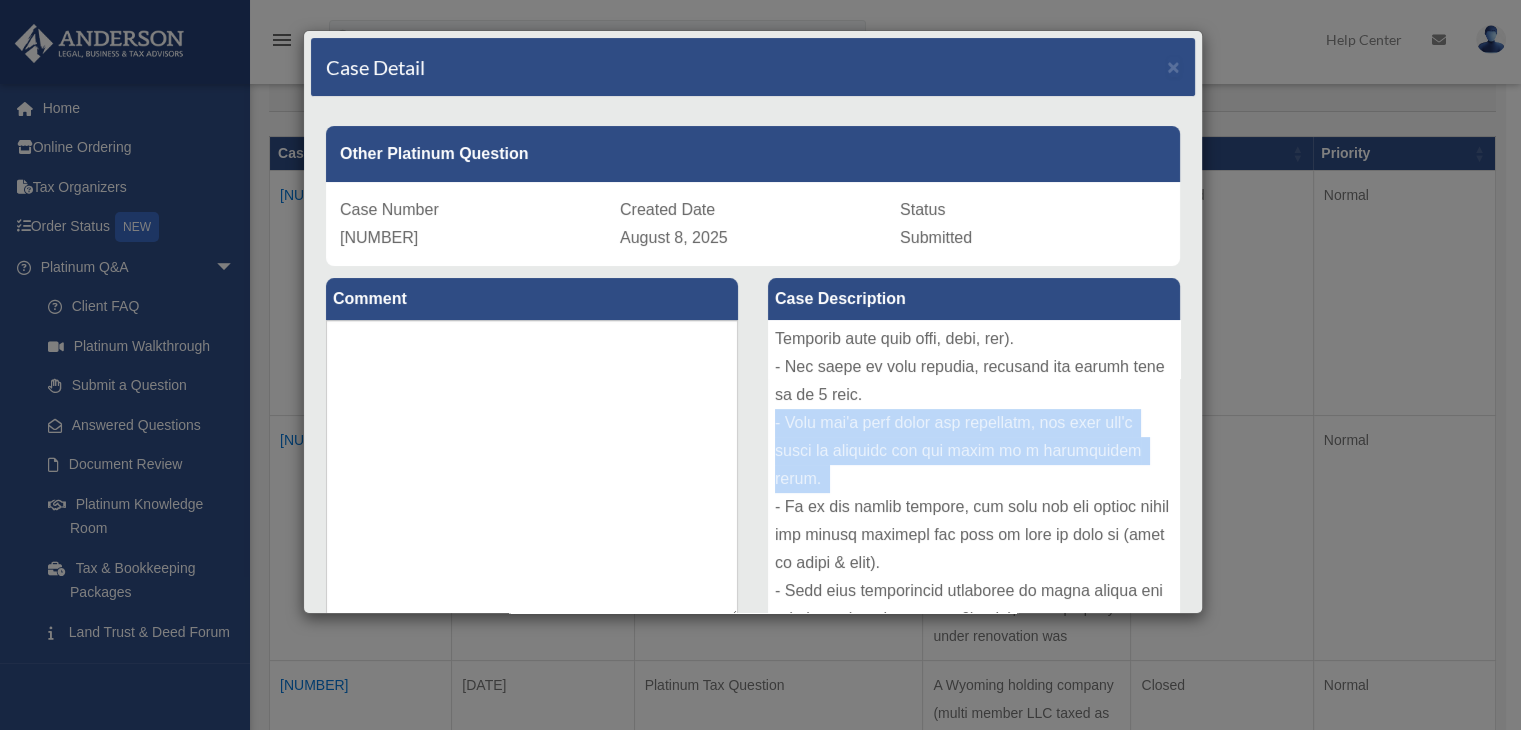 click at bounding box center (974, 470) 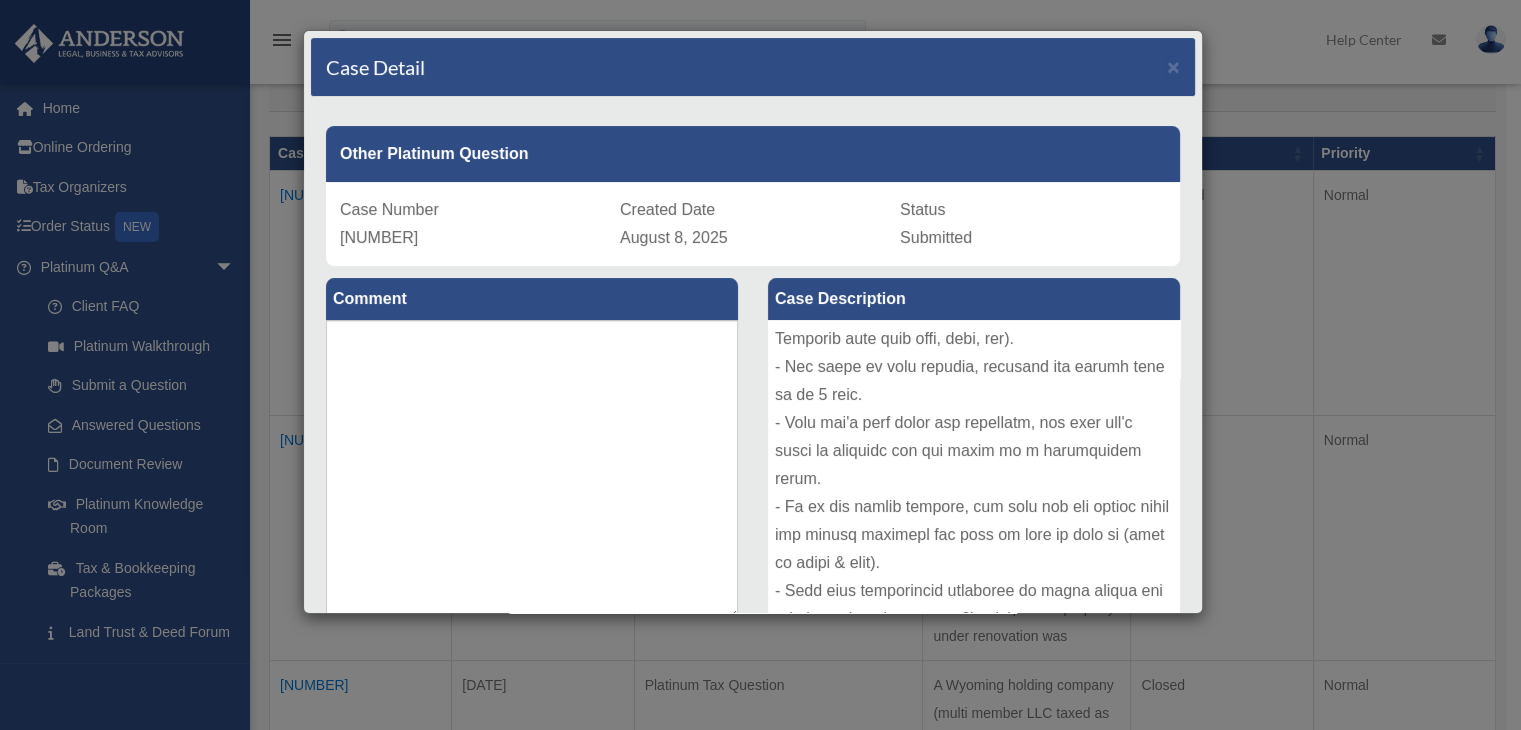 click at bounding box center (974, 470) 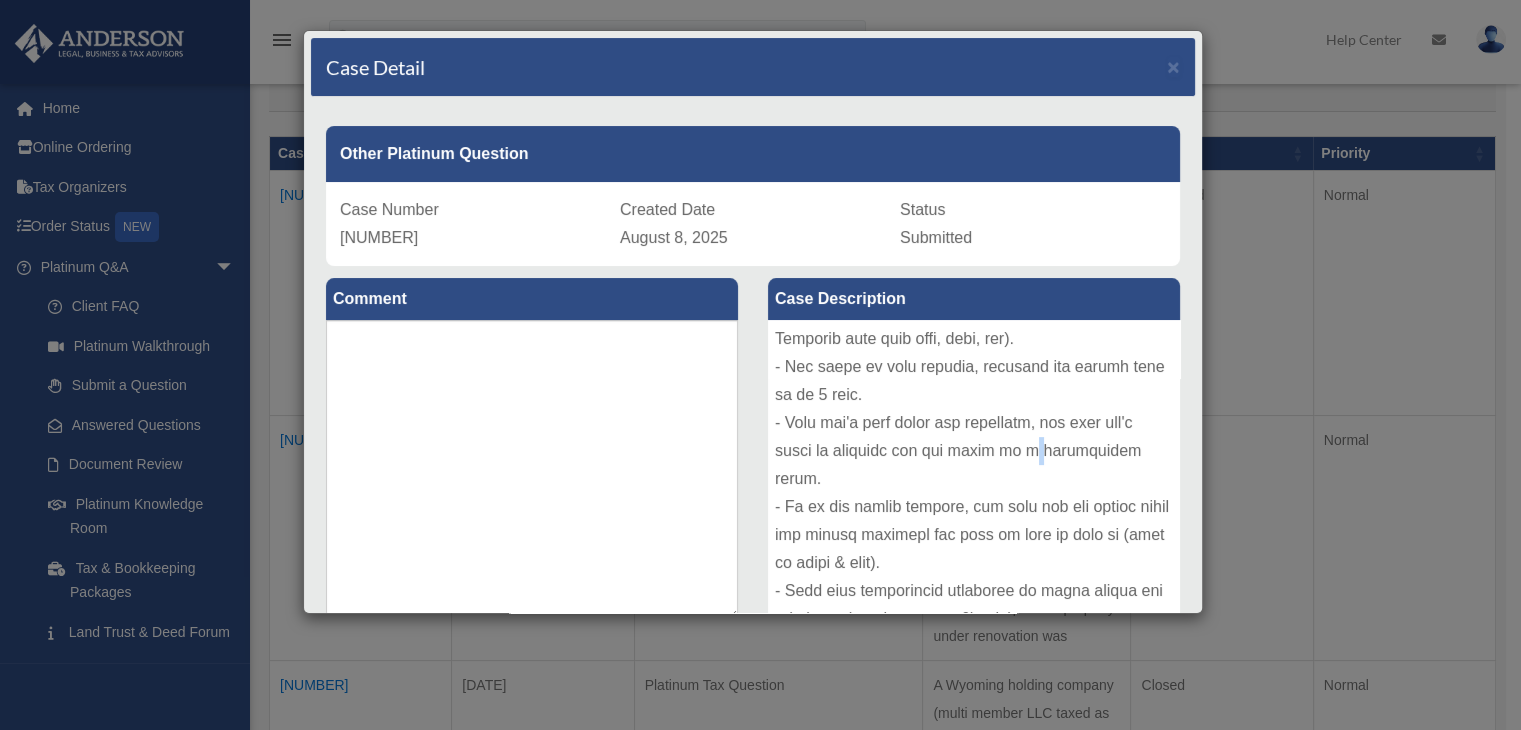 click at bounding box center [974, 470] 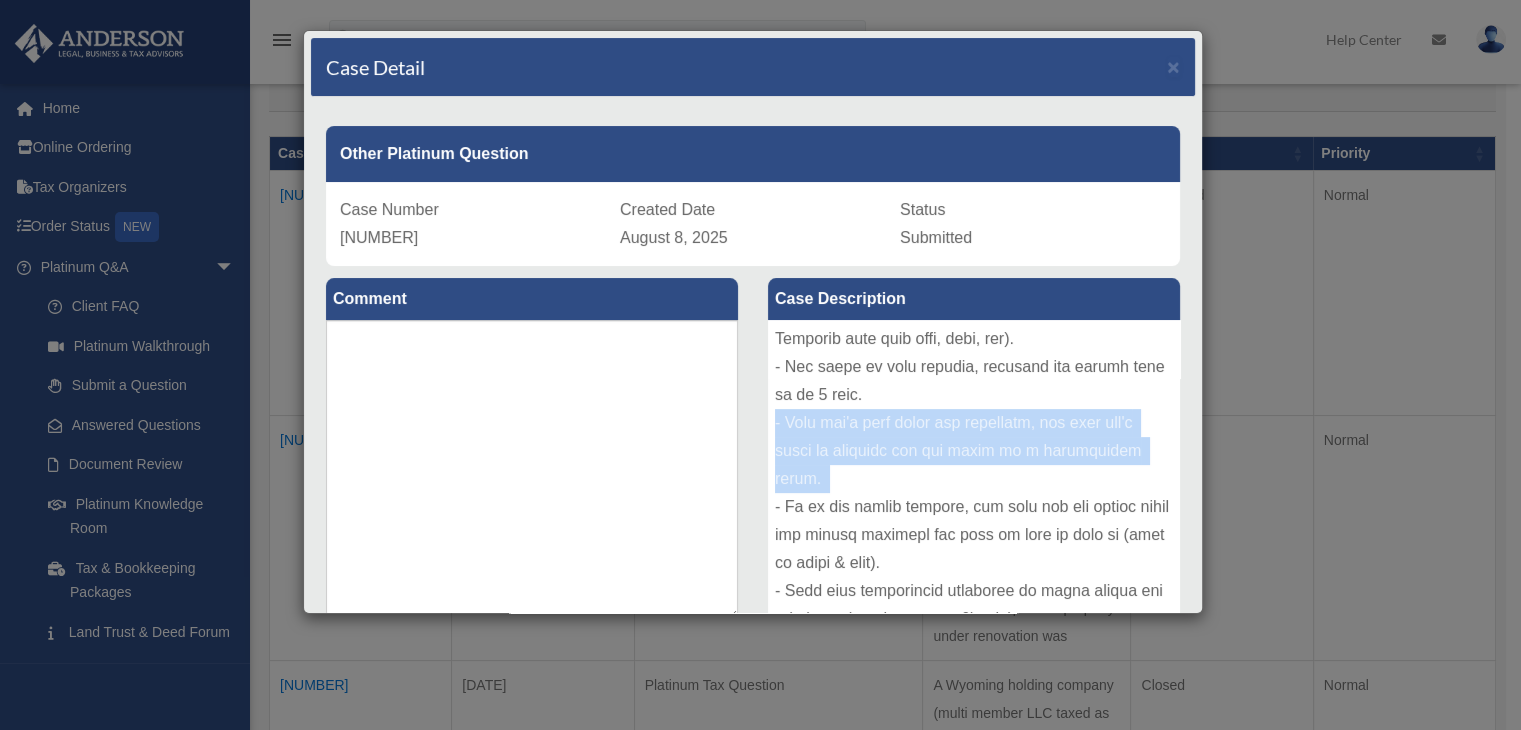 click at bounding box center (974, 470) 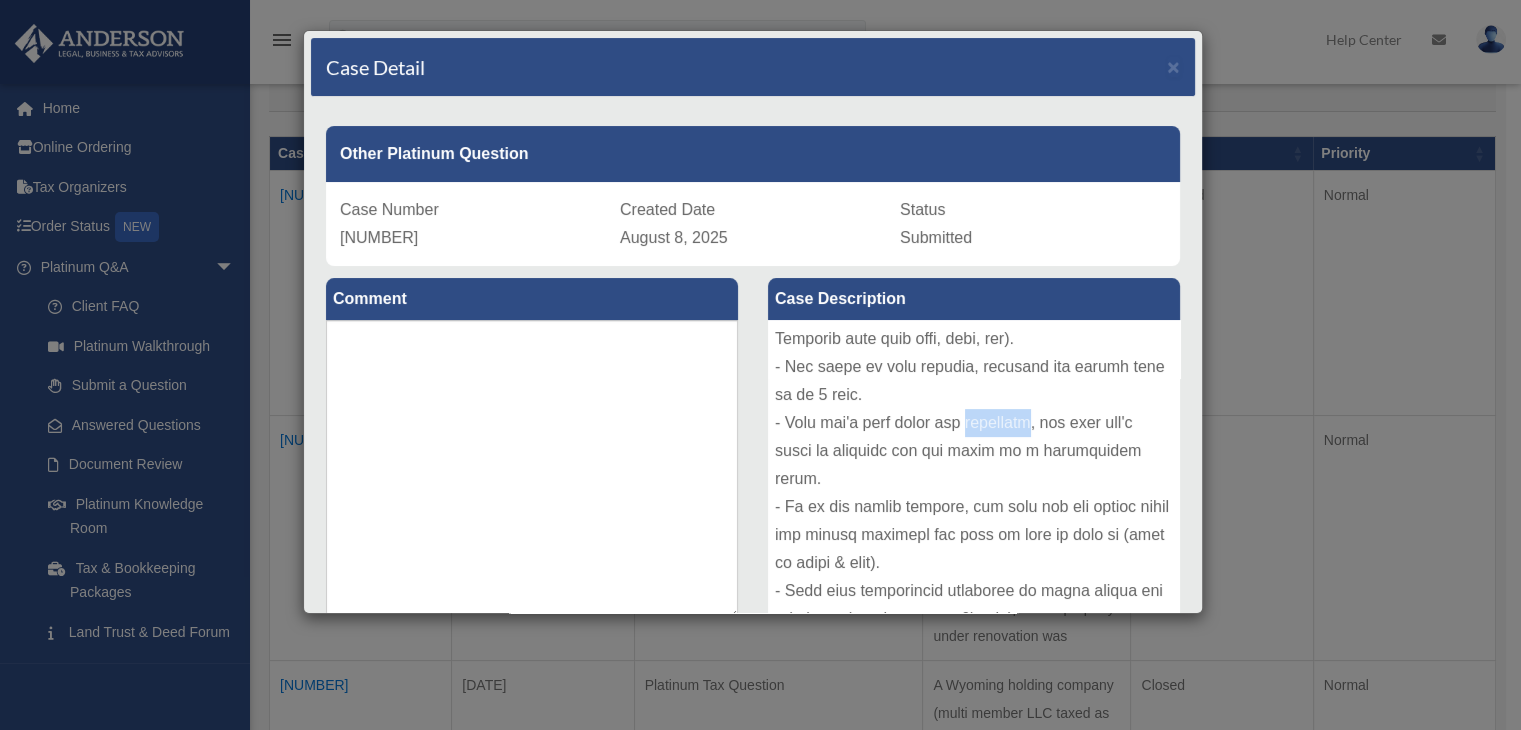 click at bounding box center [974, 470] 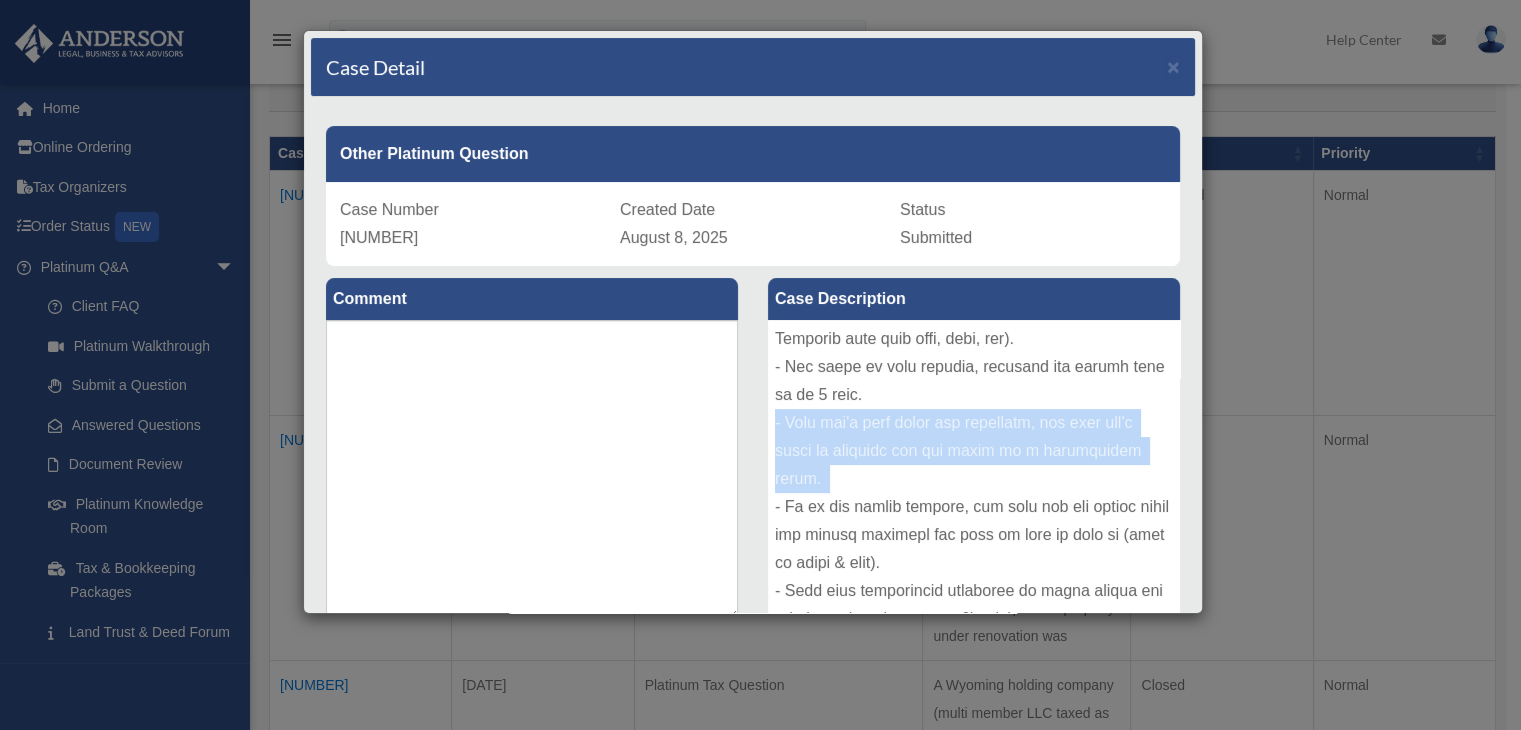 click at bounding box center (974, 470) 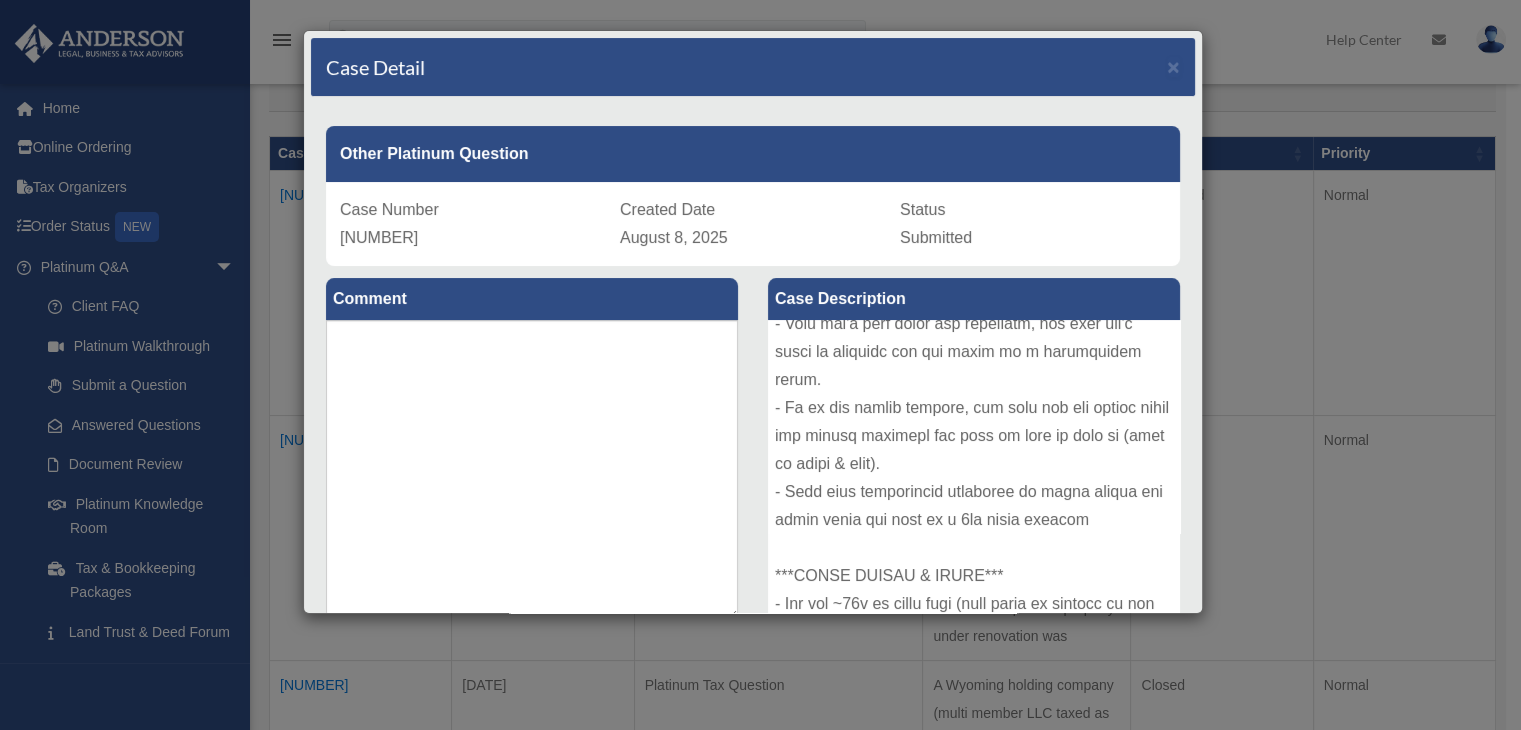 scroll, scrollTop: 550, scrollLeft: 0, axis: vertical 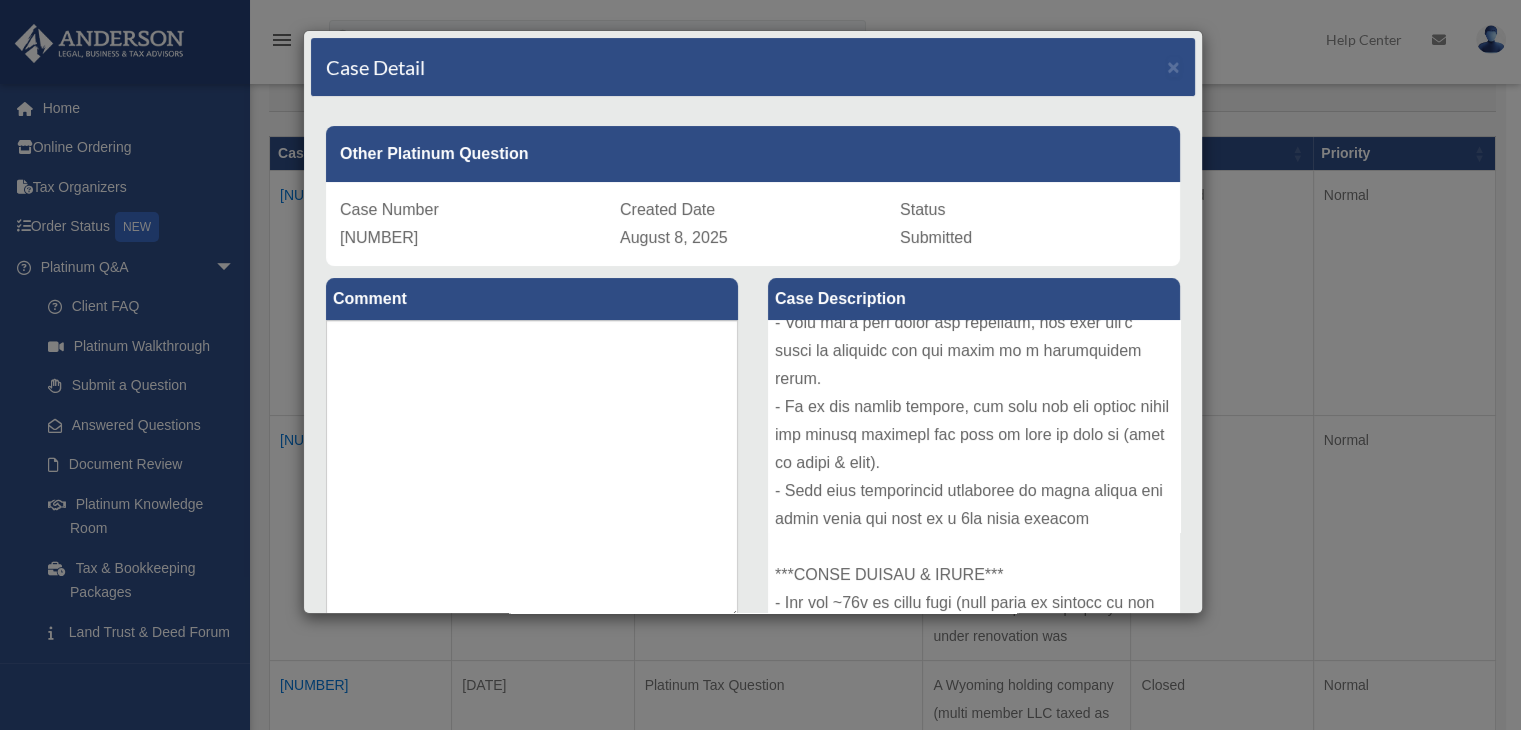 click at bounding box center (974, 470) 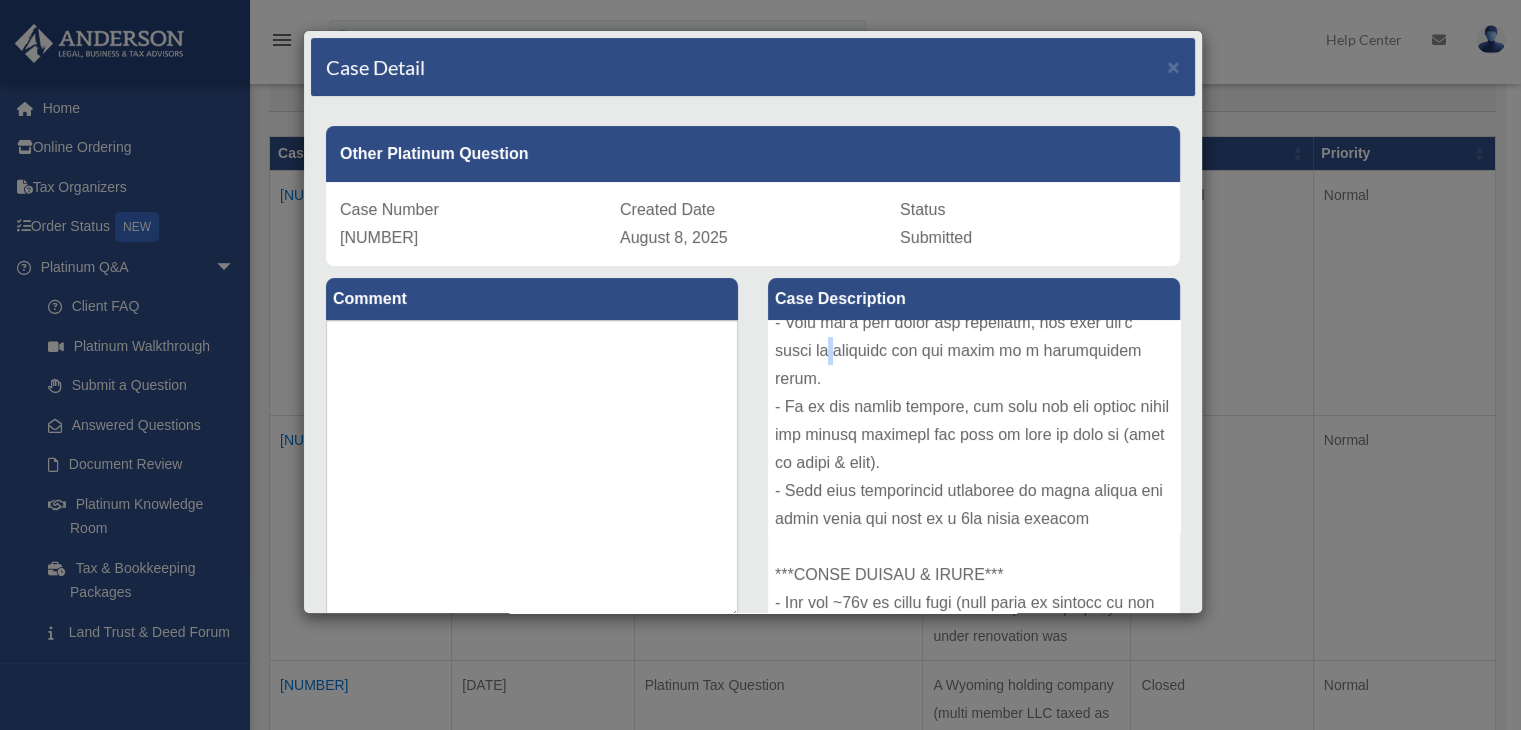 click at bounding box center (974, 470) 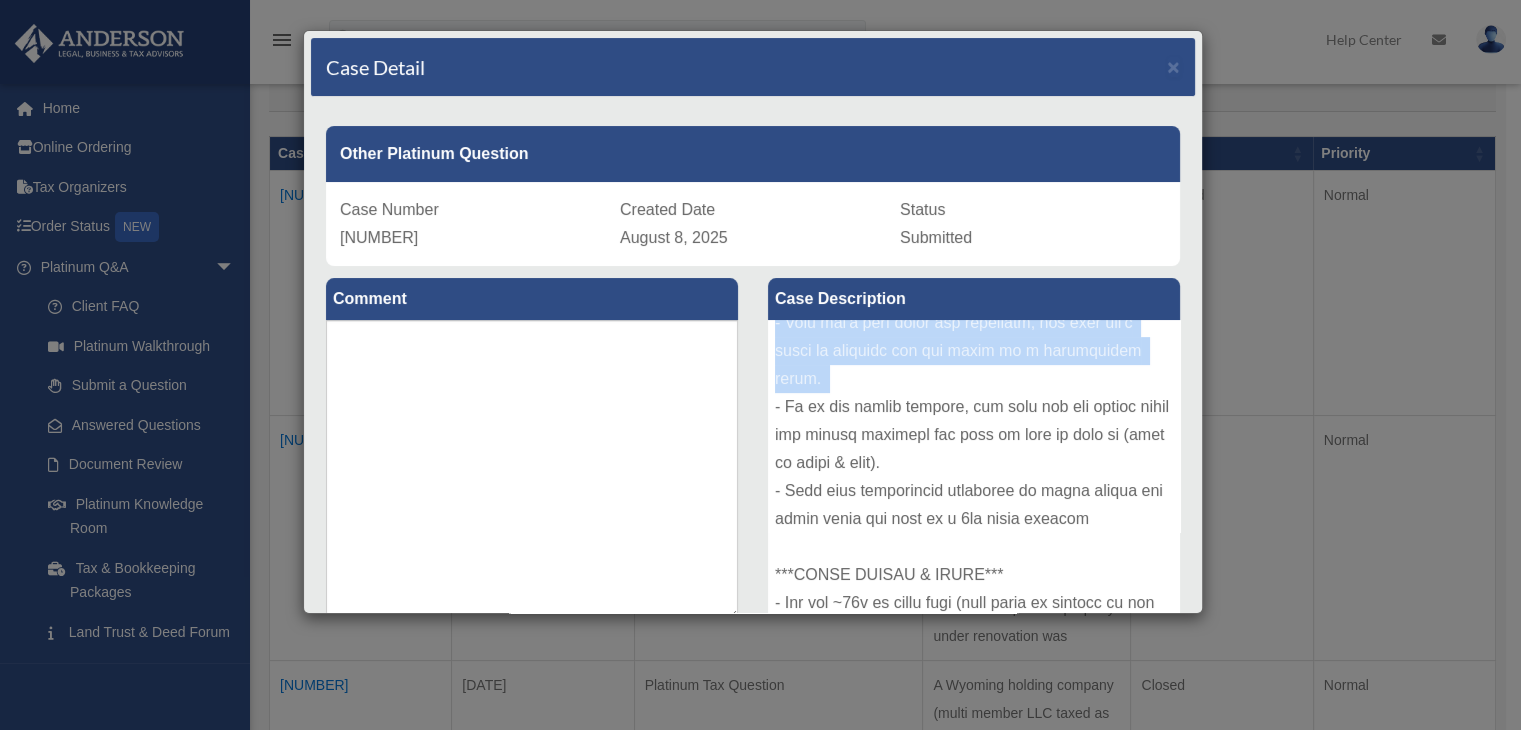click at bounding box center (974, 470) 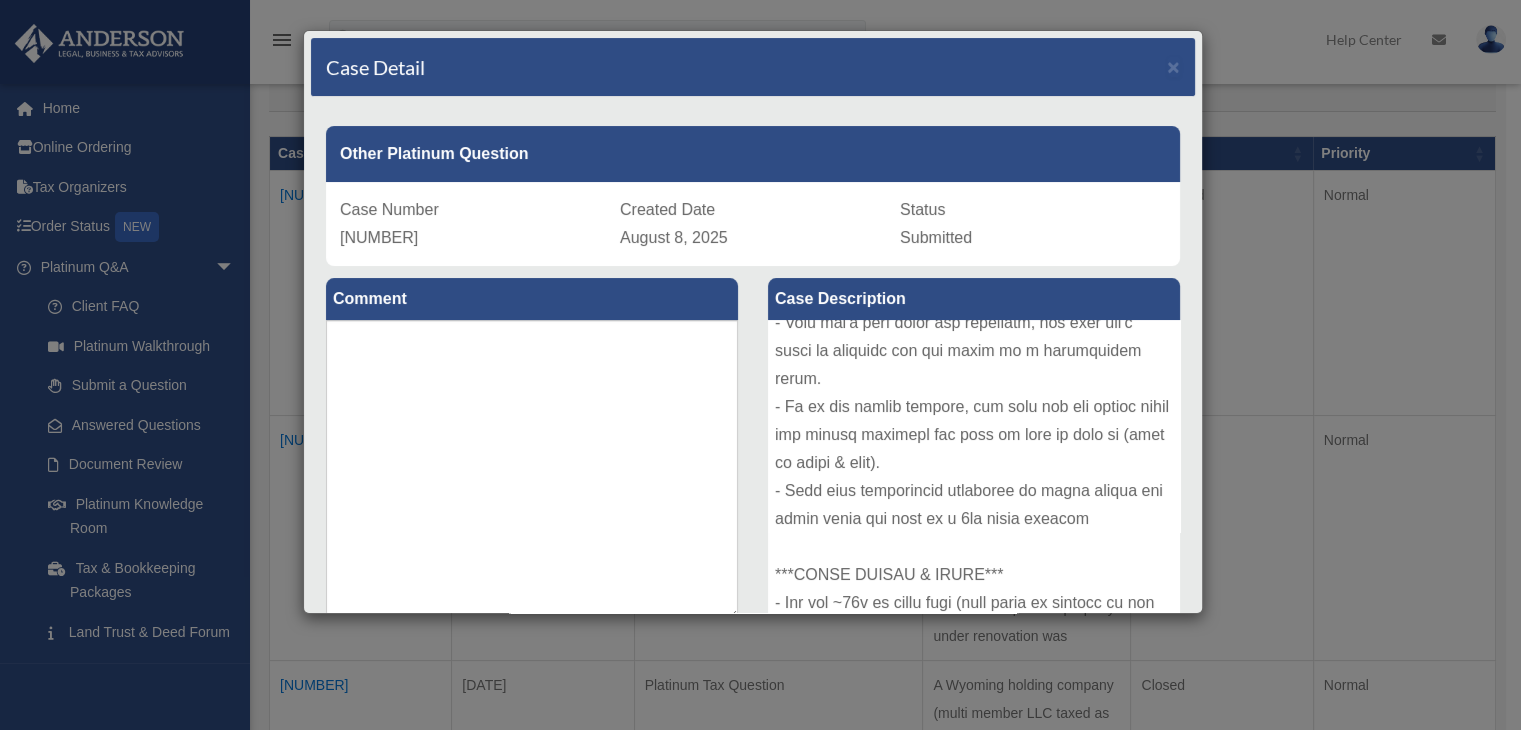 click at bounding box center (974, 470) 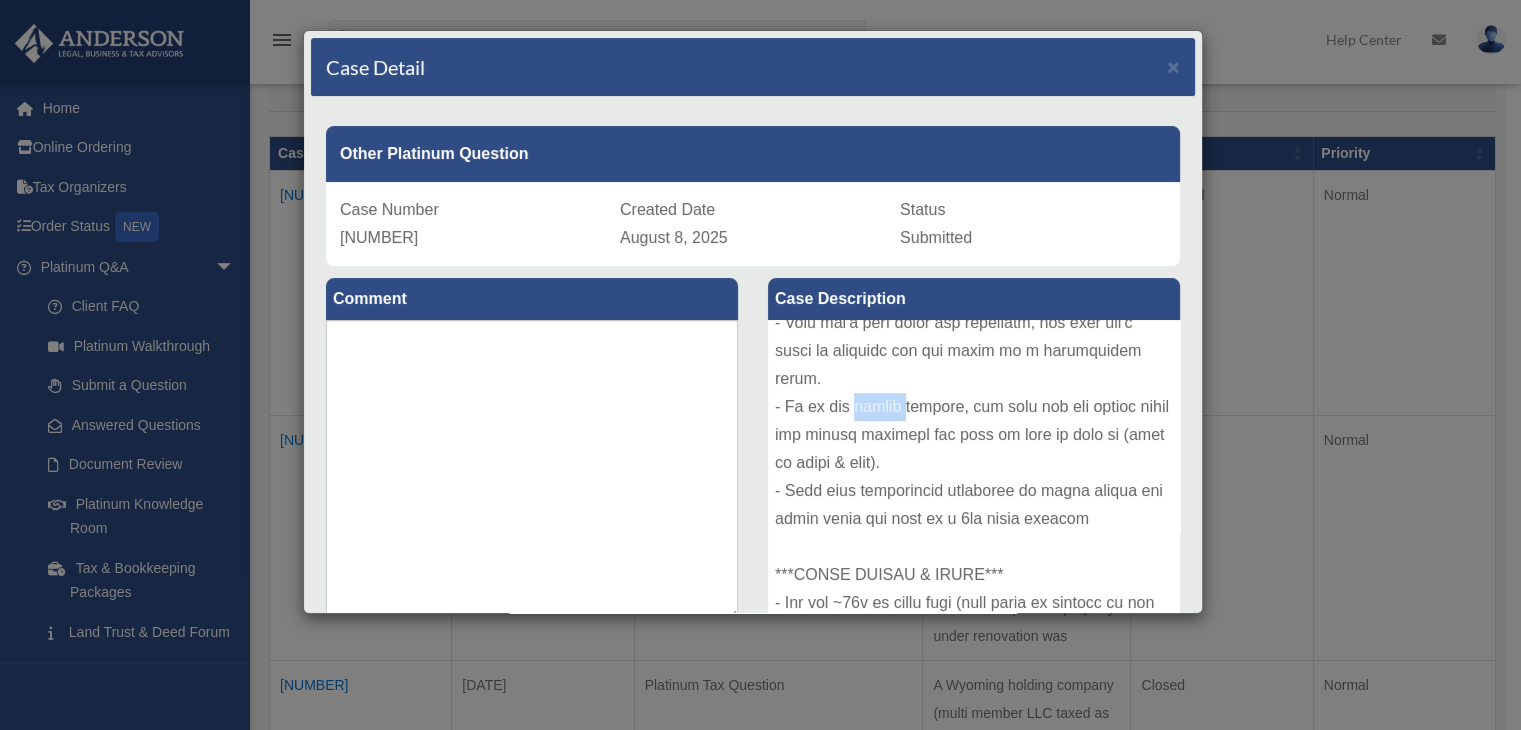 click at bounding box center [974, 470] 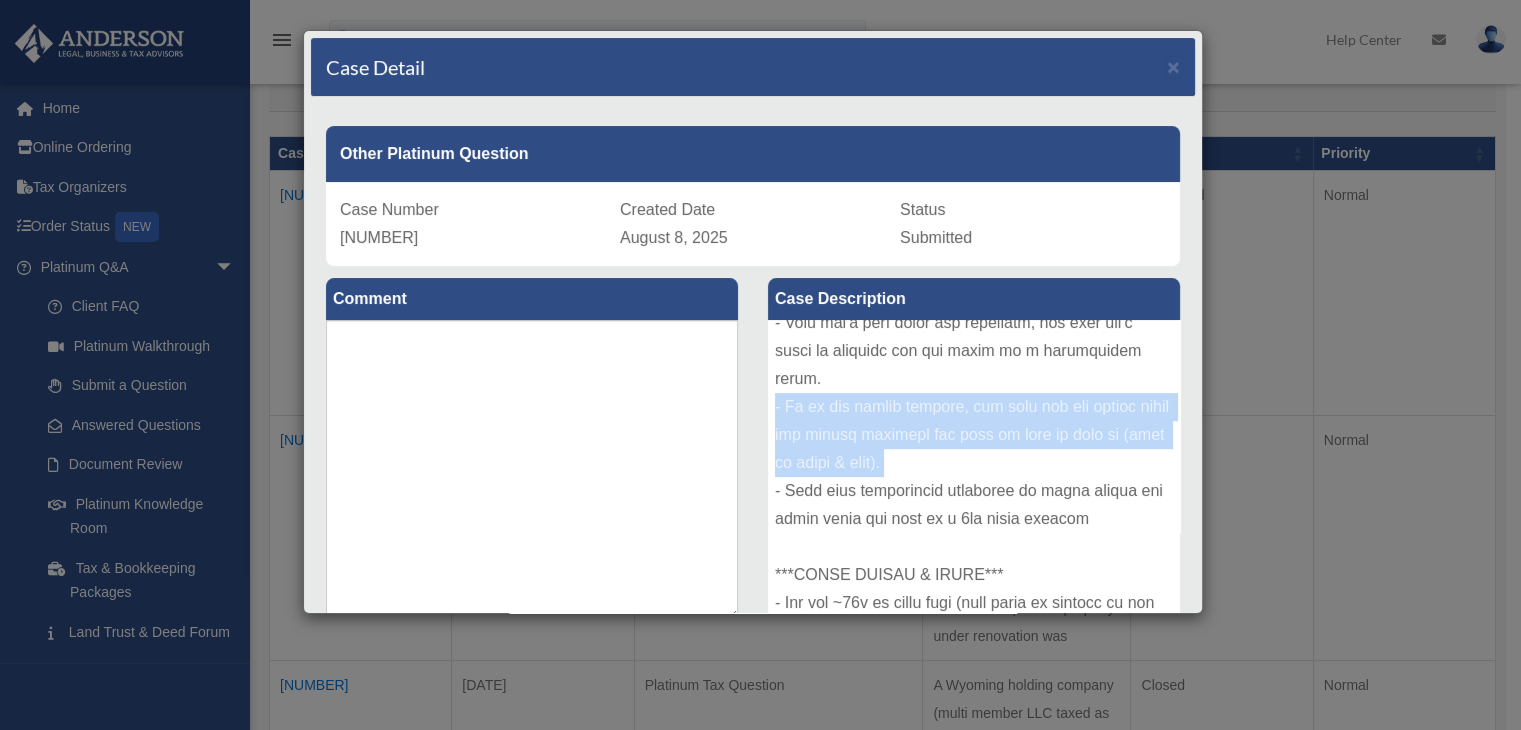 click at bounding box center [974, 470] 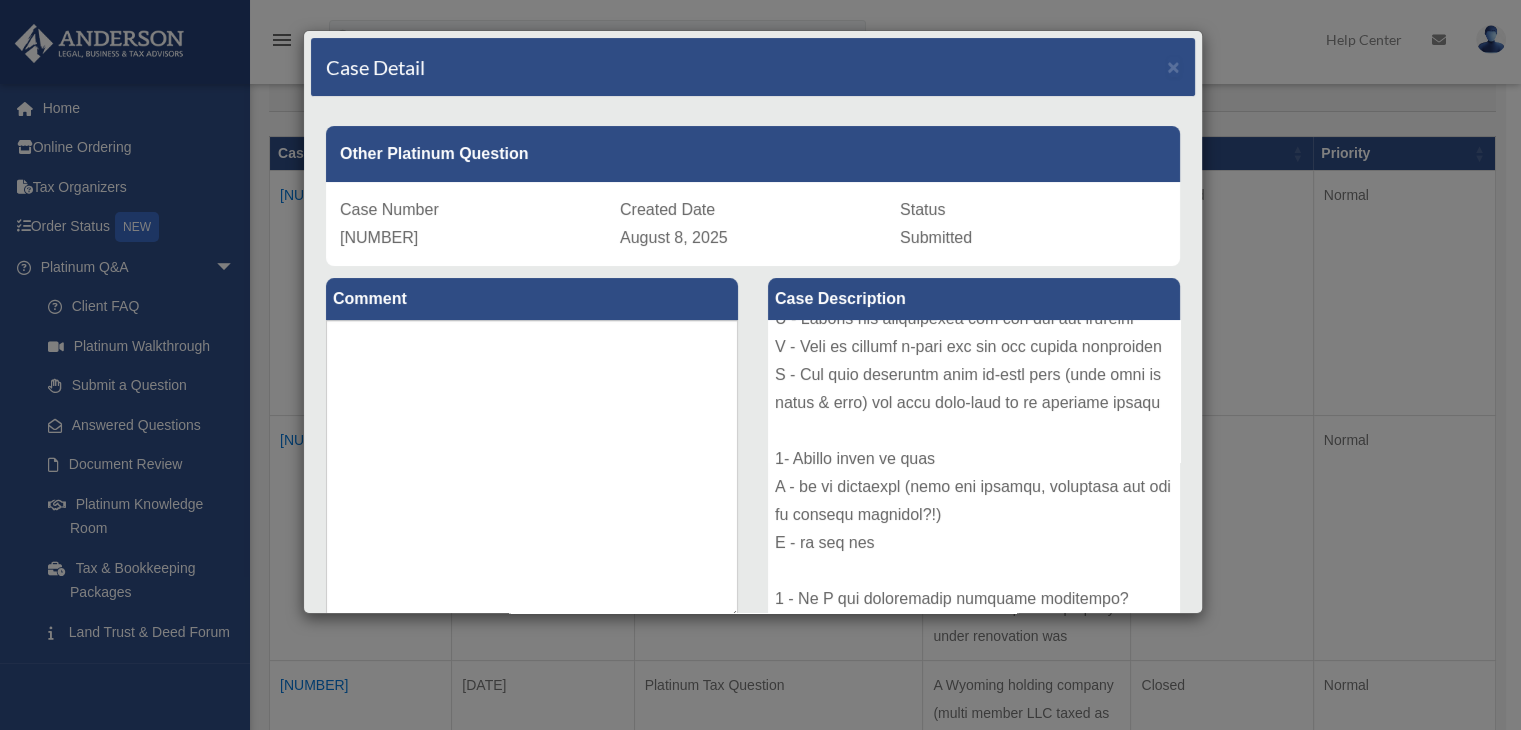 scroll, scrollTop: 3018, scrollLeft: 0, axis: vertical 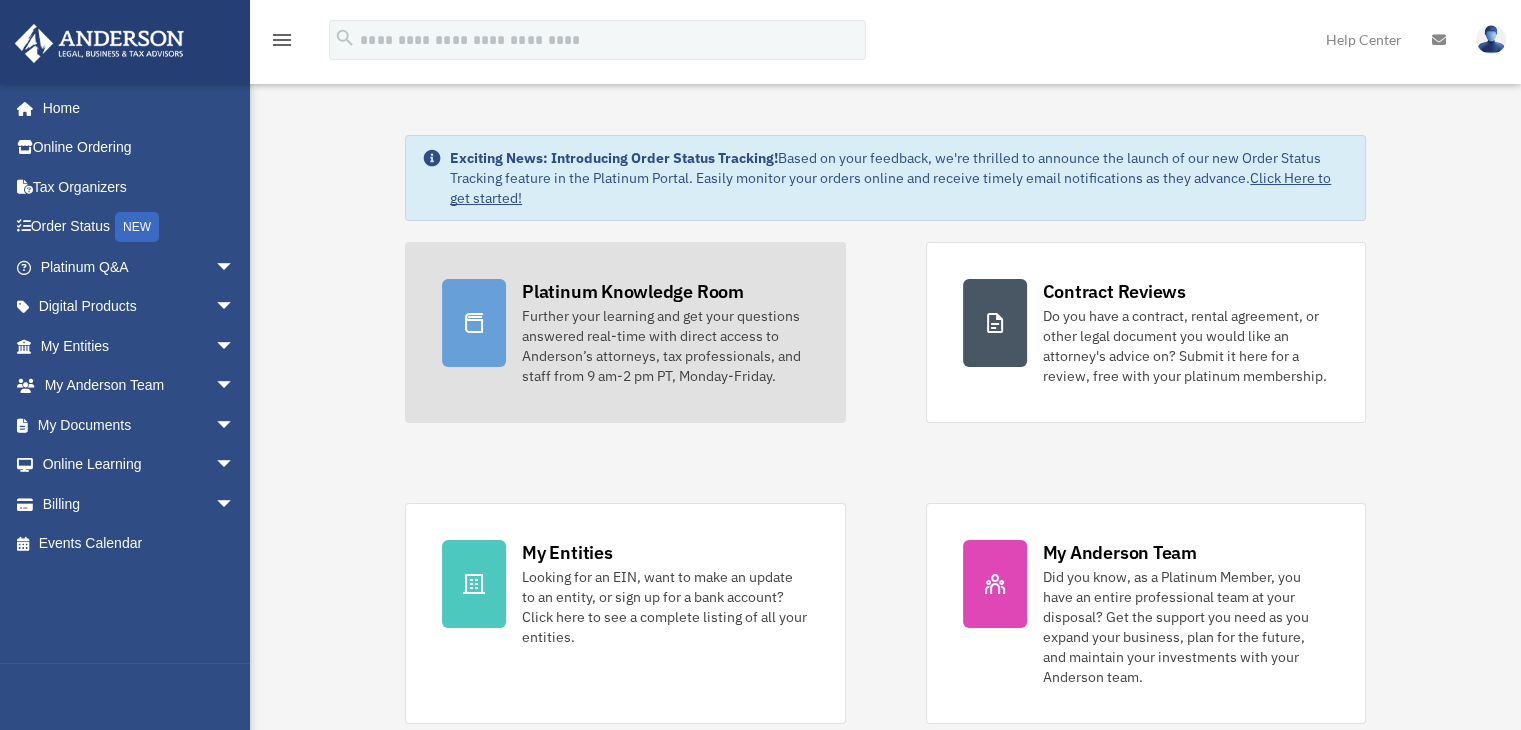 click on "Further your learning and get your questions answered real-time with direct access to Anderson’s attorneys, tax professionals, and staff from 9 am-2 pm PT, Monday-Friday." at bounding box center [665, 346] 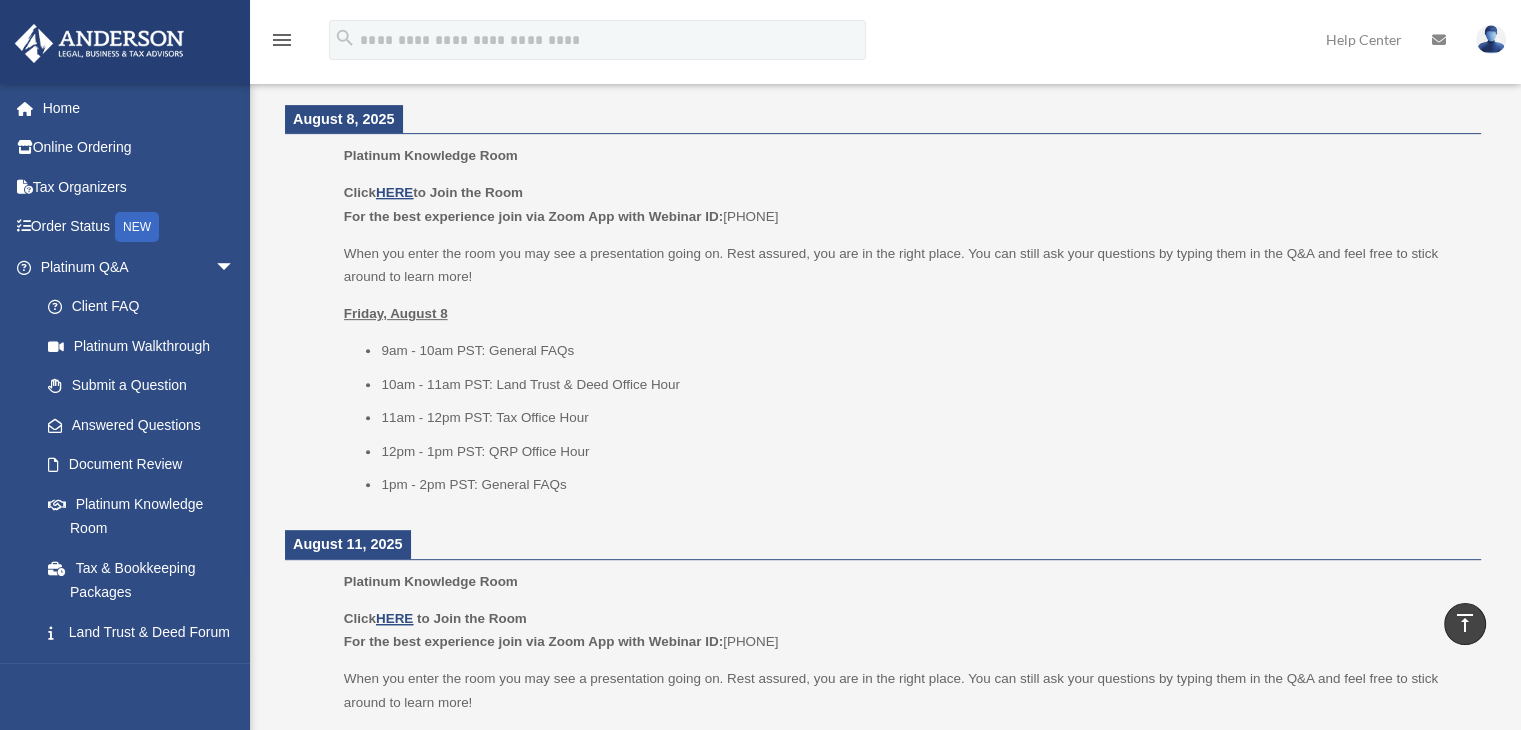 scroll, scrollTop: 800, scrollLeft: 0, axis: vertical 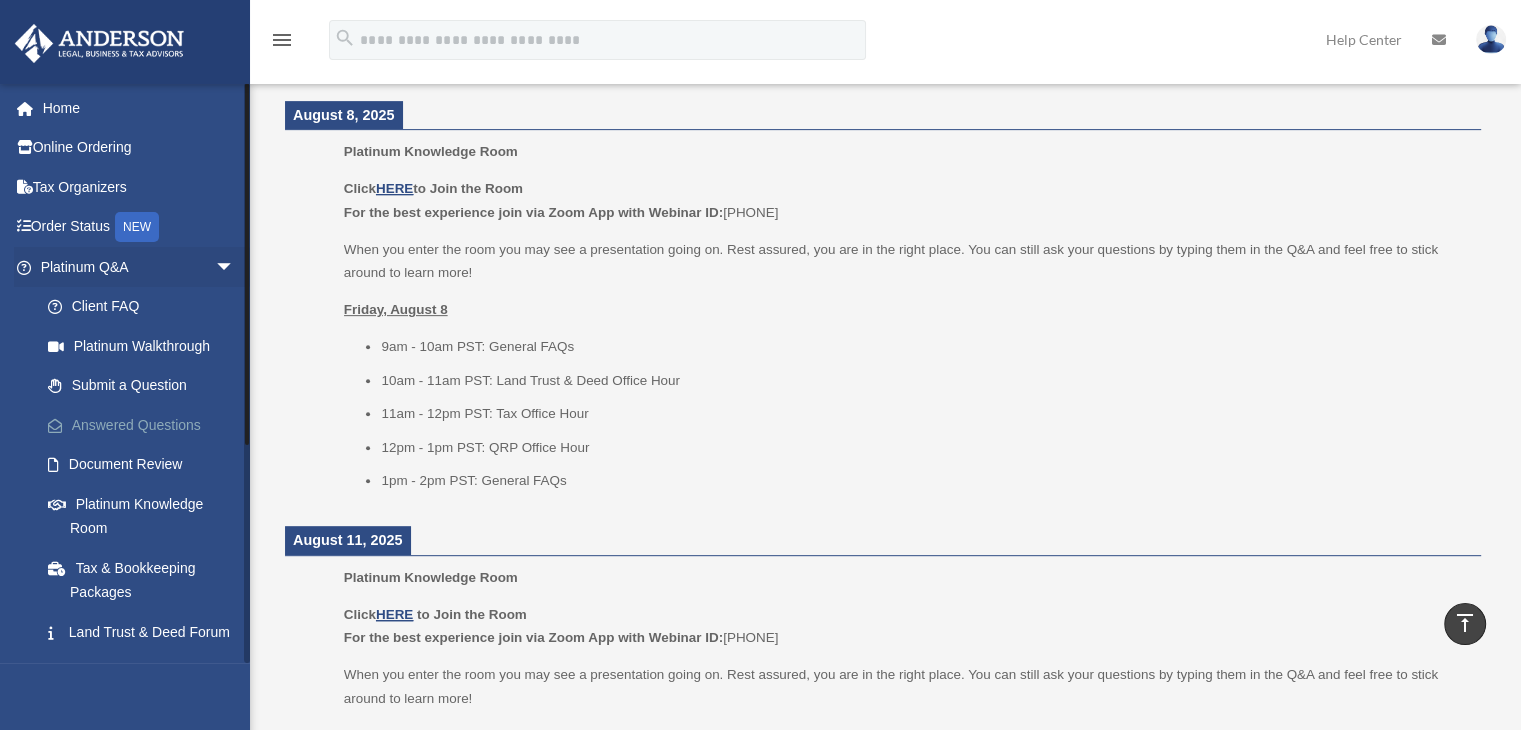 click on "Answered Questions" at bounding box center [146, 425] 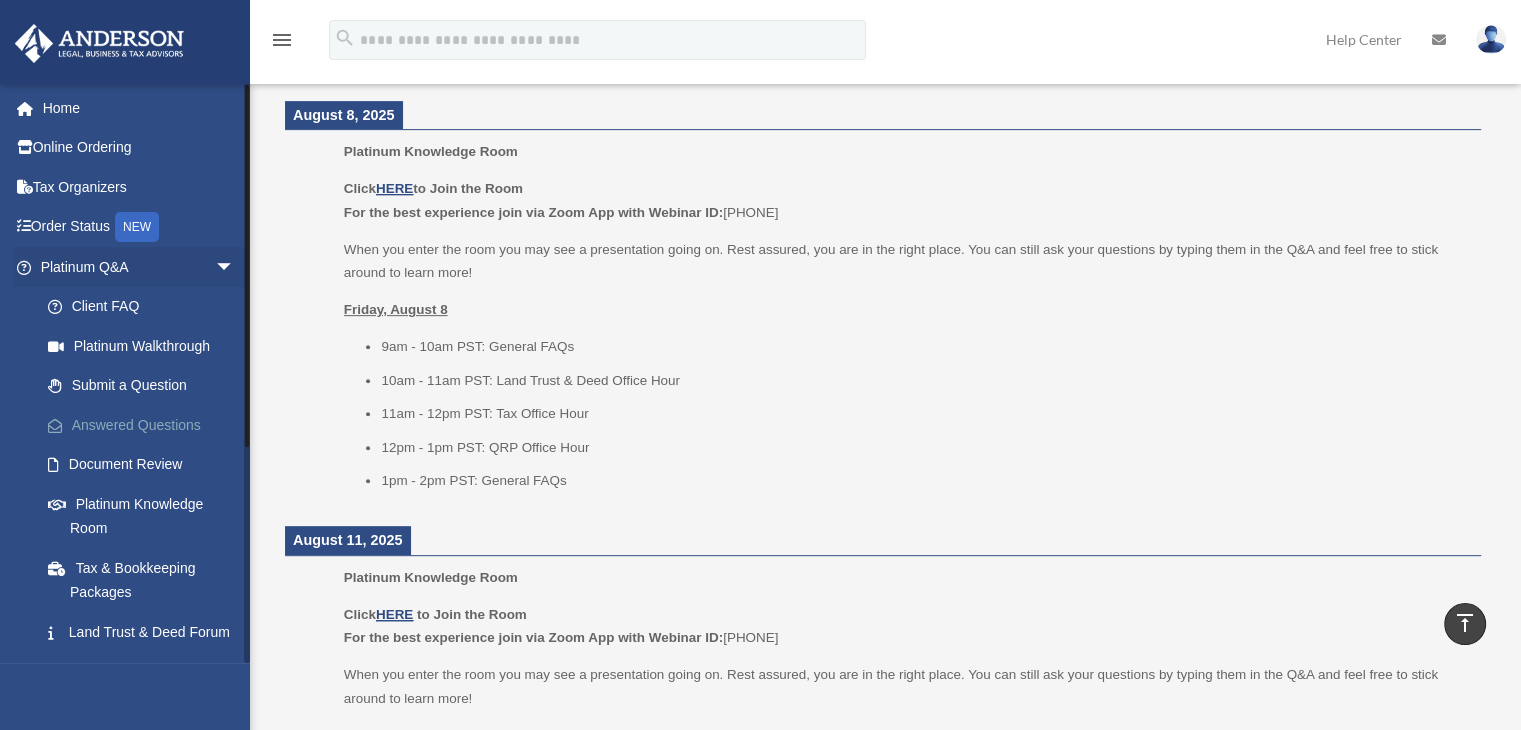 scroll, scrollTop: 24, scrollLeft: 0, axis: vertical 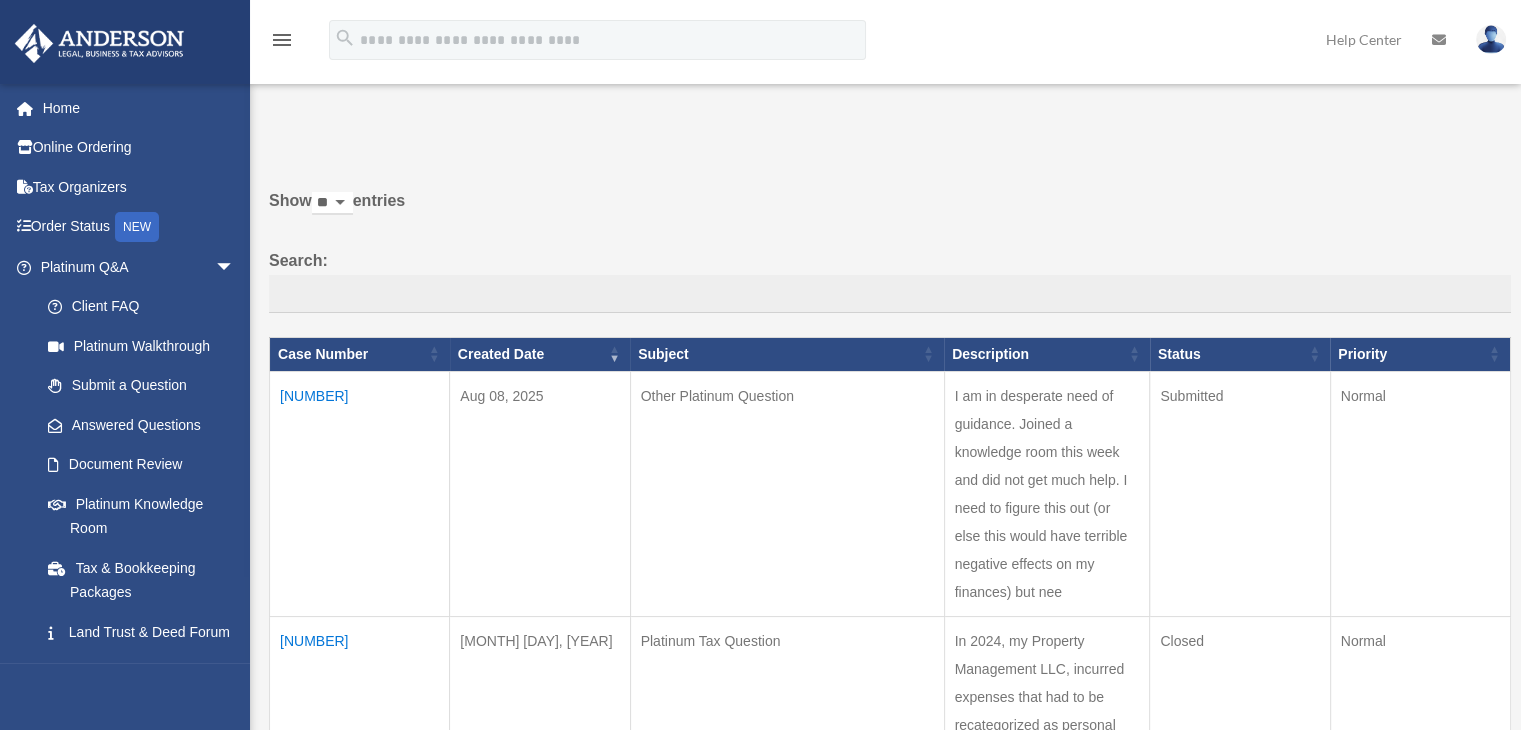 click on "[NUMBER]" at bounding box center (360, 493) 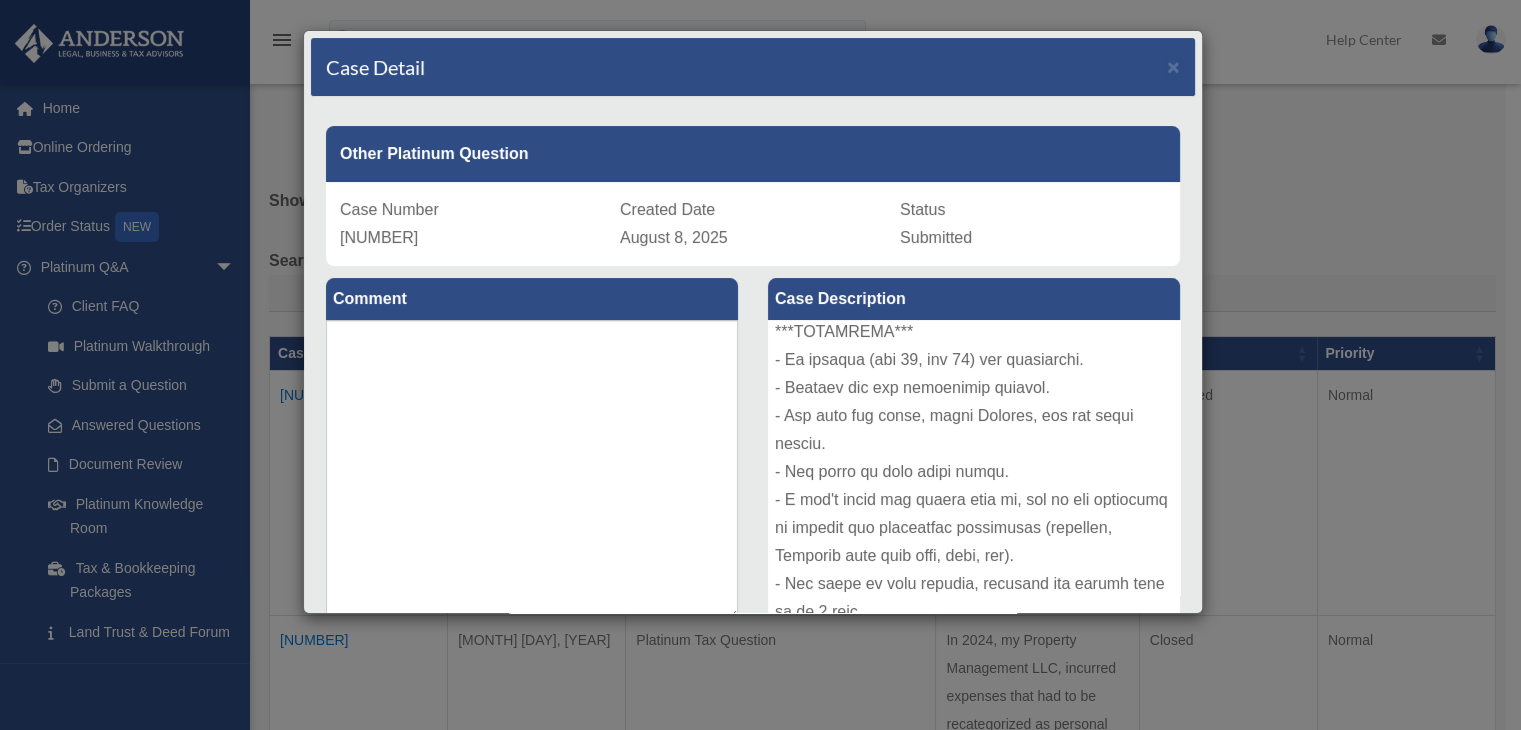 scroll, scrollTop: 250, scrollLeft: 0, axis: vertical 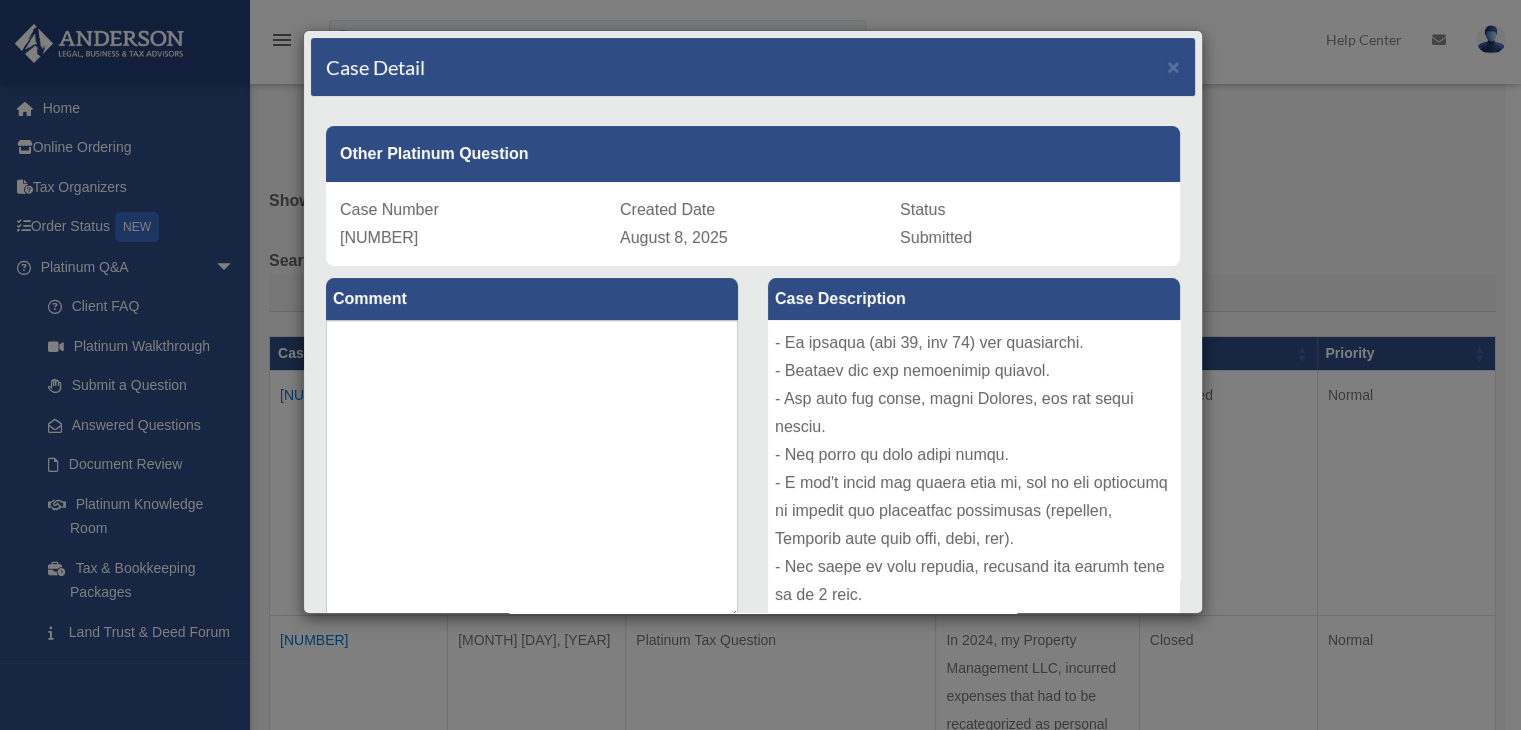click at bounding box center [974, 470] 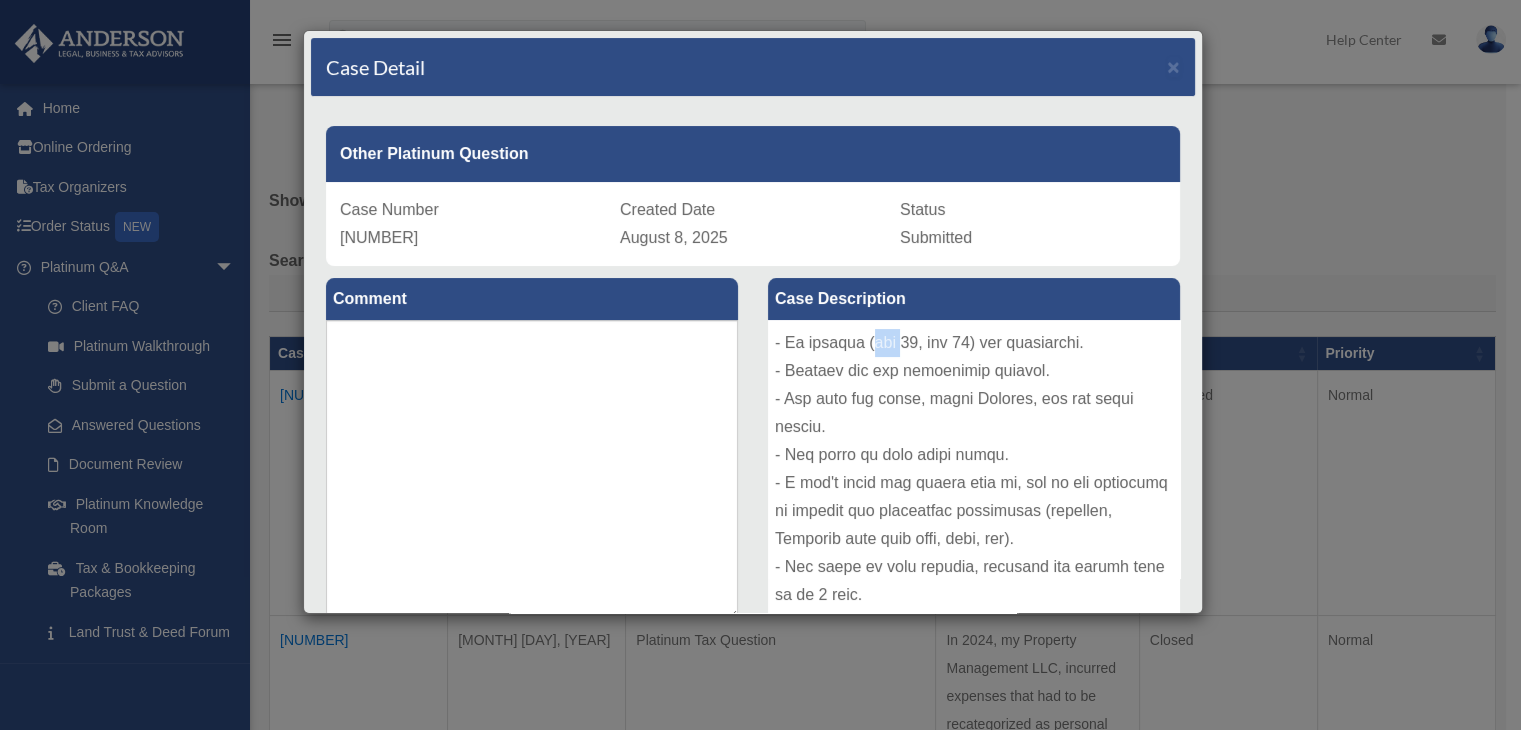 click at bounding box center [974, 470] 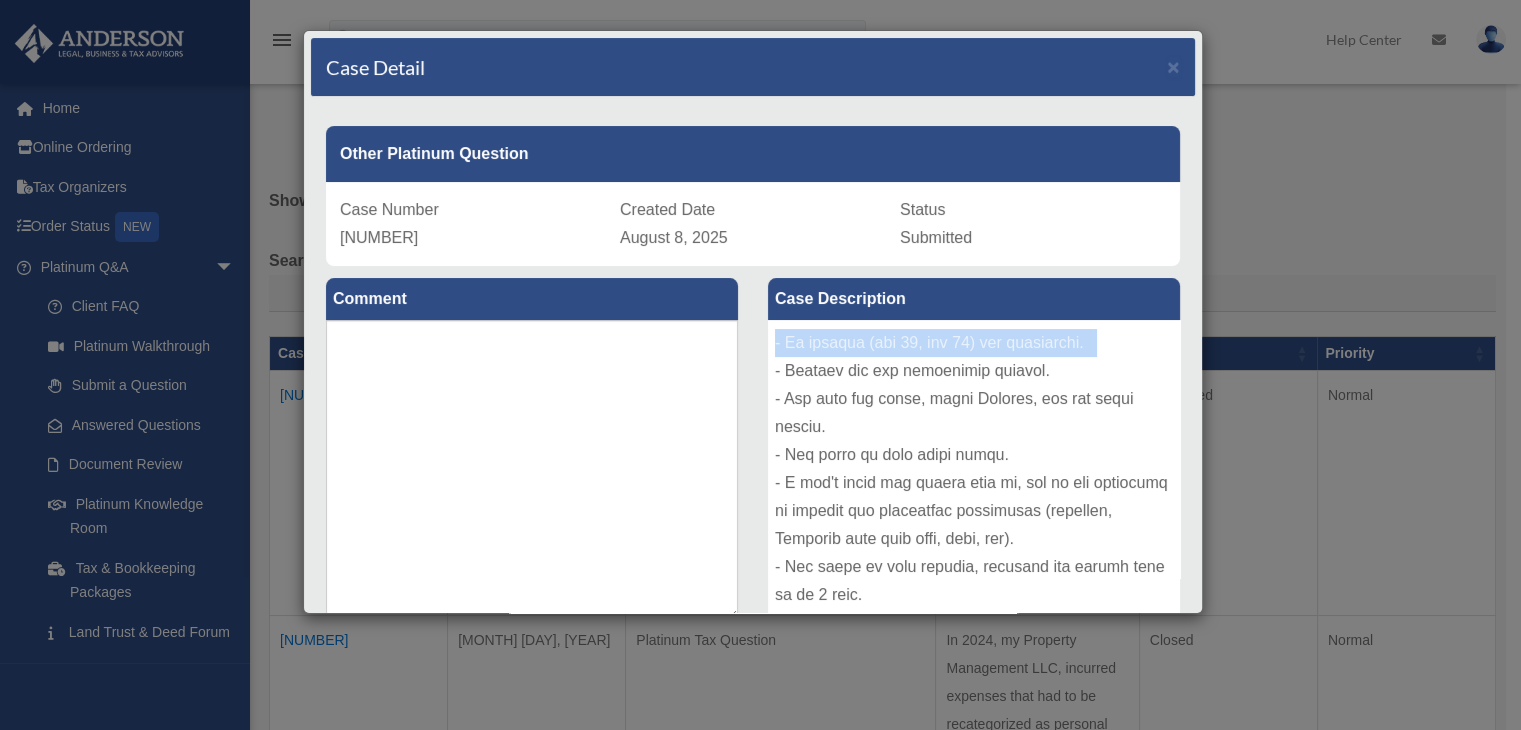 click at bounding box center (974, 470) 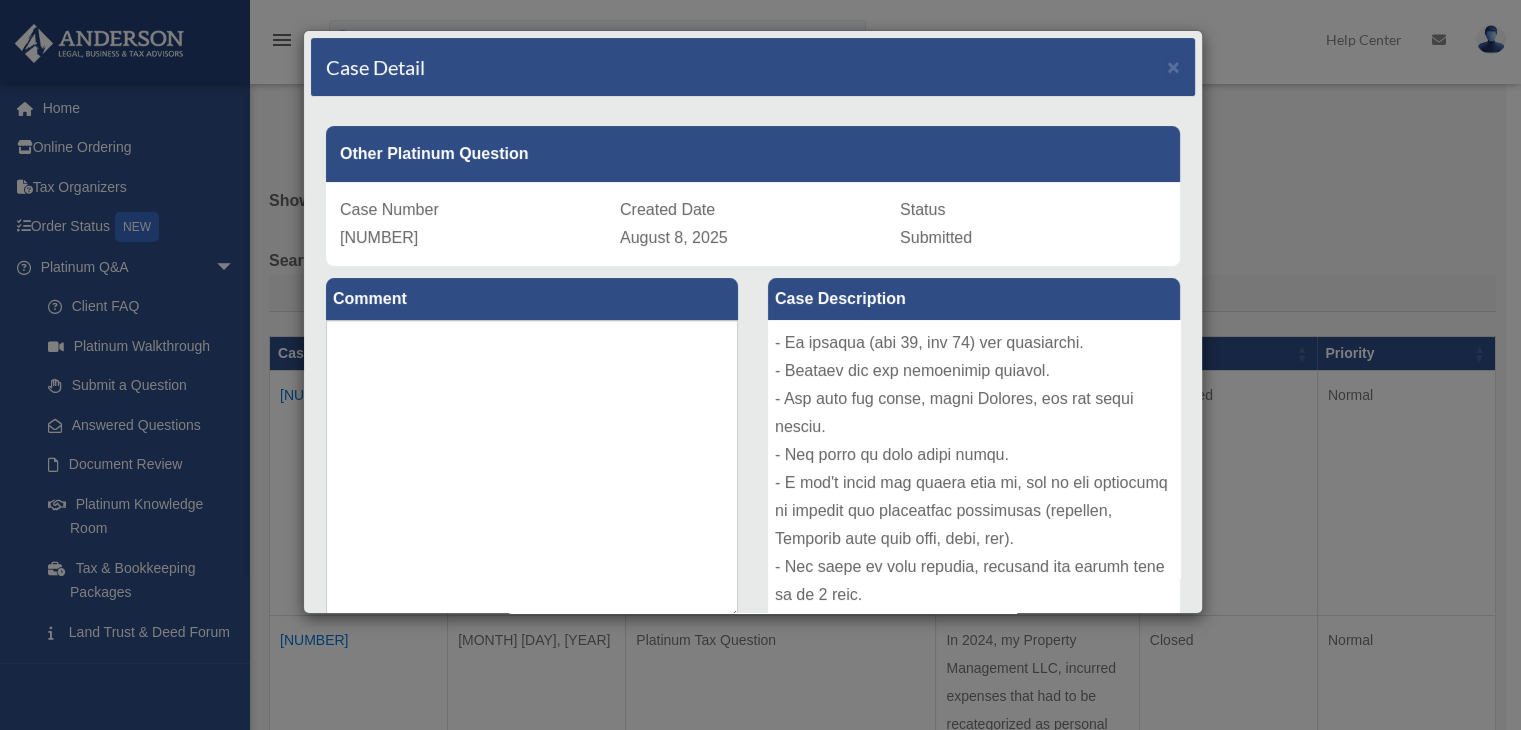 click at bounding box center [974, 470] 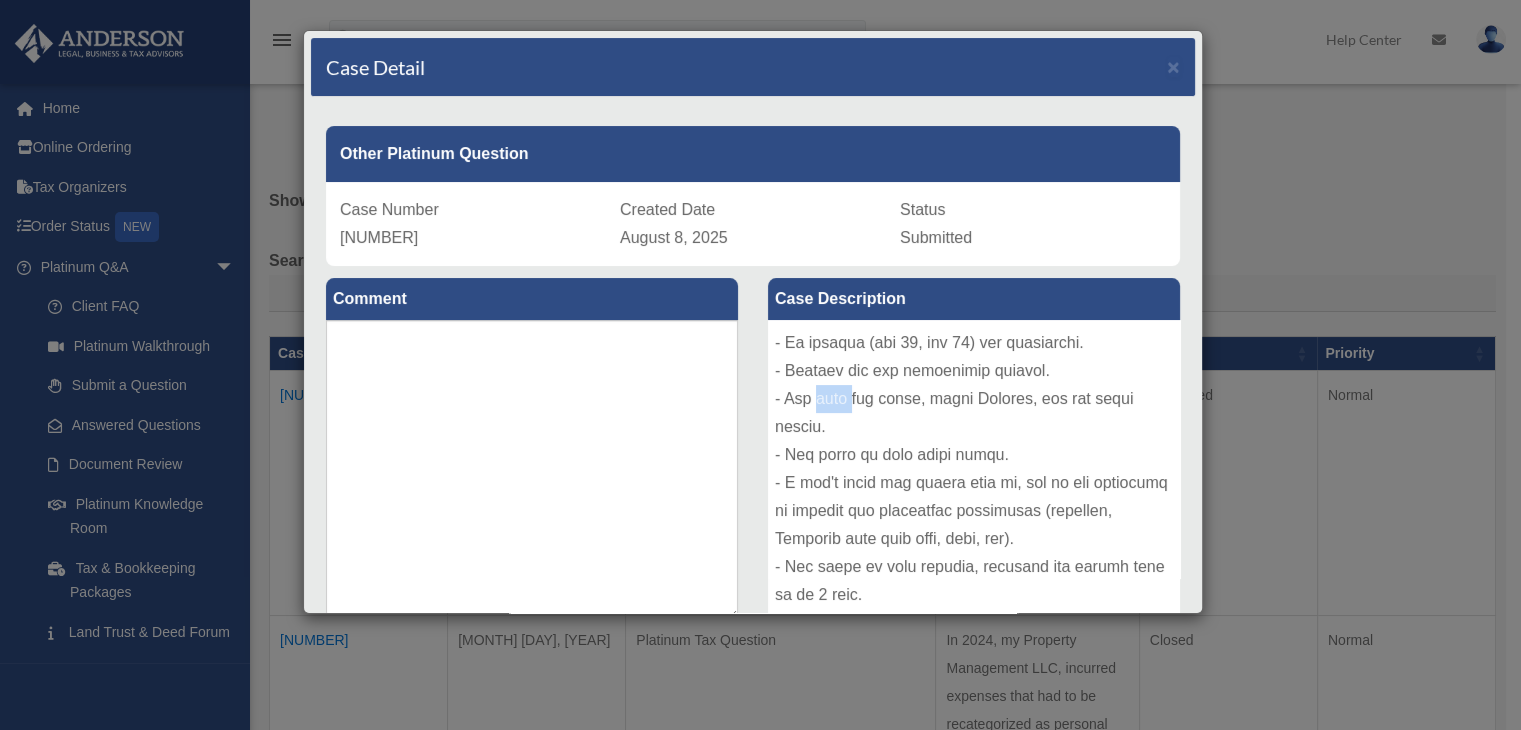 click at bounding box center [974, 470] 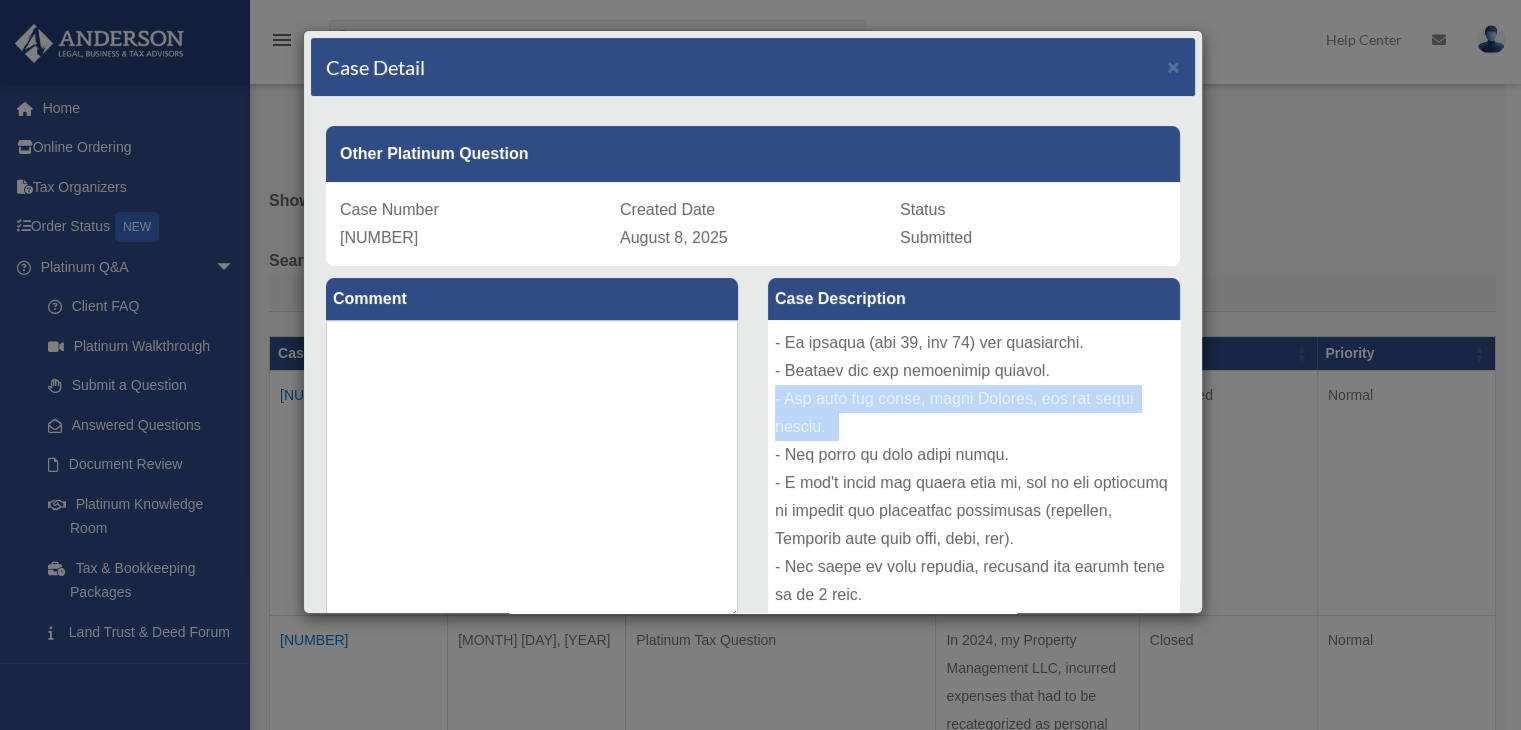 click at bounding box center (974, 470) 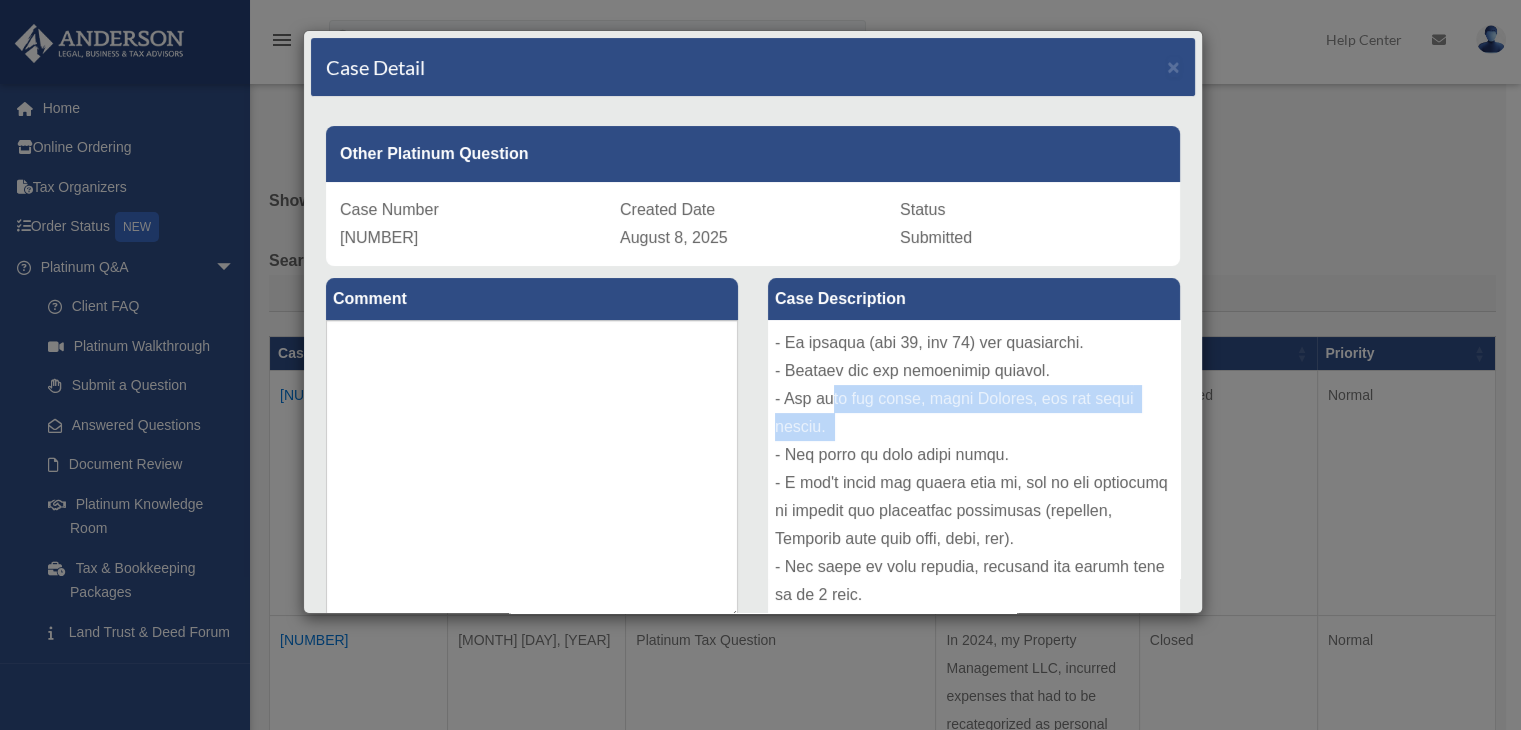 drag, startPoint x: 832, startPoint y: 424, endPoint x: 956, endPoint y: 461, distance: 129.40247 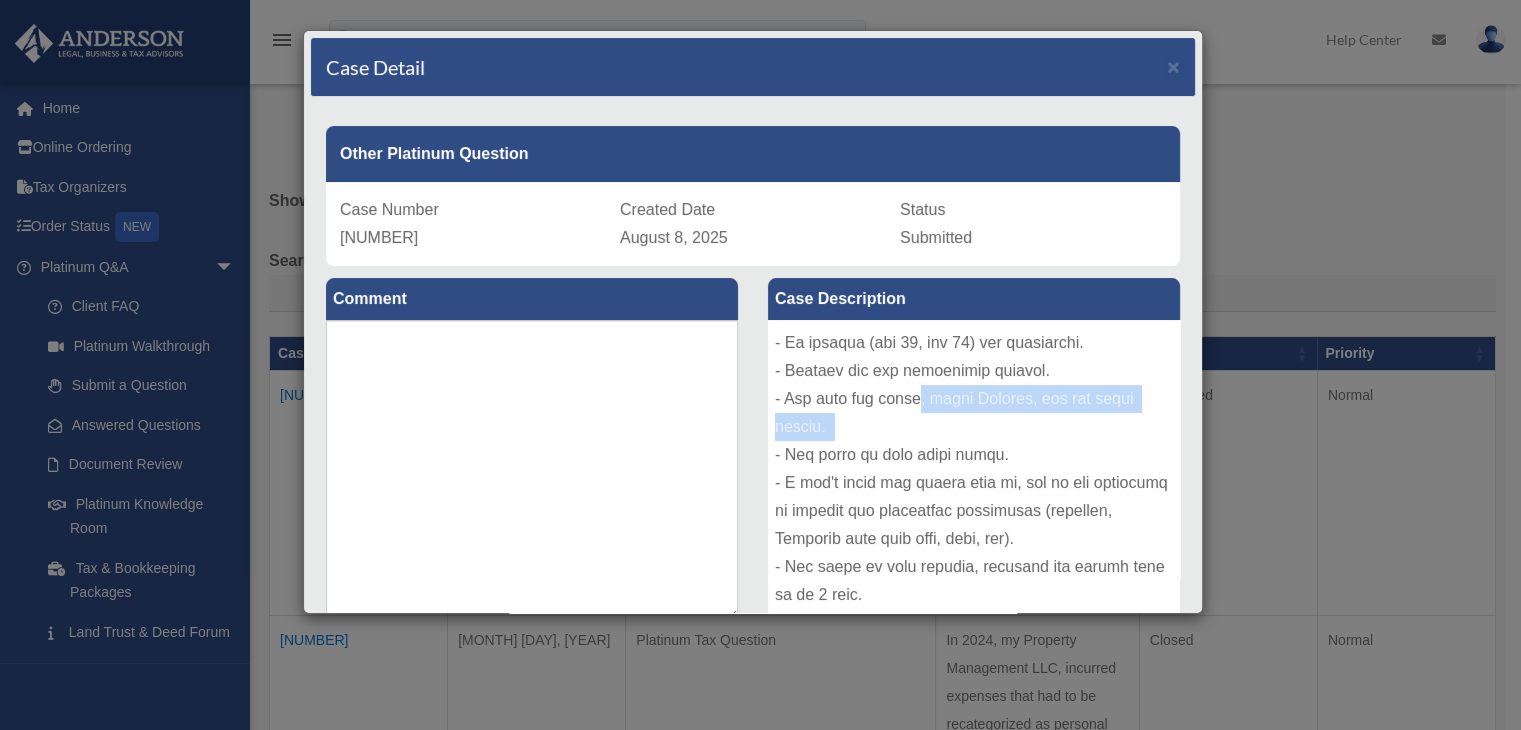 drag, startPoint x: 930, startPoint y: 419, endPoint x: 1031, endPoint y: 457, distance: 107.912 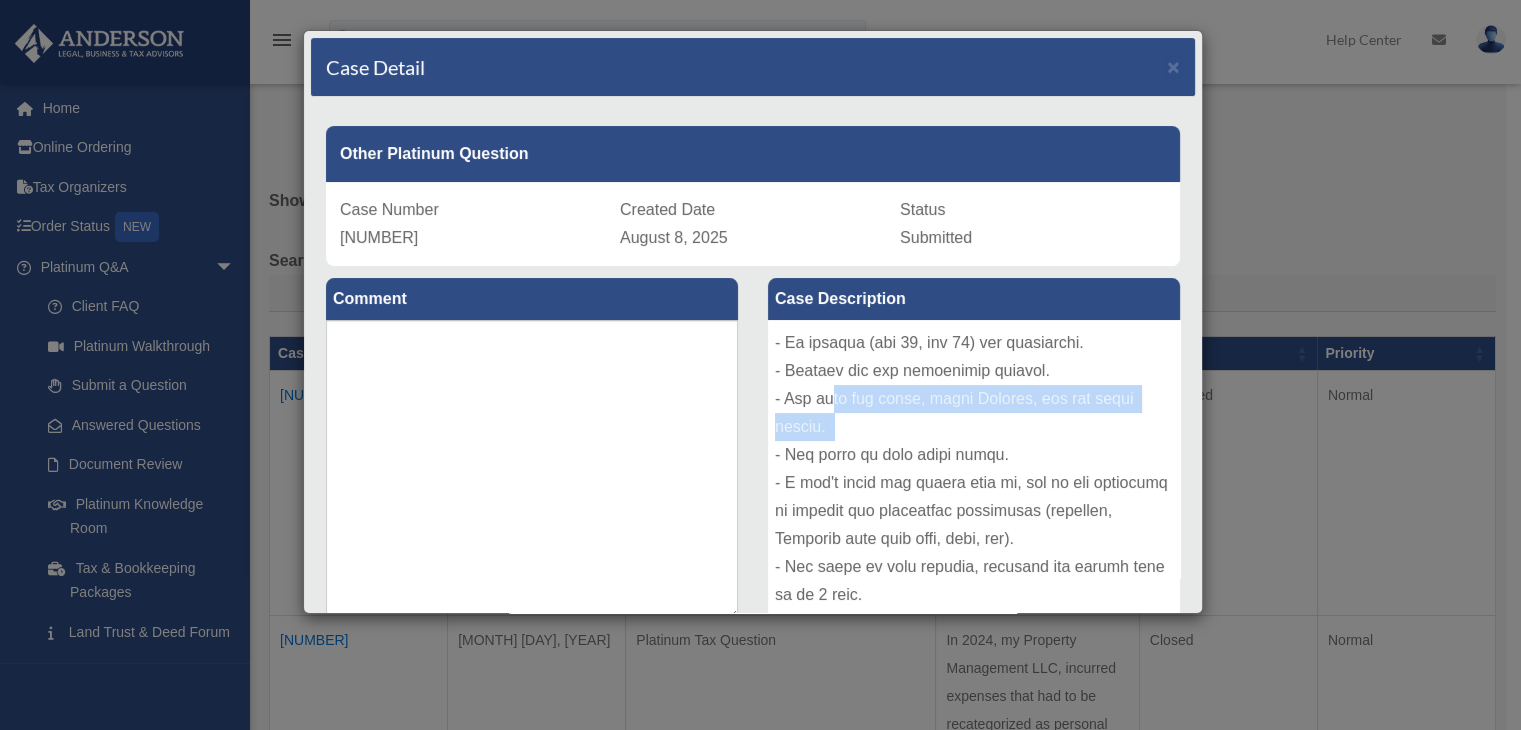 drag, startPoint x: 838, startPoint y: 415, endPoint x: 957, endPoint y: 447, distance: 123.22743 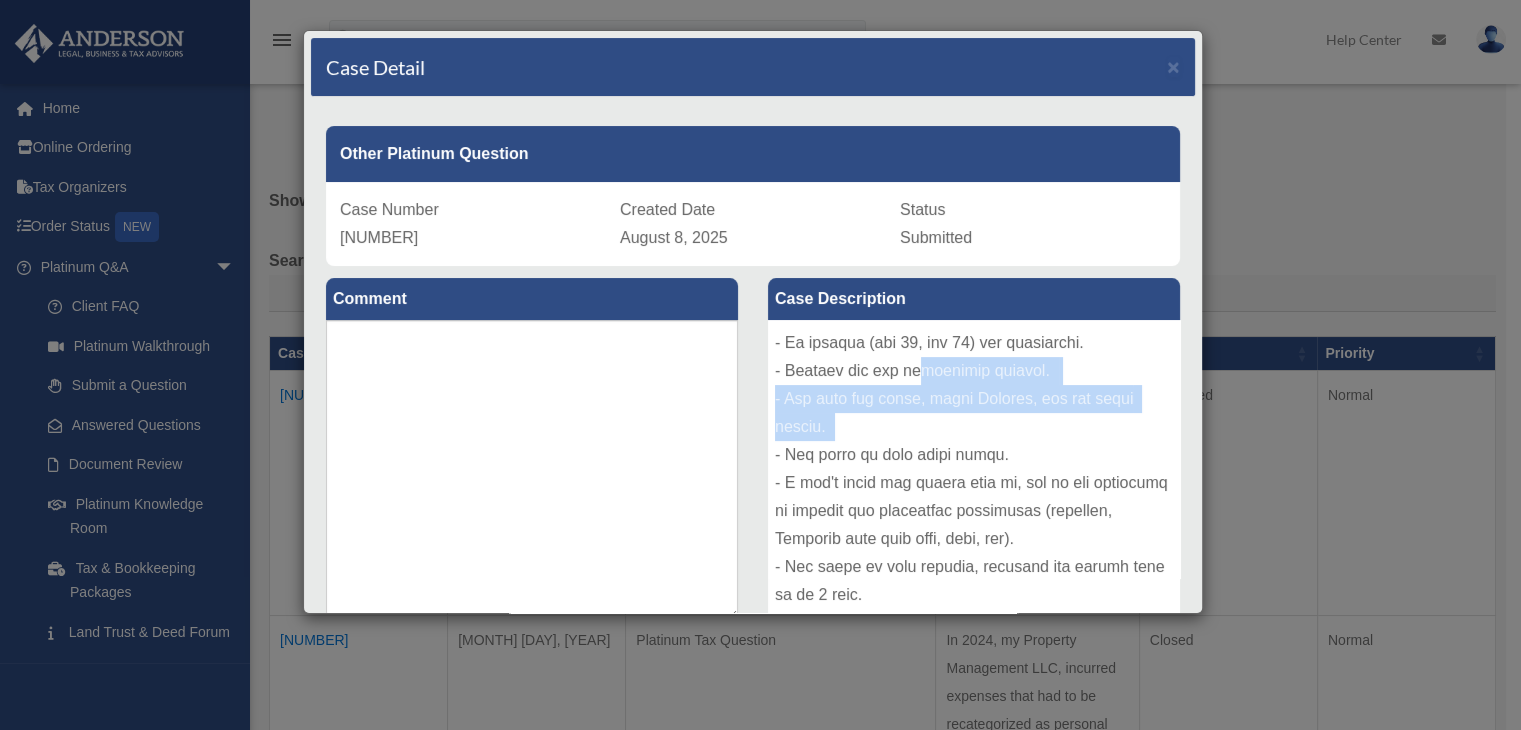 drag, startPoint x: 906, startPoint y: 409, endPoint x: 986, endPoint y: 453, distance: 91.3017 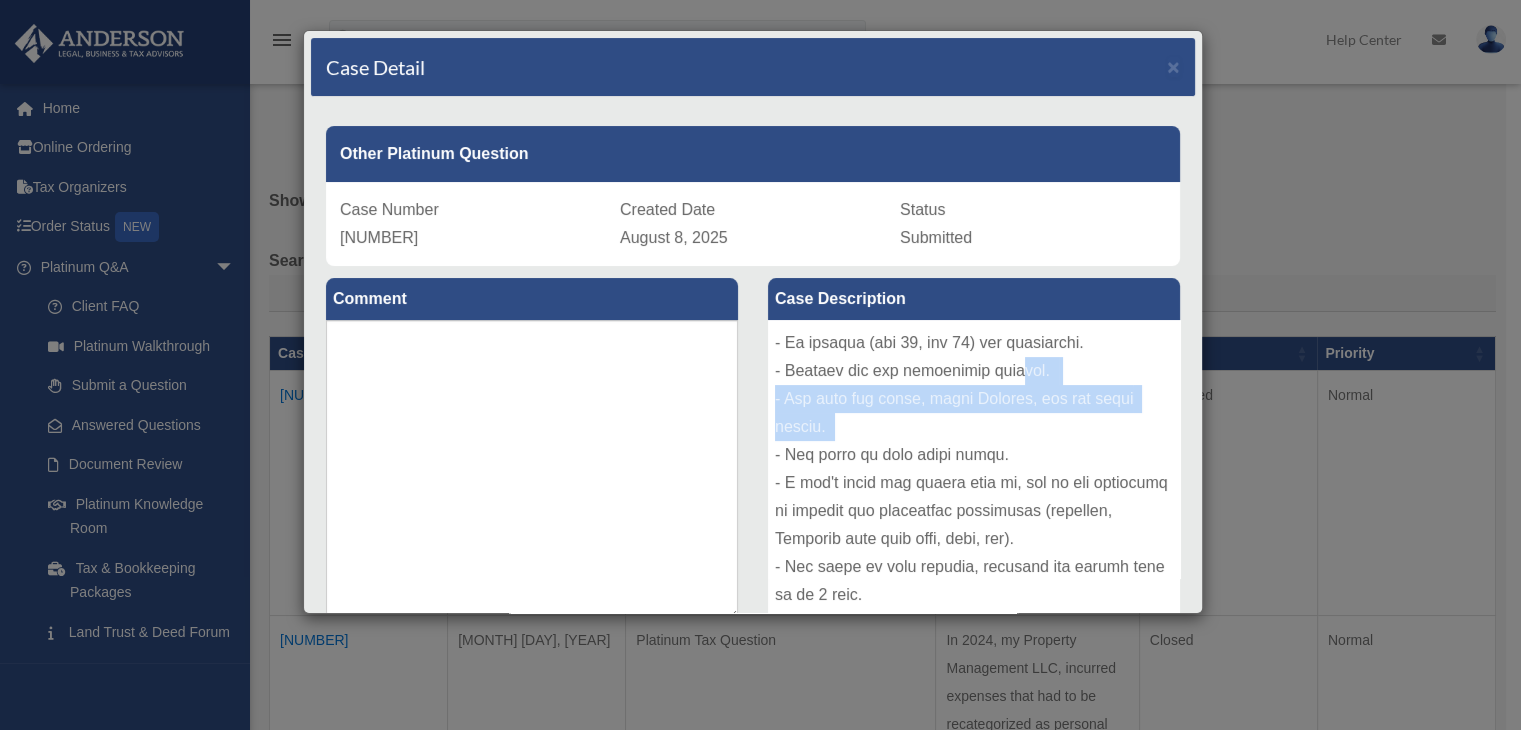 click at bounding box center [974, 470] 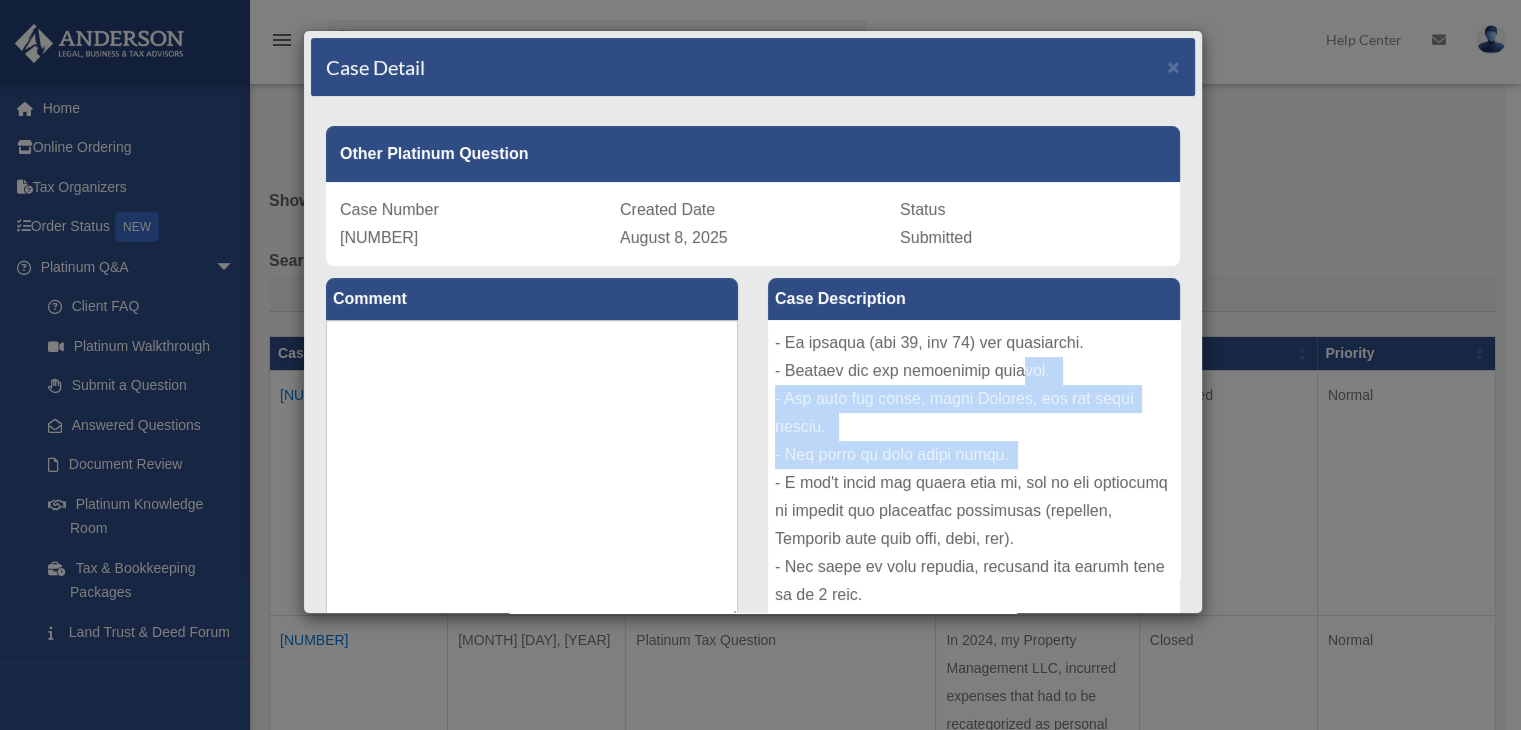click at bounding box center (974, 470) 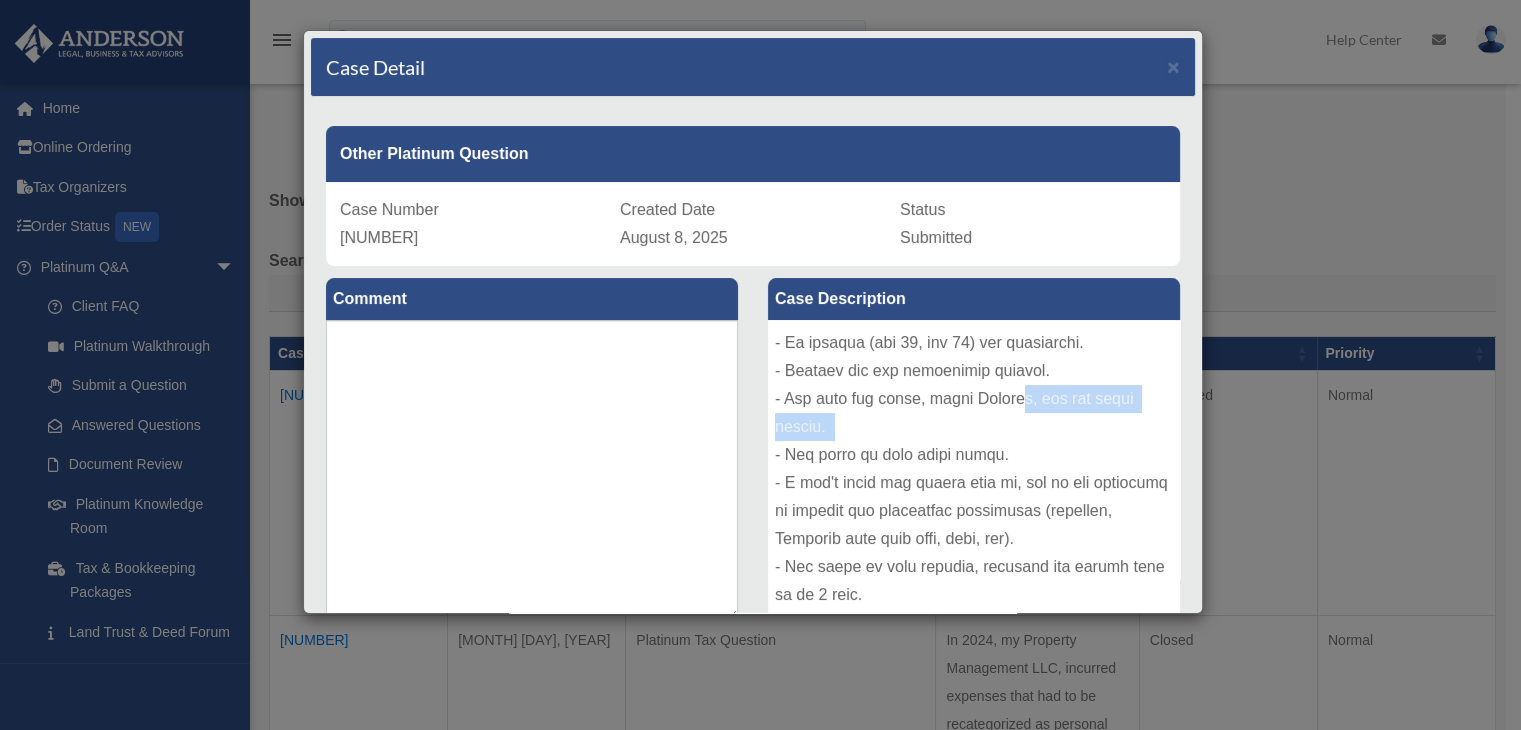 drag, startPoint x: 1020, startPoint y: 413, endPoint x: 1096, endPoint y: 461, distance: 89.88882 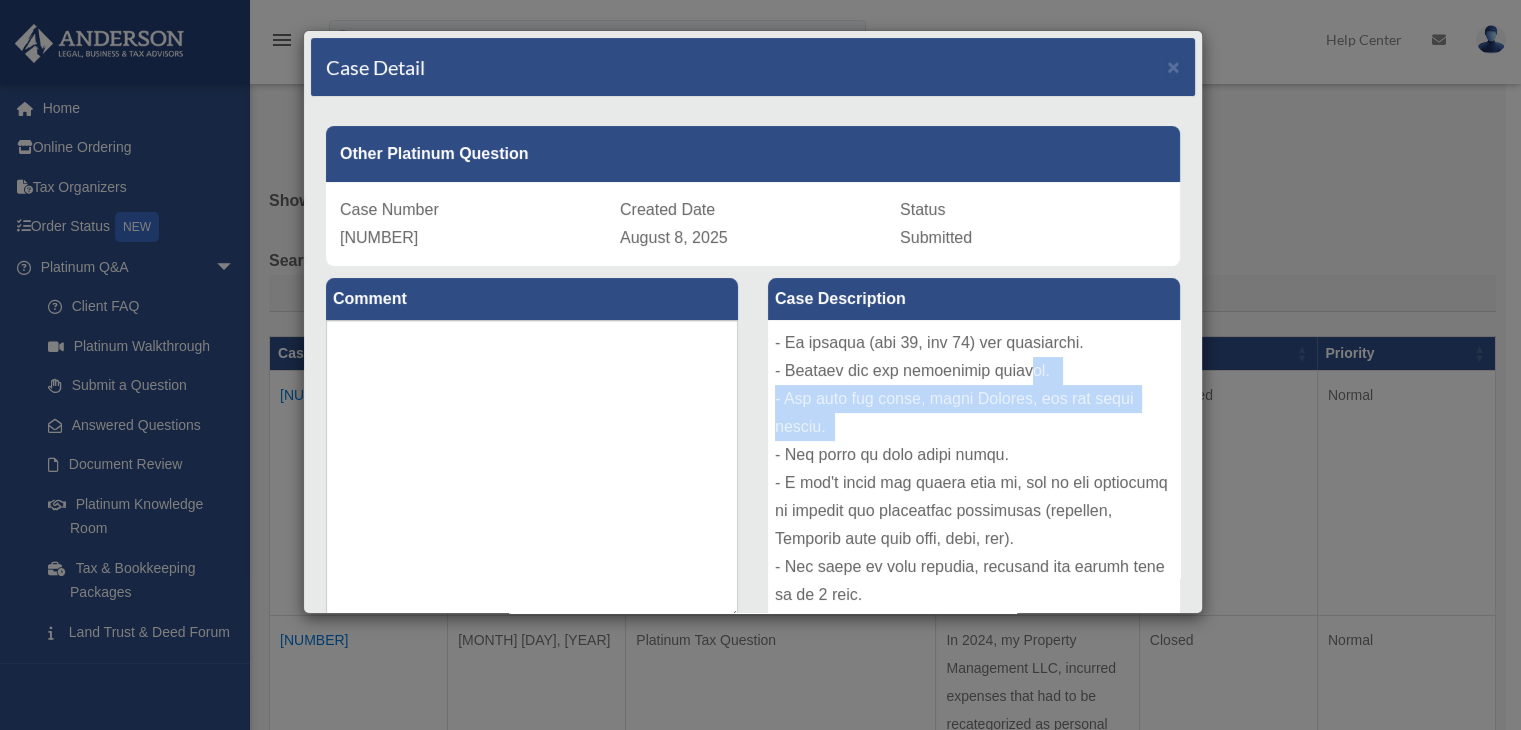 drag, startPoint x: 1012, startPoint y: 413, endPoint x: 1118, endPoint y: 464, distance: 117.630775 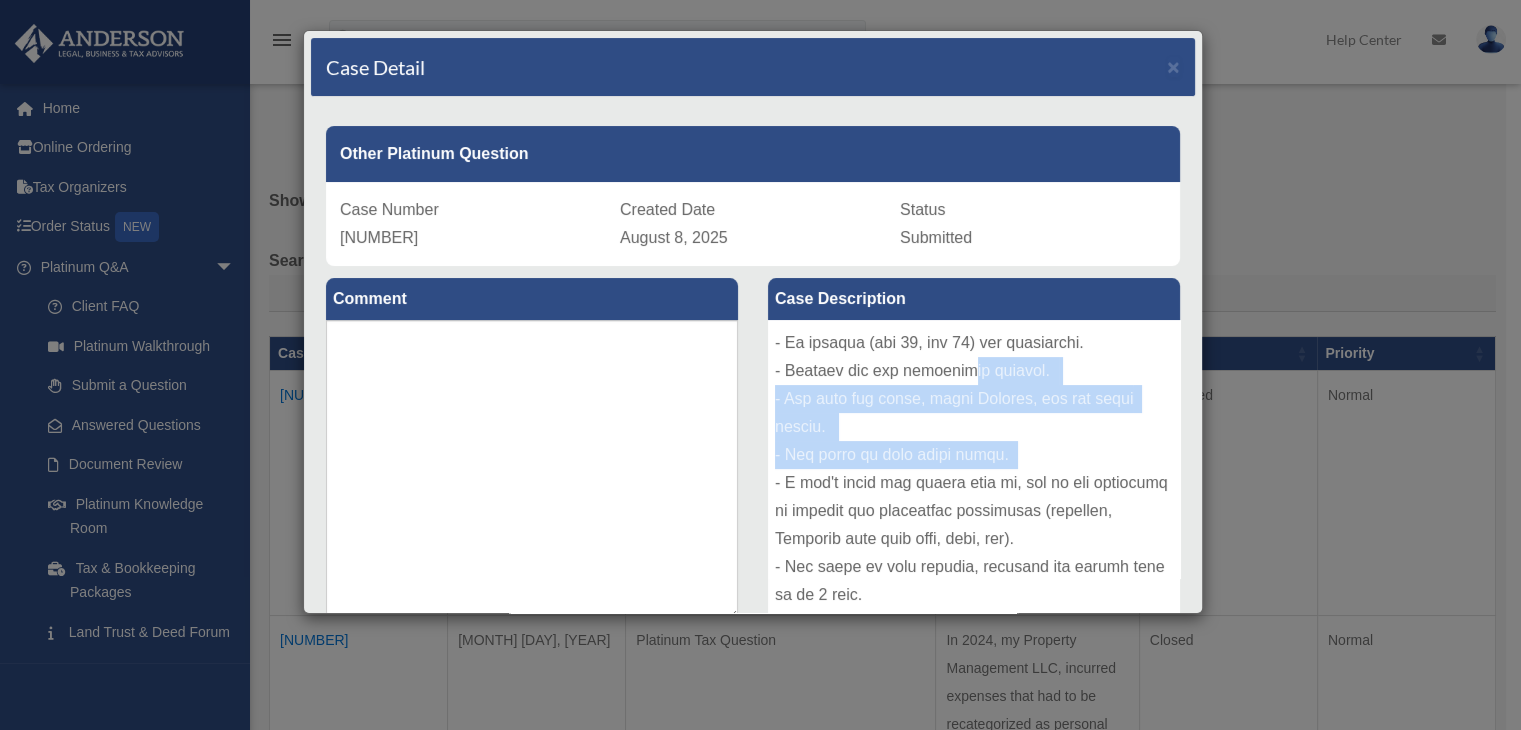 drag, startPoint x: 1010, startPoint y: 455, endPoint x: 1030, endPoint y: 469, distance: 24.41311 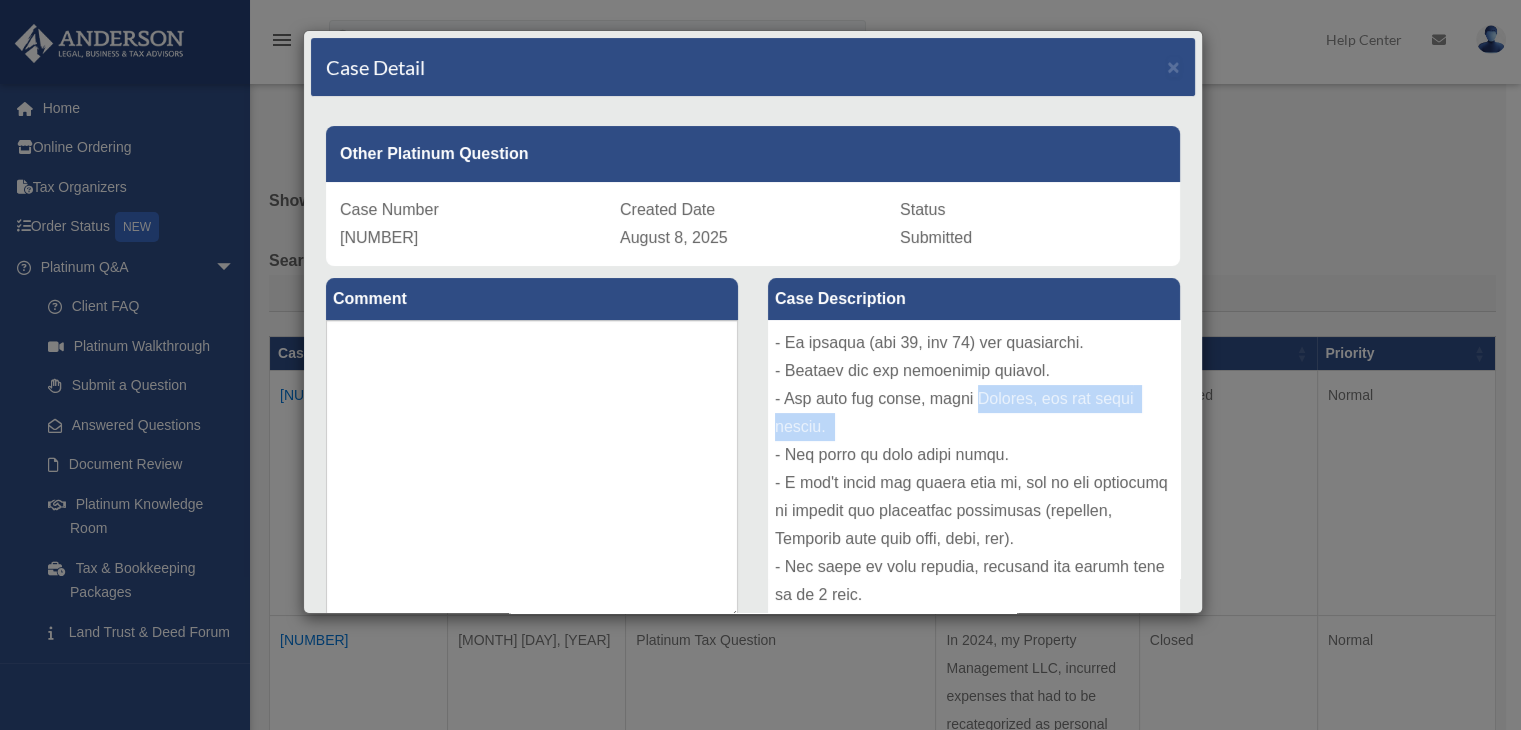 drag, startPoint x: 977, startPoint y: 415, endPoint x: 1021, endPoint y: 469, distance: 69.656296 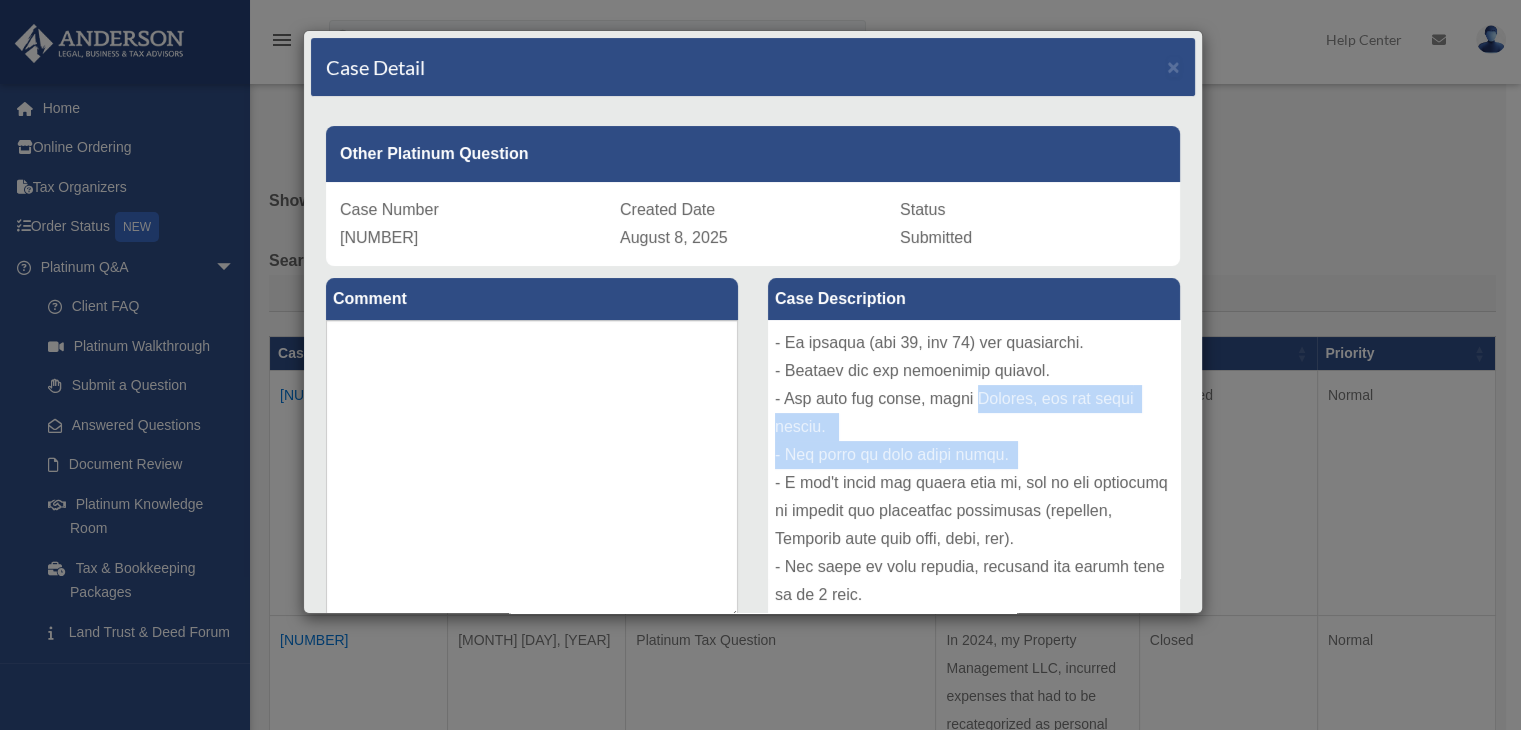 click at bounding box center [974, 470] 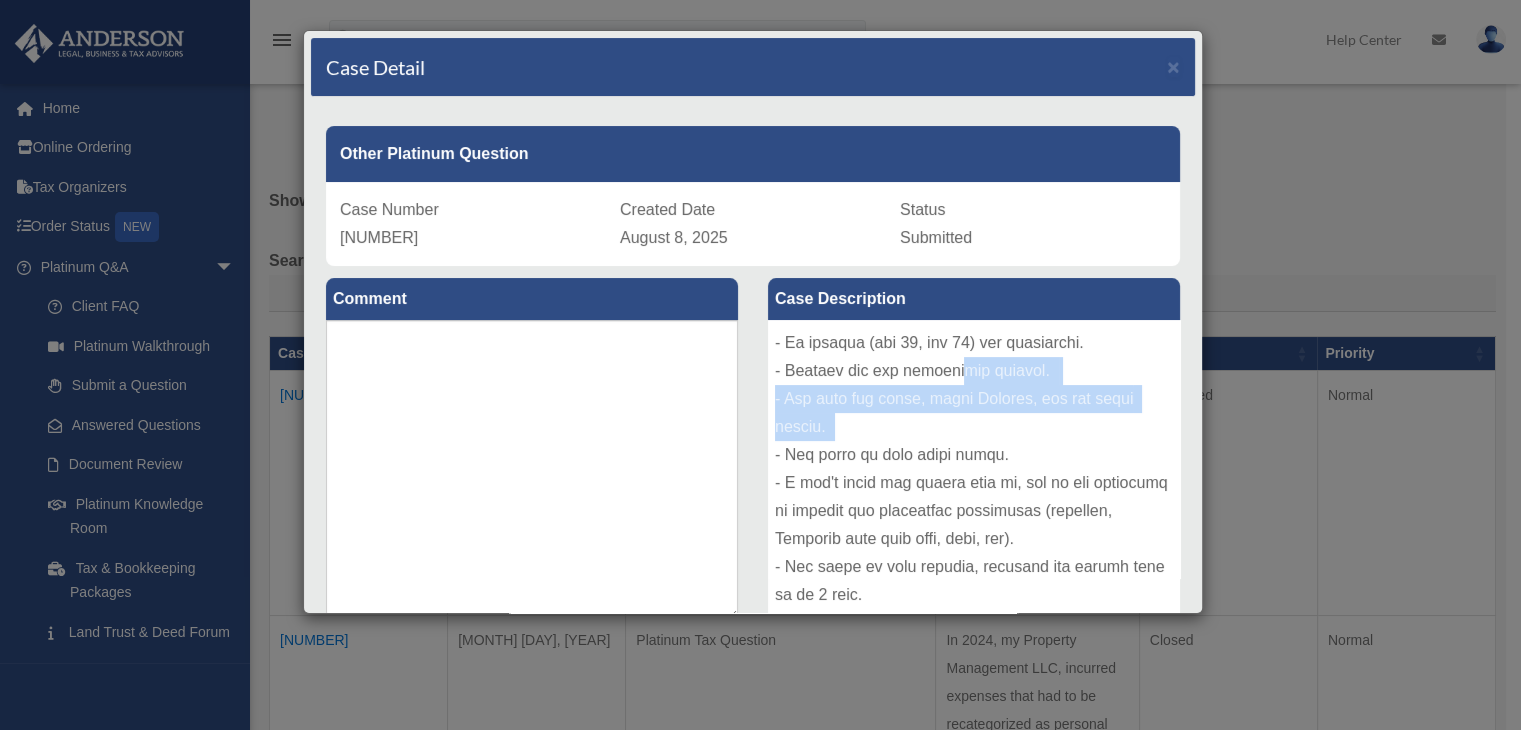 drag, startPoint x: 941, startPoint y: 406, endPoint x: 1002, endPoint y: 469, distance: 87.69264 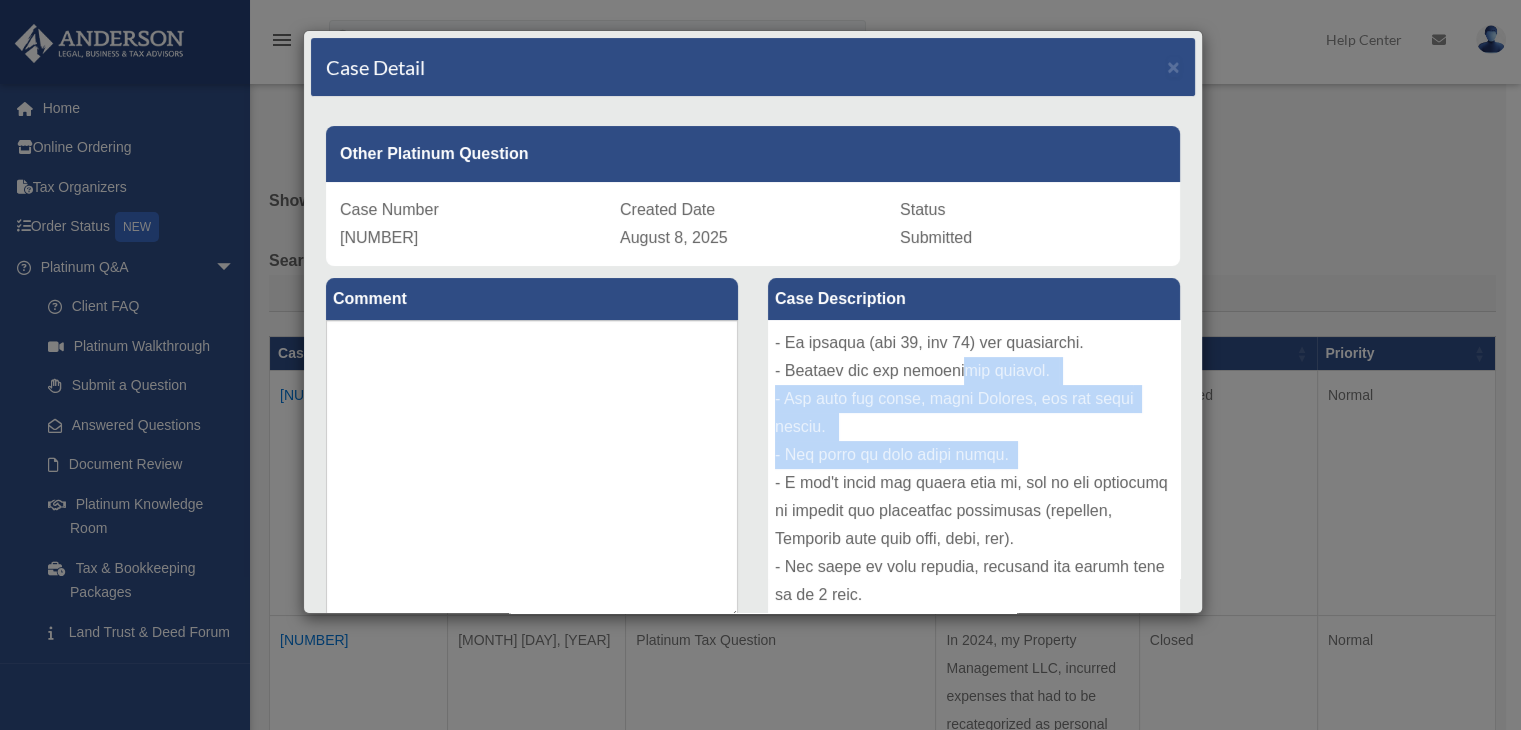 click at bounding box center [974, 470] 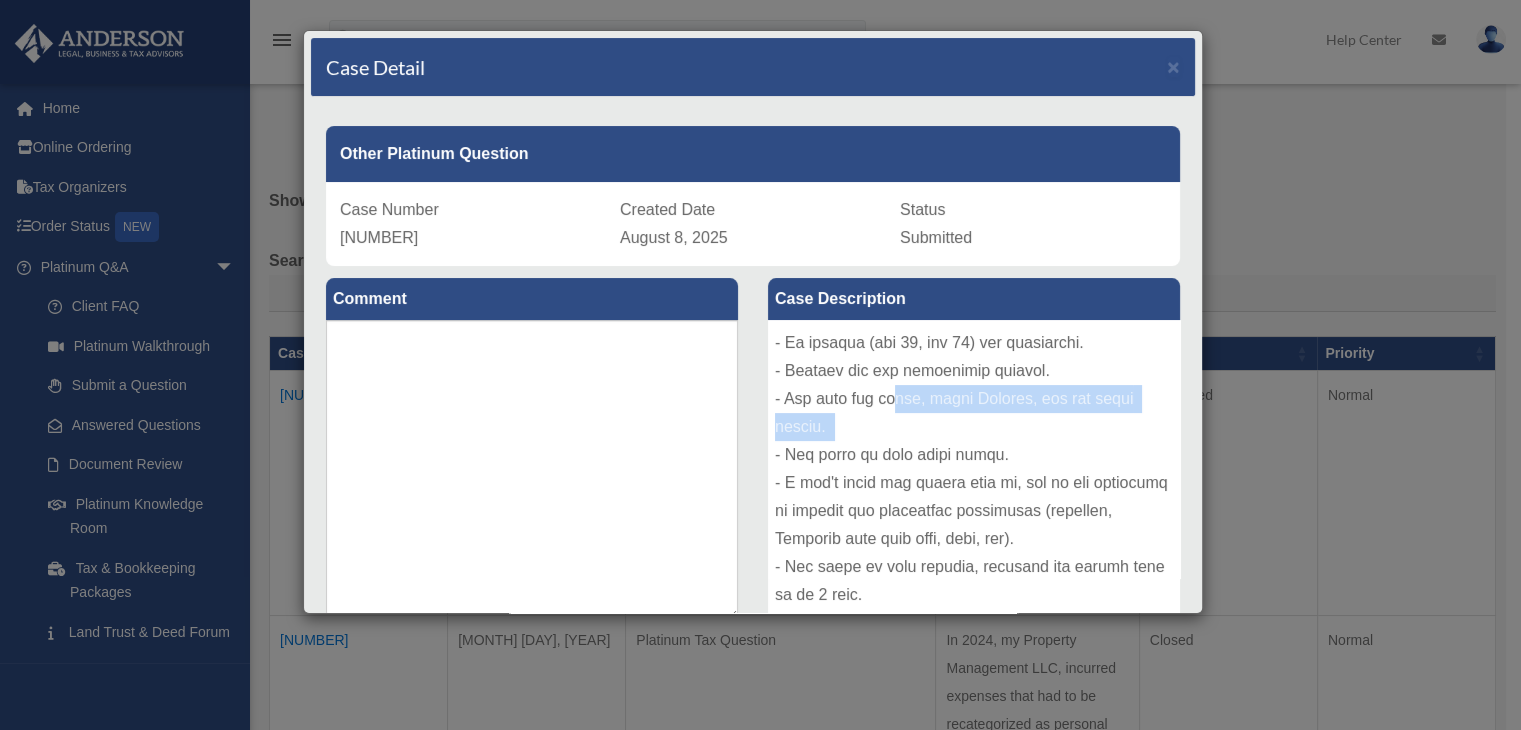 drag, startPoint x: 896, startPoint y: 417, endPoint x: 995, endPoint y: 469, distance: 111.82576 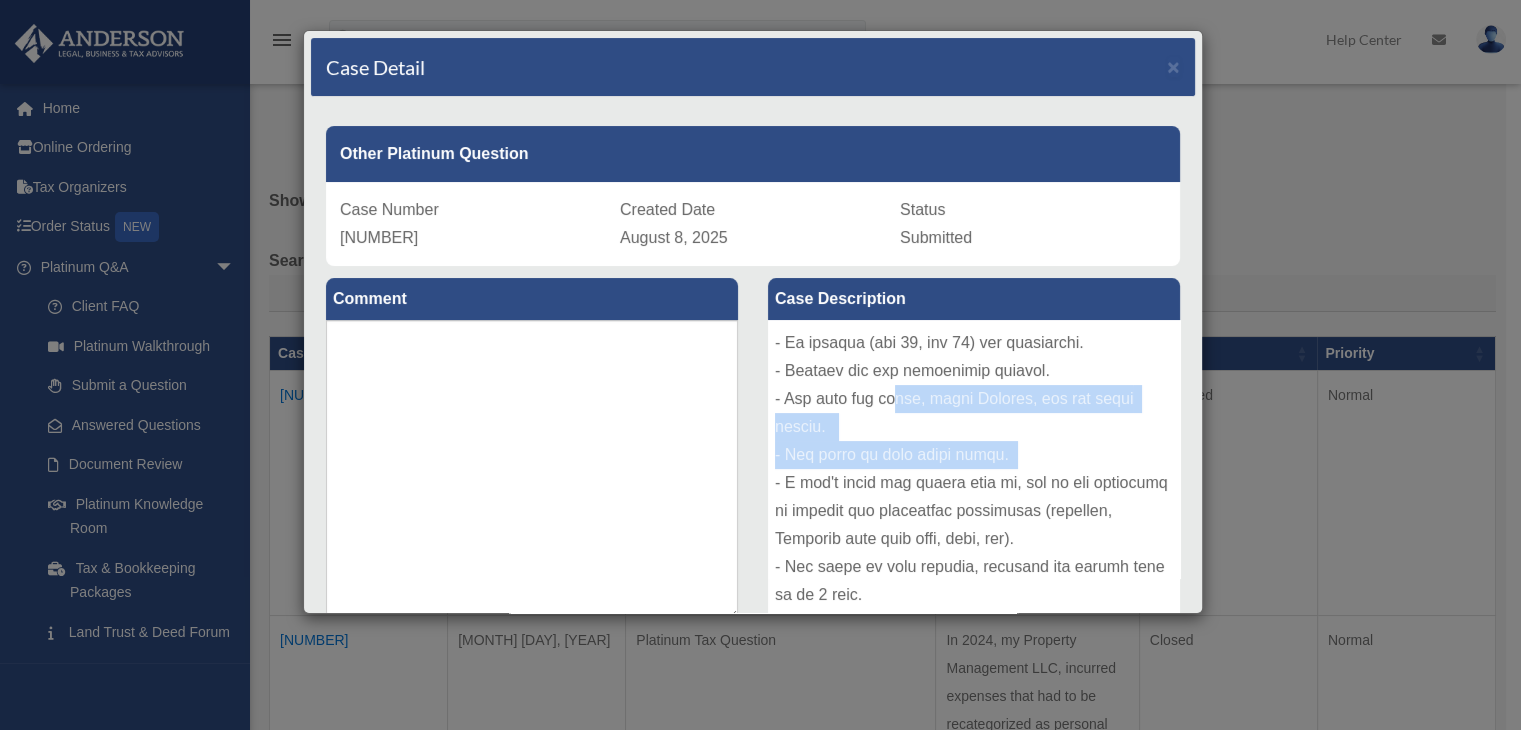 click at bounding box center [974, 470] 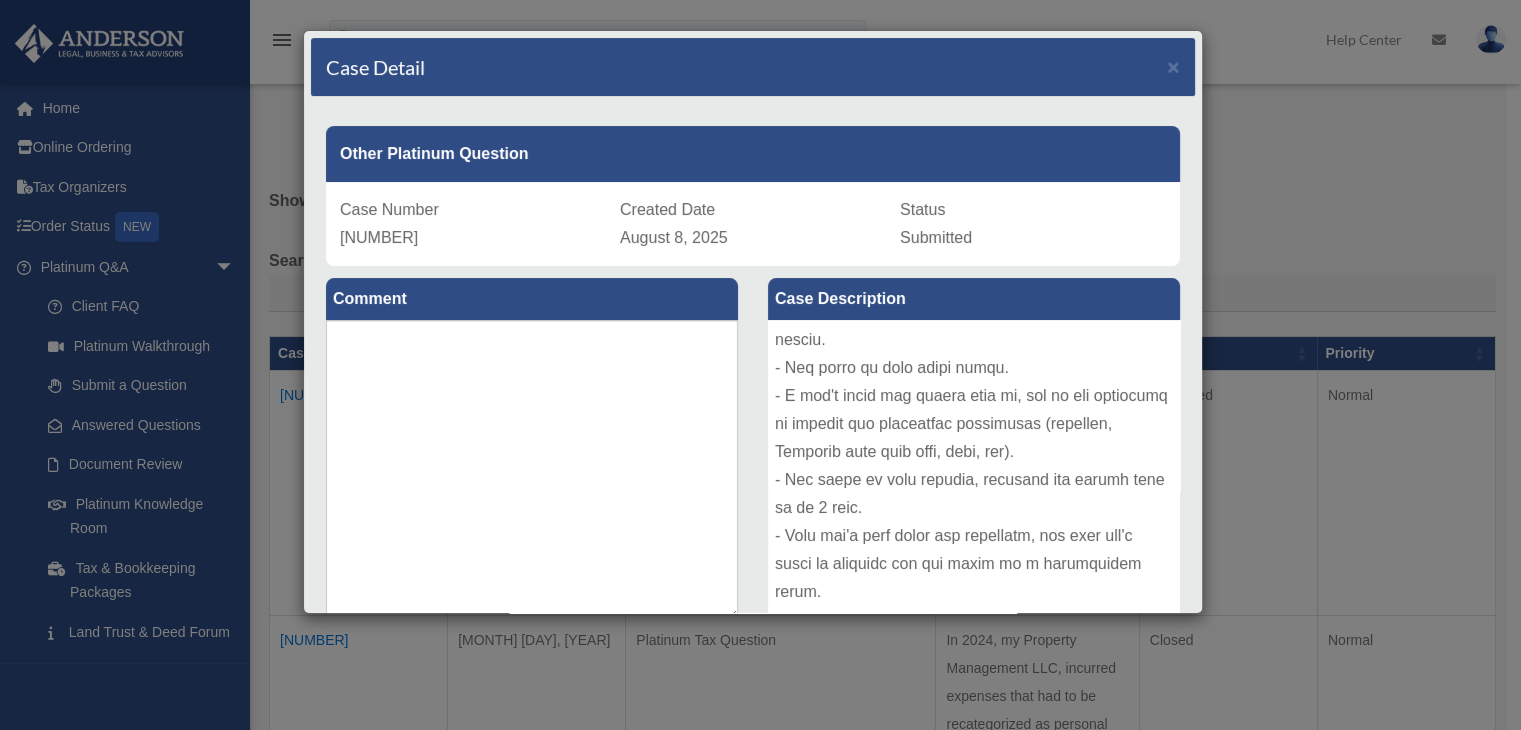 scroll, scrollTop: 350, scrollLeft: 0, axis: vertical 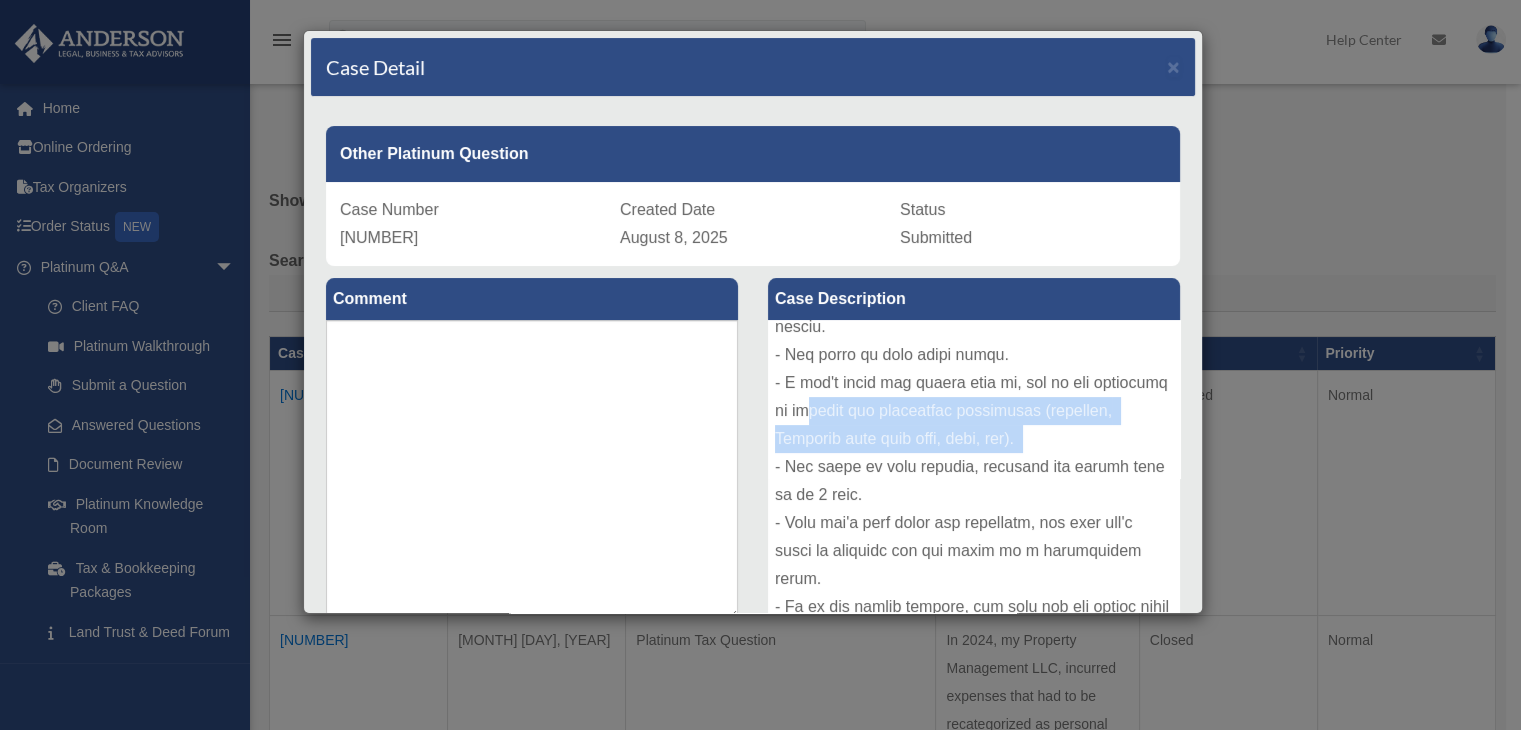 drag, startPoint x: 817, startPoint y: 433, endPoint x: 1066, endPoint y: 460, distance: 250.45958 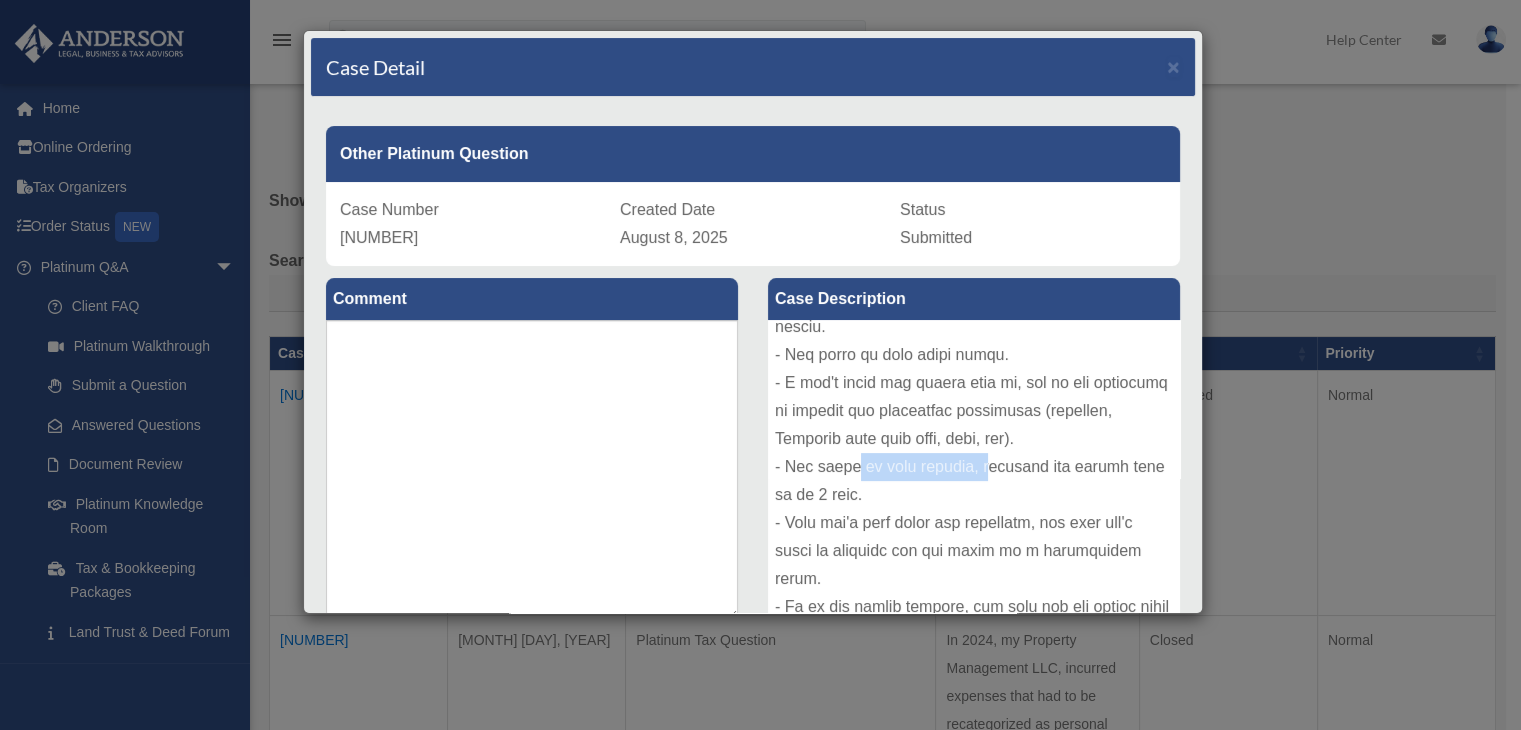 drag, startPoint x: 893, startPoint y: 490, endPoint x: 1026, endPoint y: 494, distance: 133.06013 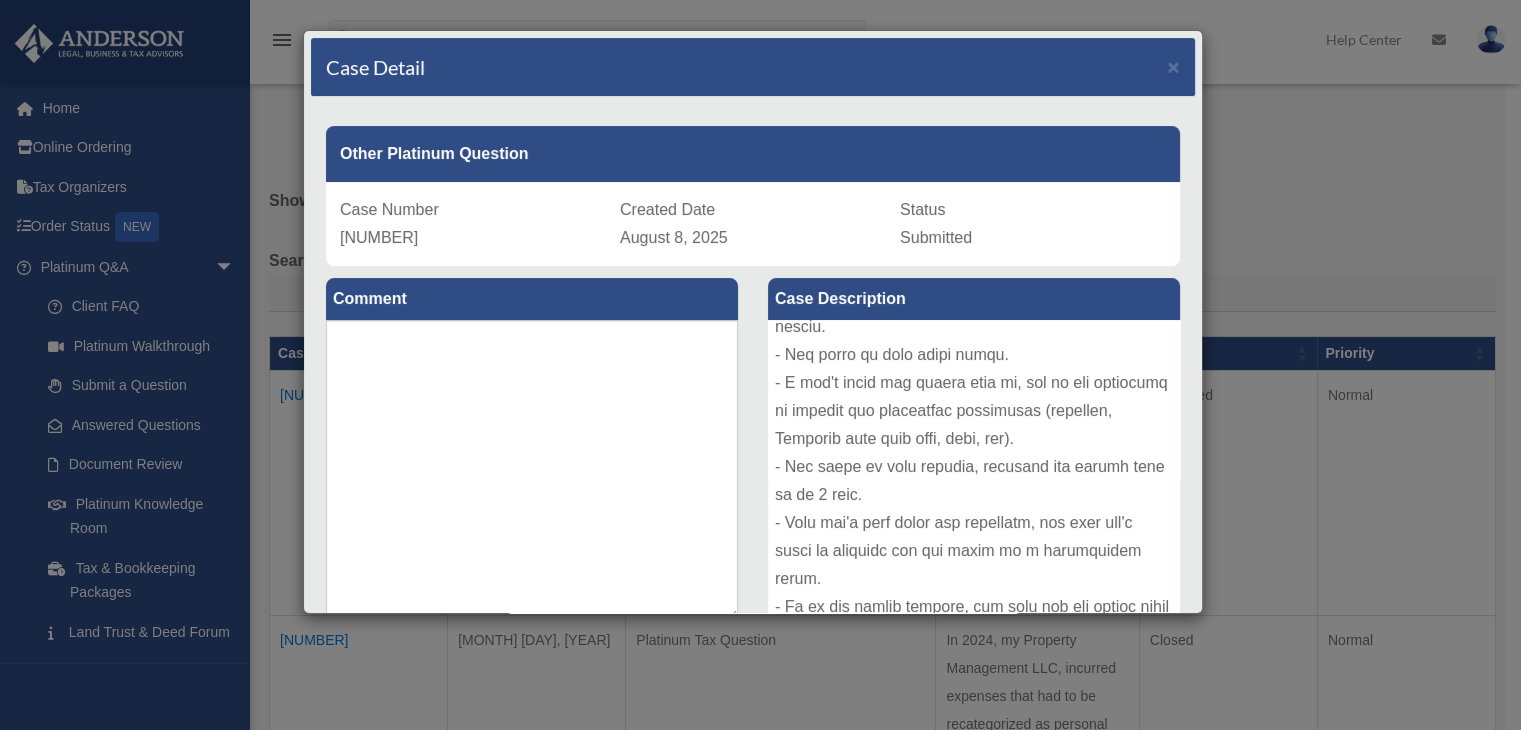 click at bounding box center [974, 470] 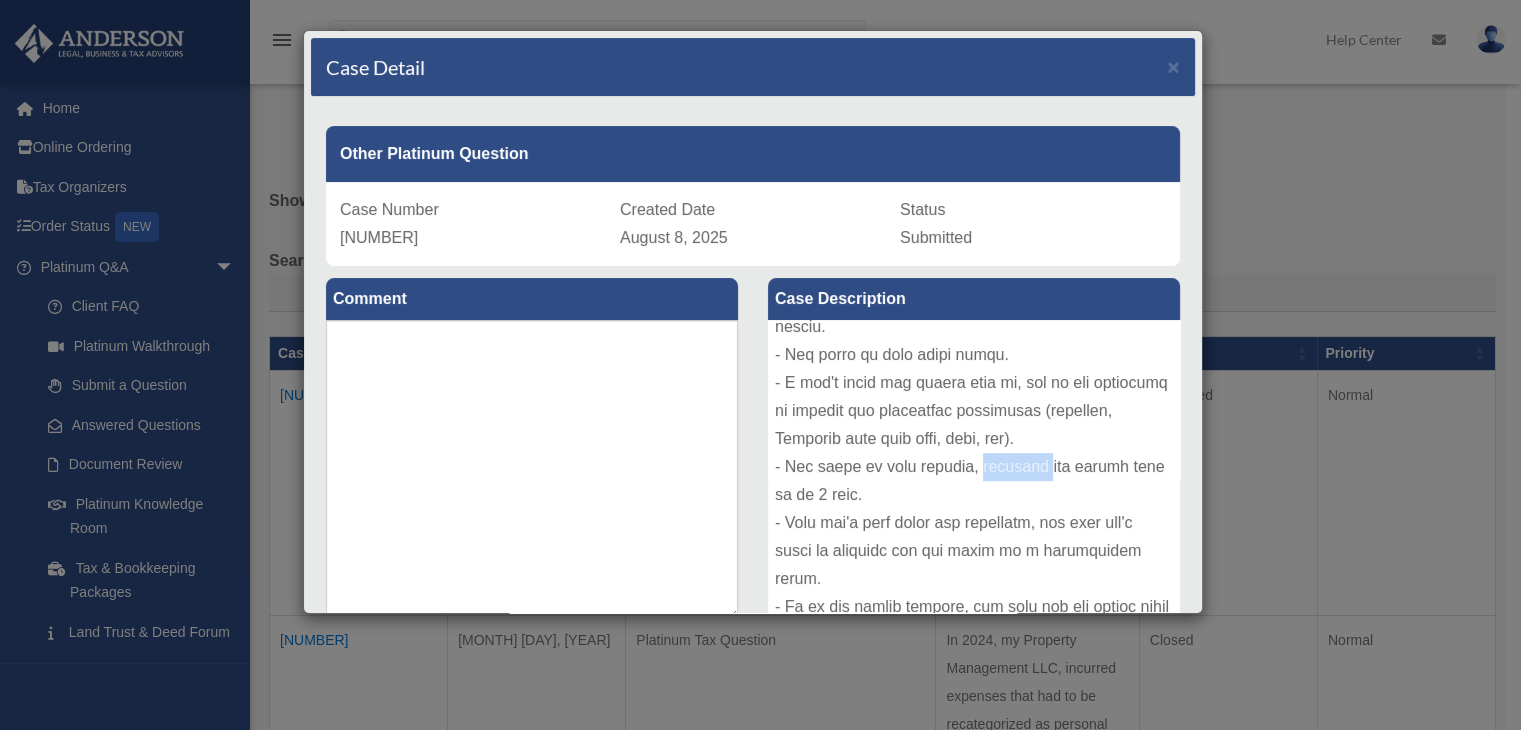click at bounding box center (974, 470) 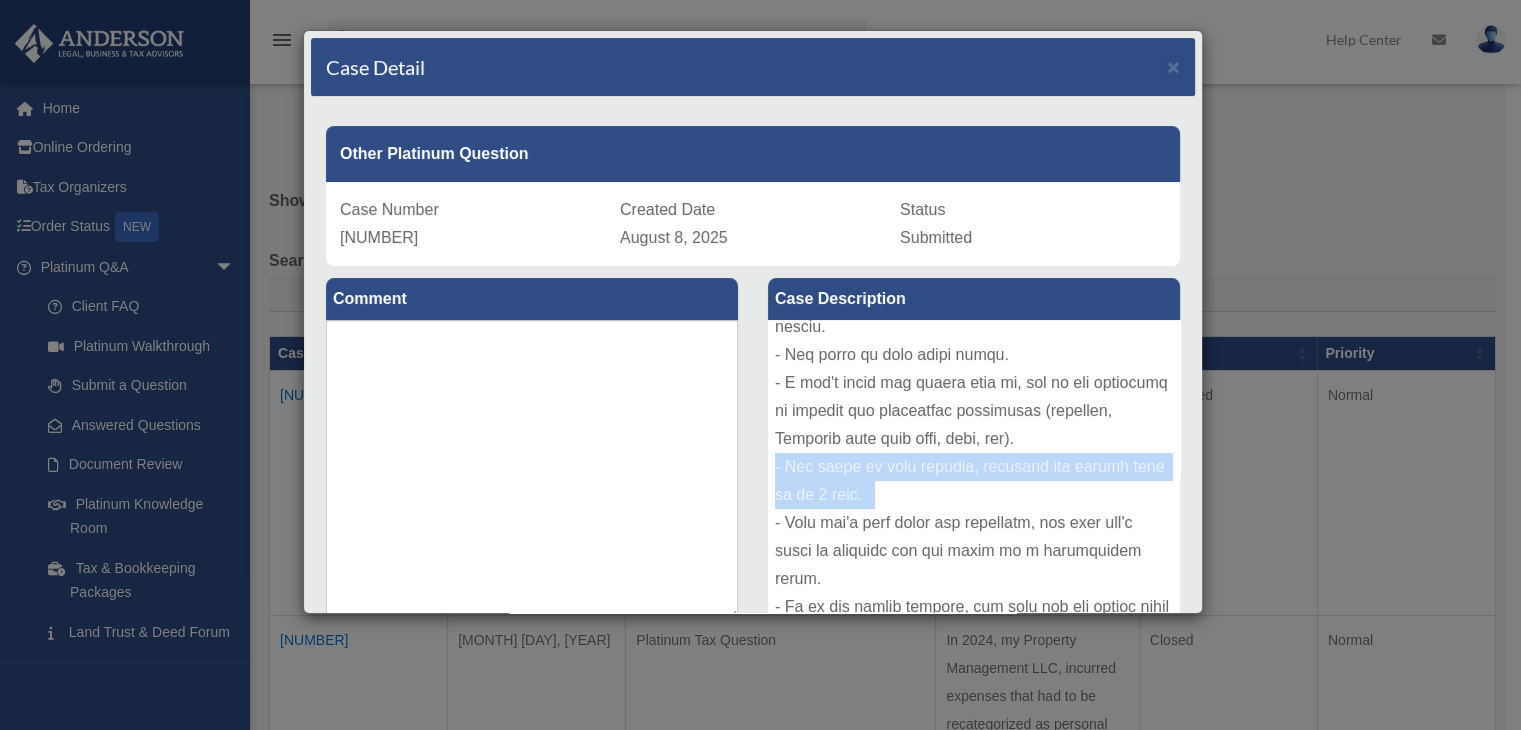 click at bounding box center [974, 470] 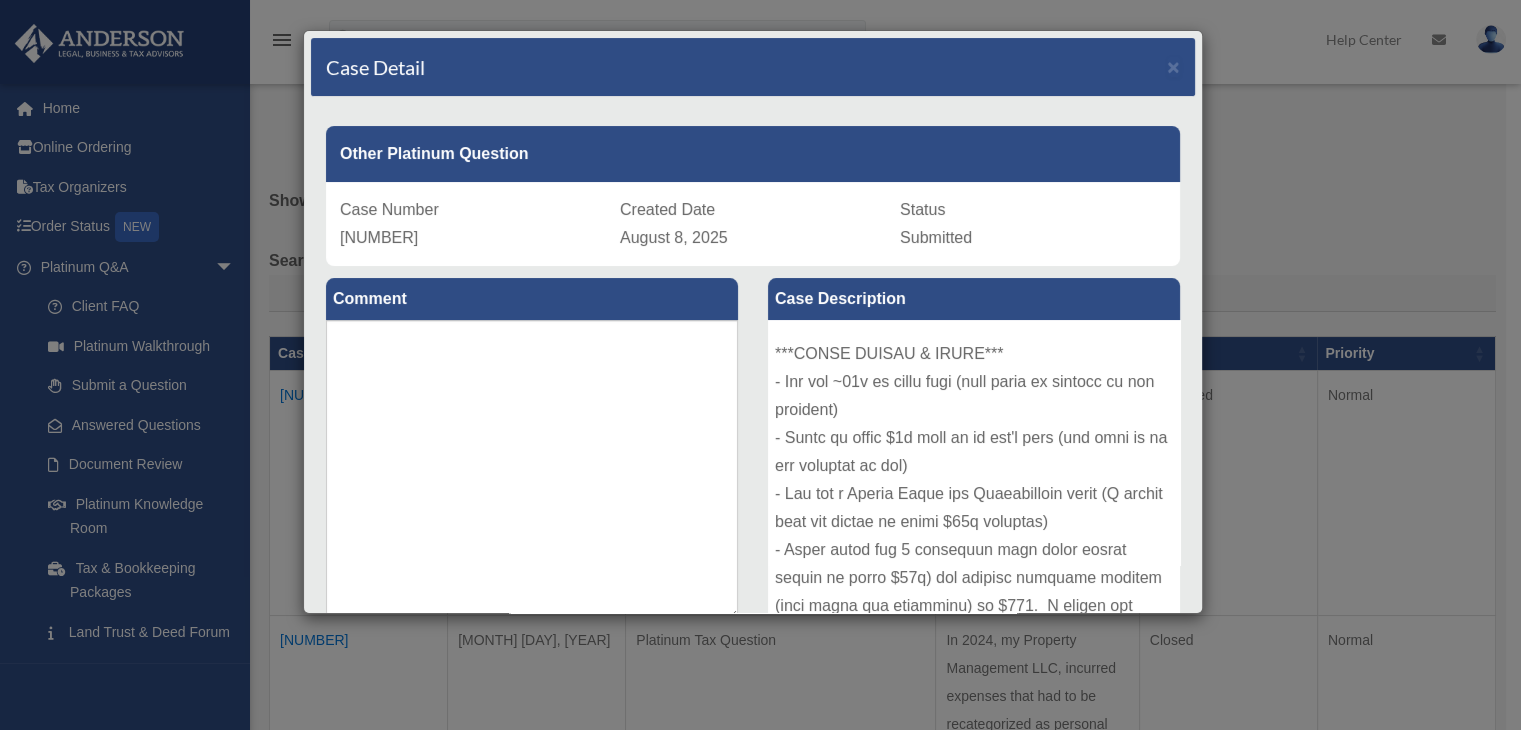 scroll, scrollTop: 775, scrollLeft: 0, axis: vertical 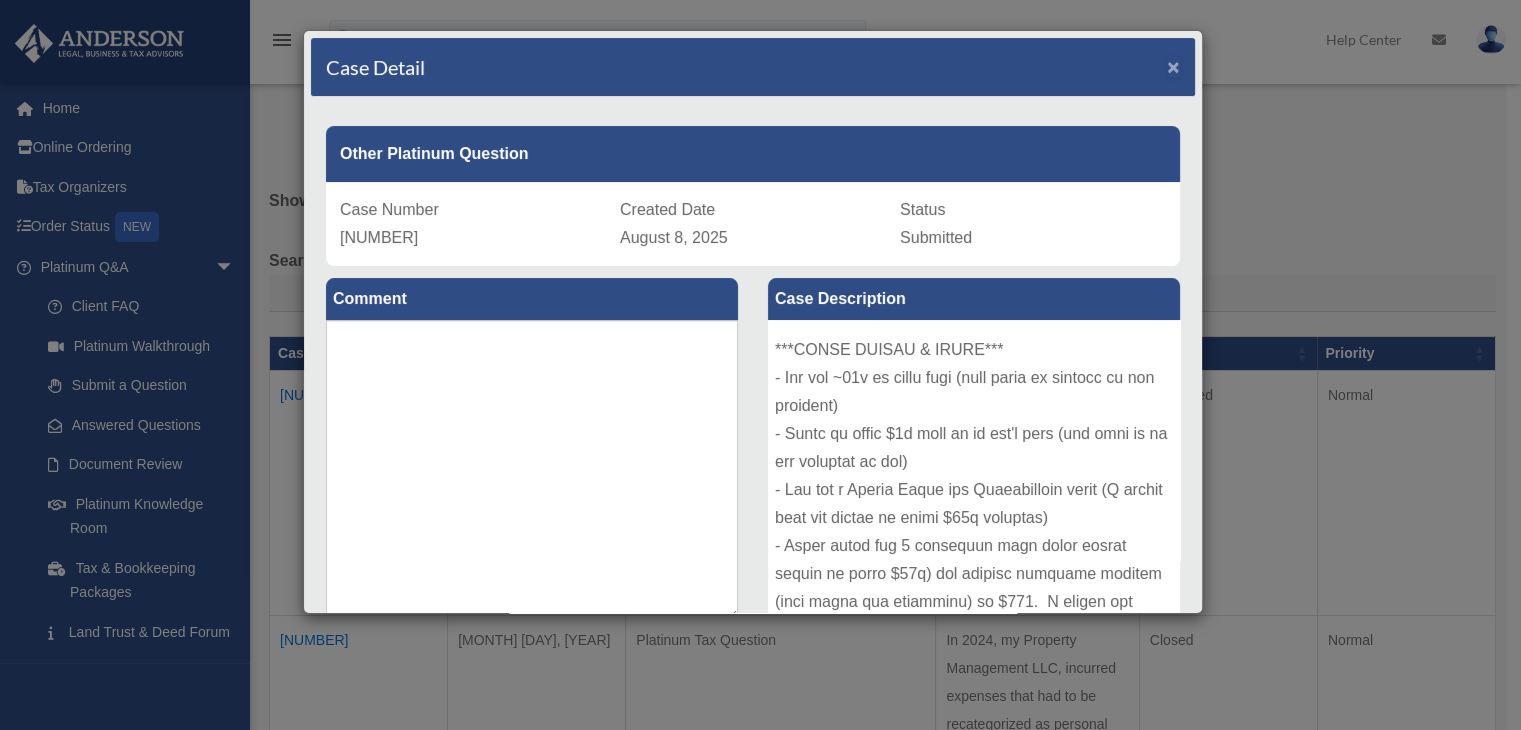 click on "×" at bounding box center (1173, 66) 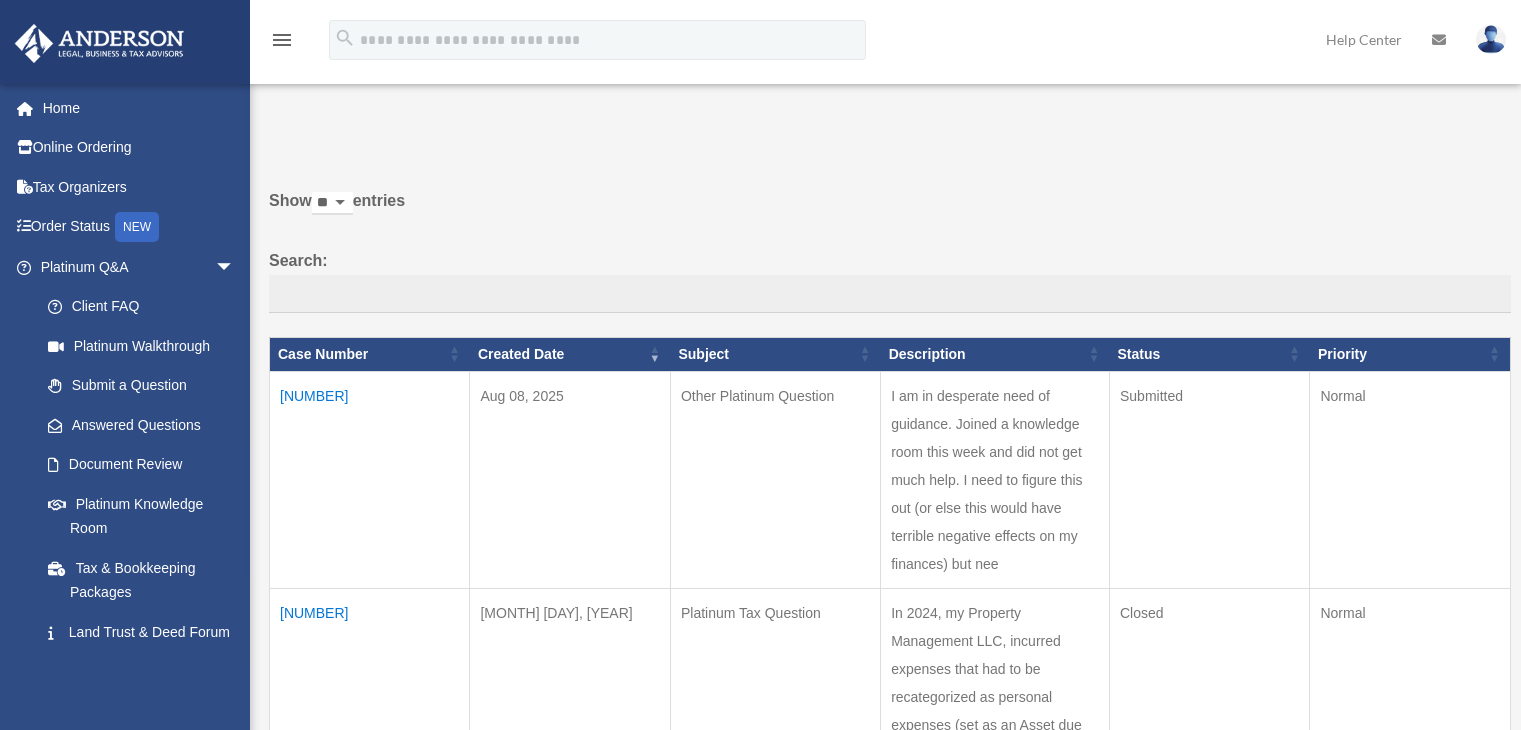 scroll, scrollTop: 0, scrollLeft: 0, axis: both 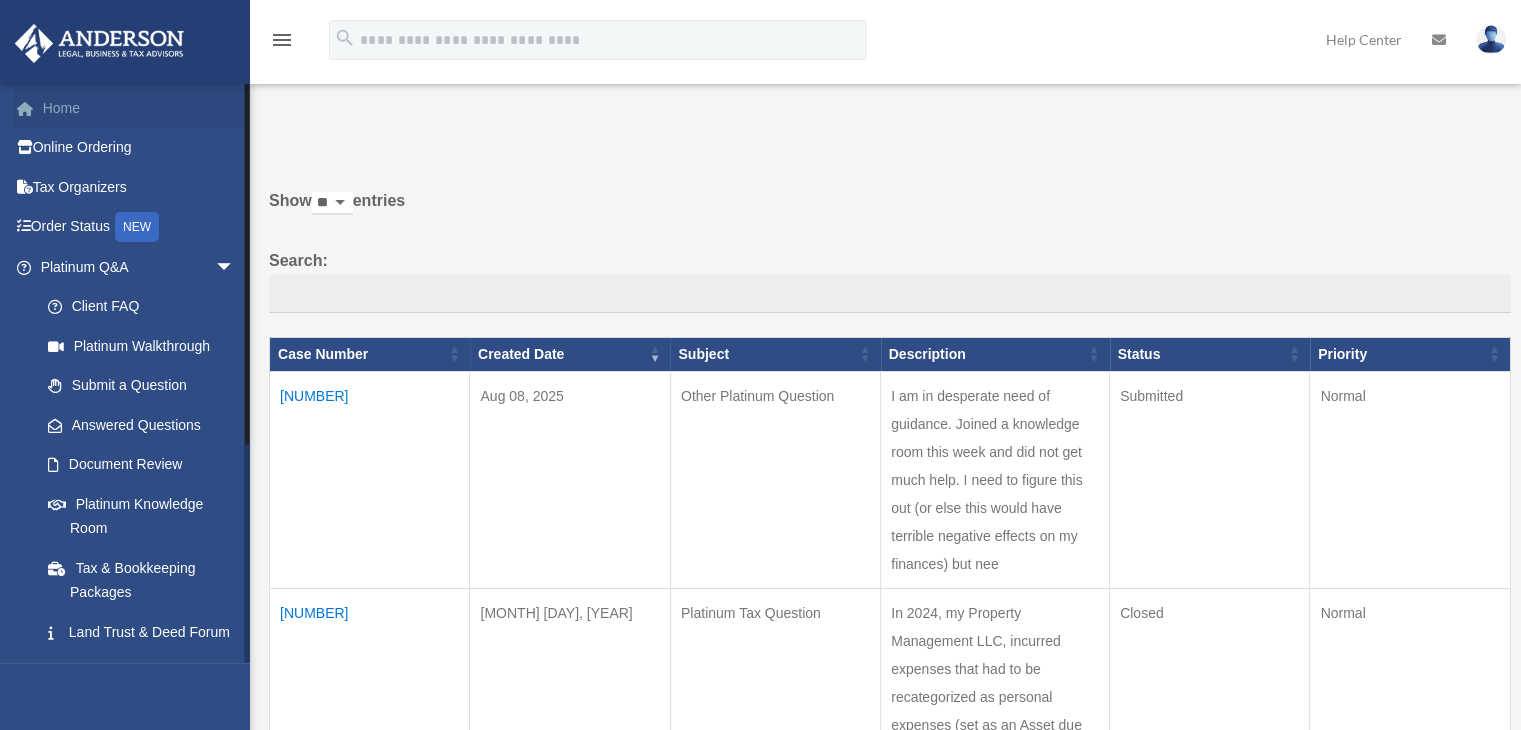 click on "Home" at bounding box center (139, 108) 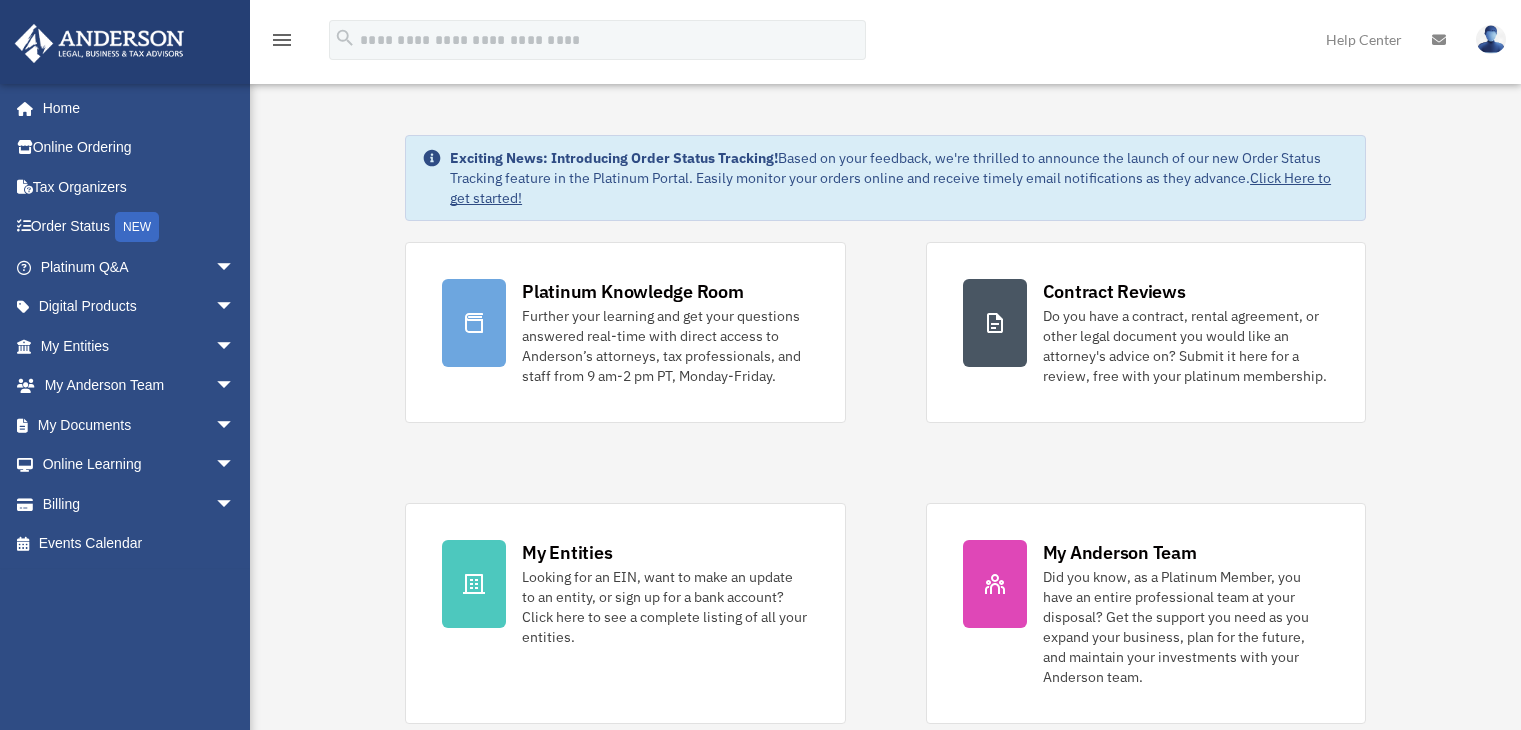scroll, scrollTop: 0, scrollLeft: 0, axis: both 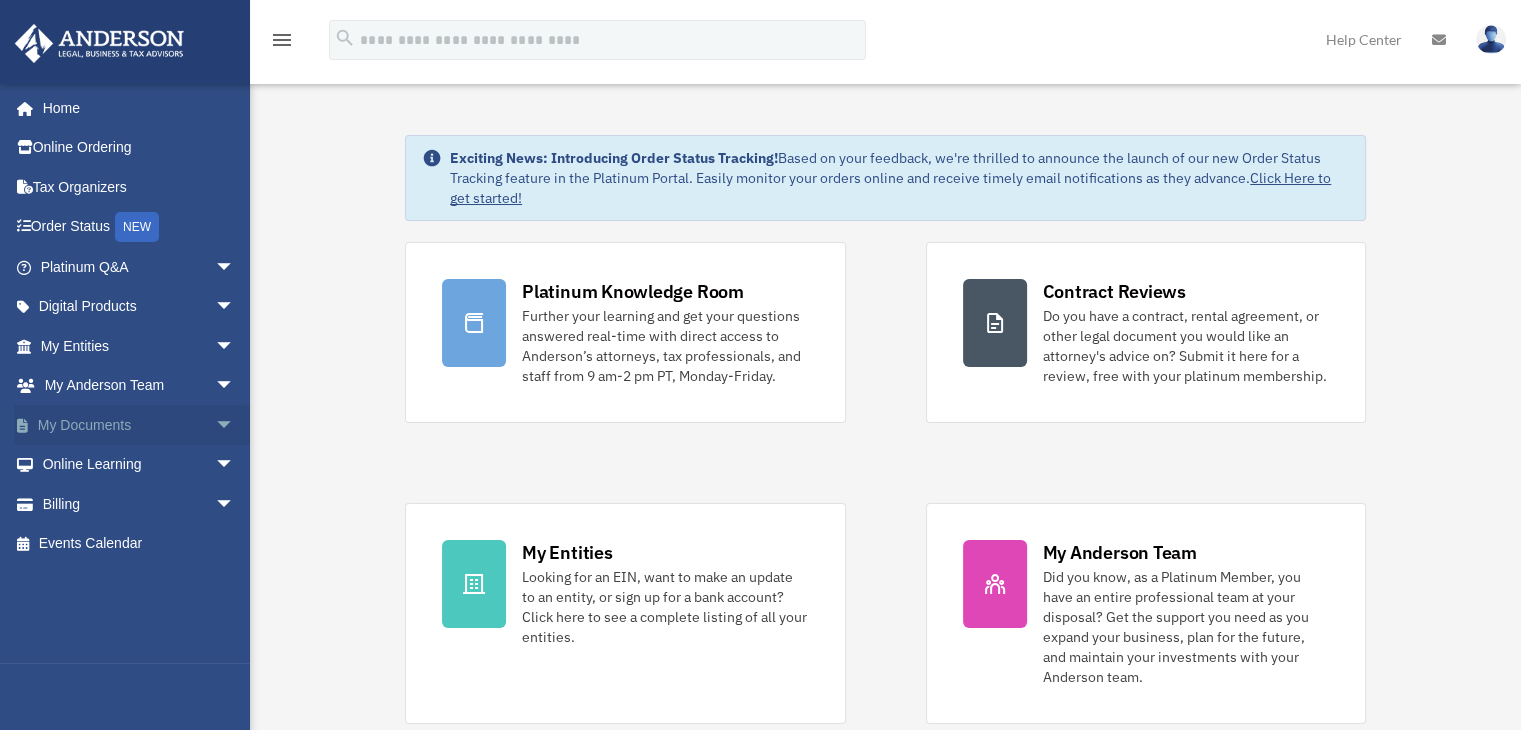 click on "My Documents arrow_drop_down" at bounding box center [139, 425] 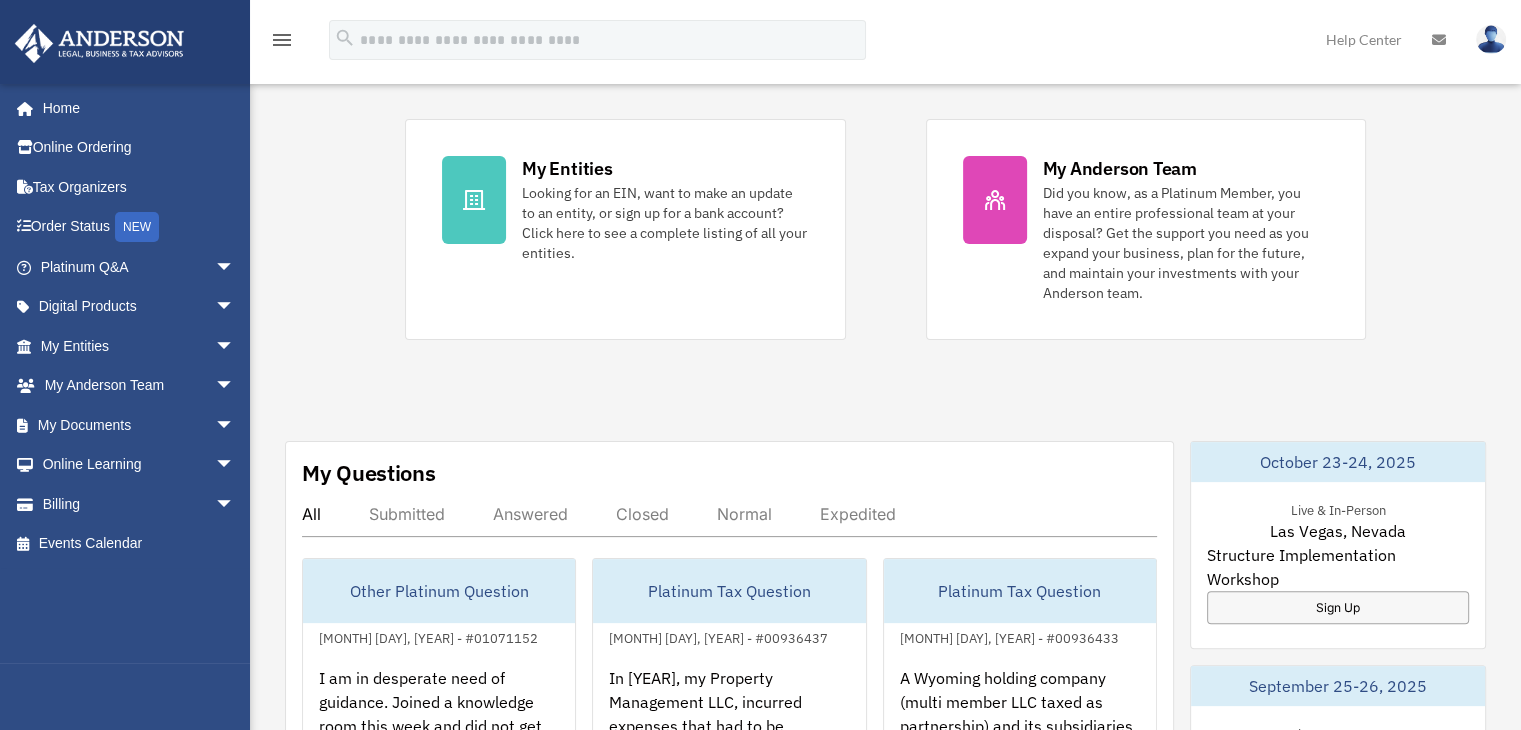 scroll, scrollTop: 500, scrollLeft: 0, axis: vertical 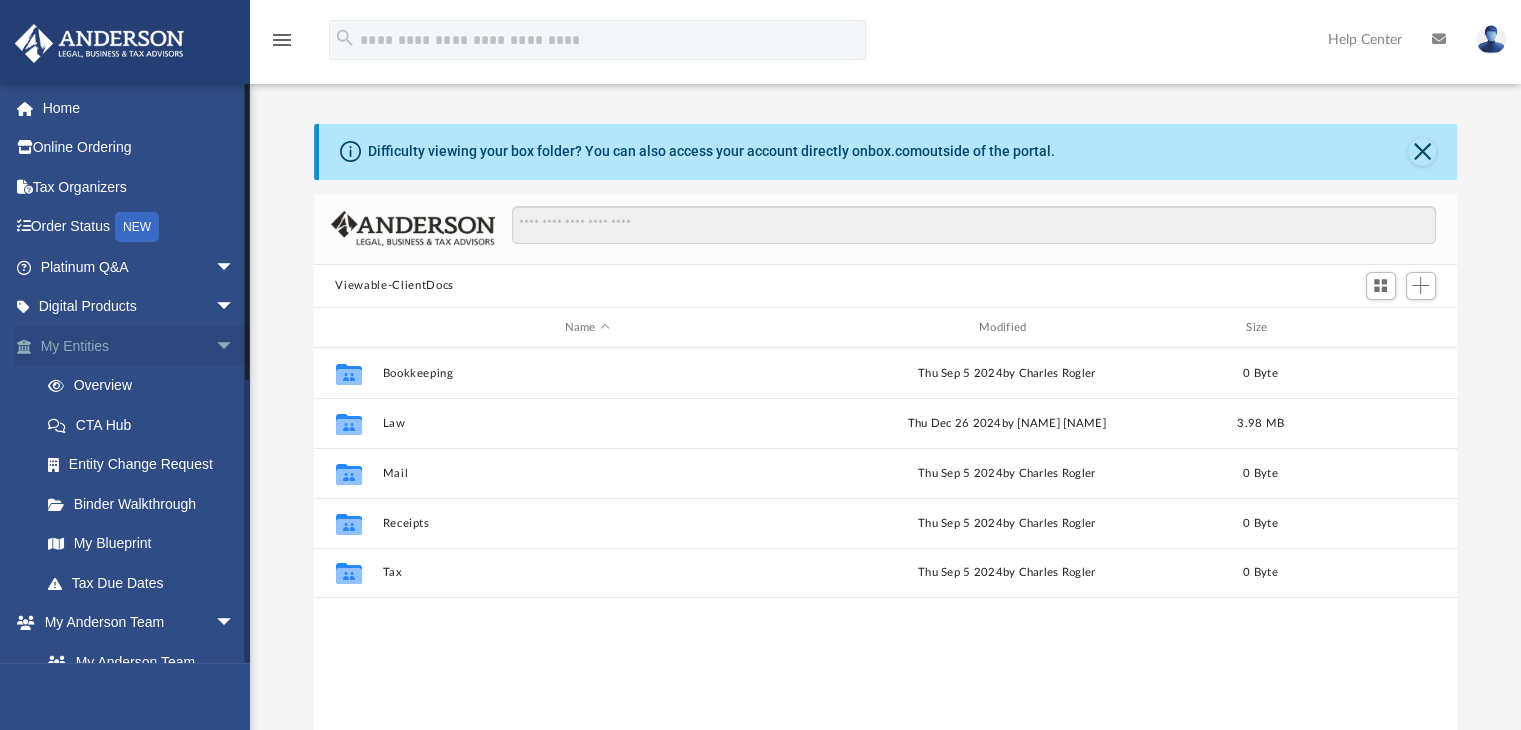 click on "My Entities arrow_drop_down" at bounding box center (139, 346) 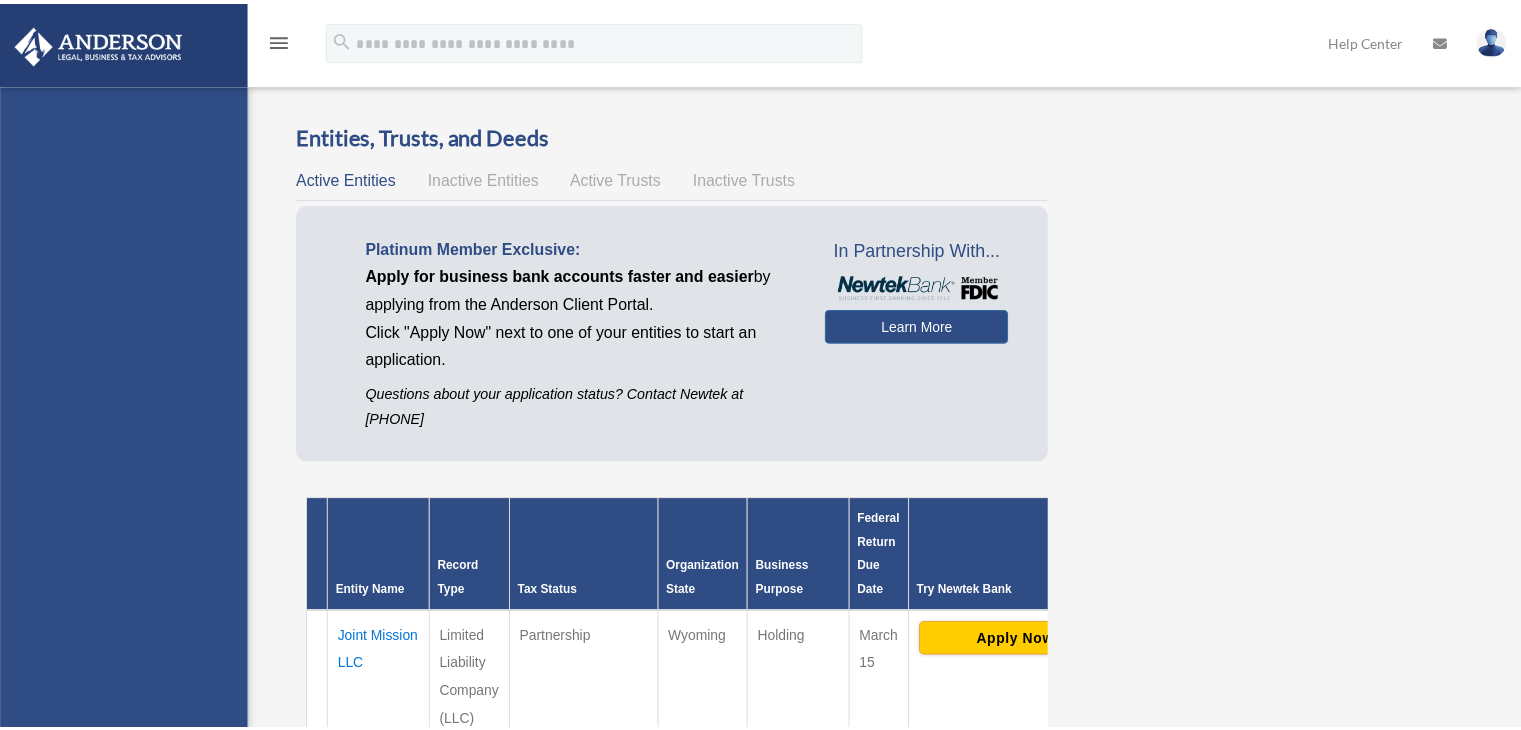 scroll, scrollTop: 0, scrollLeft: 0, axis: both 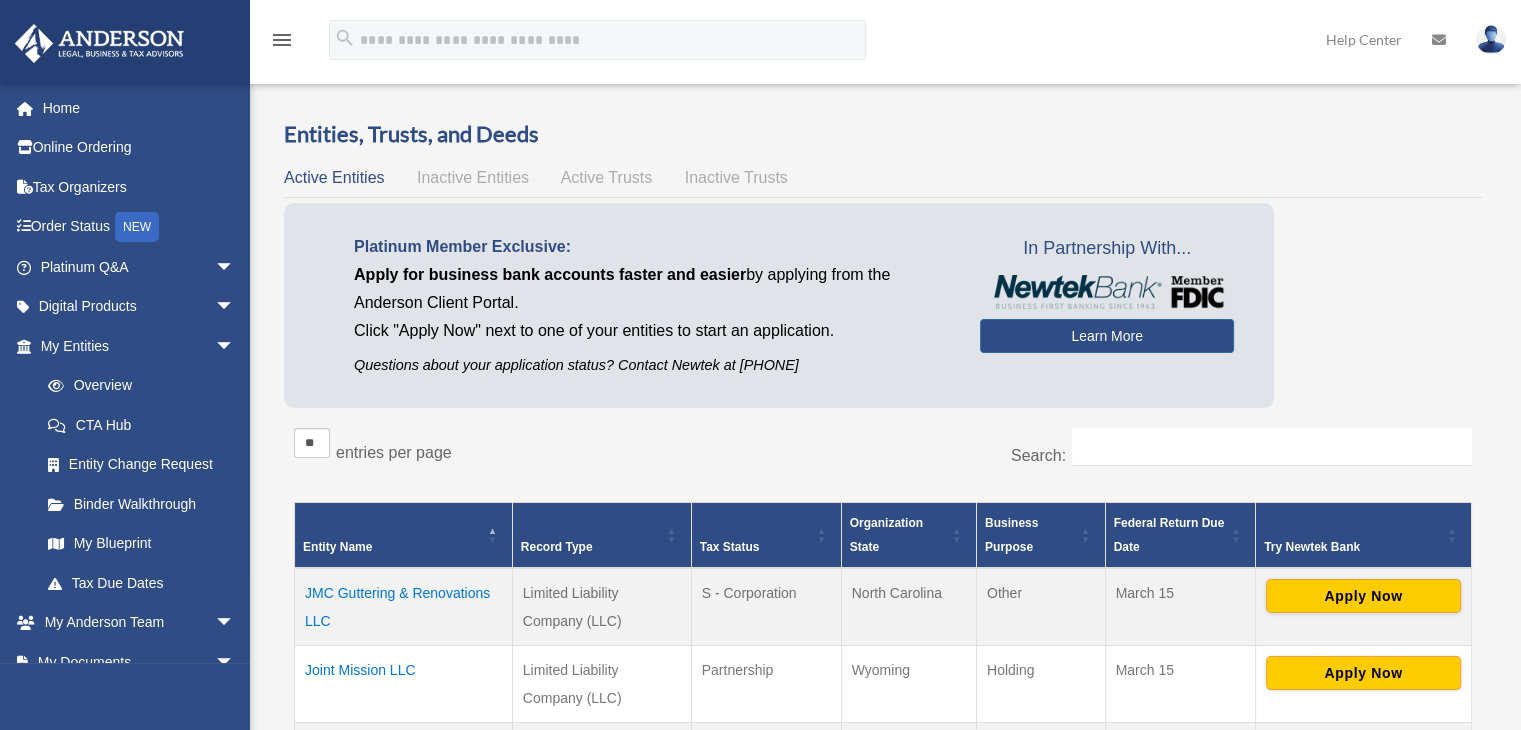click on "Order Status  NEW" at bounding box center (139, 227) 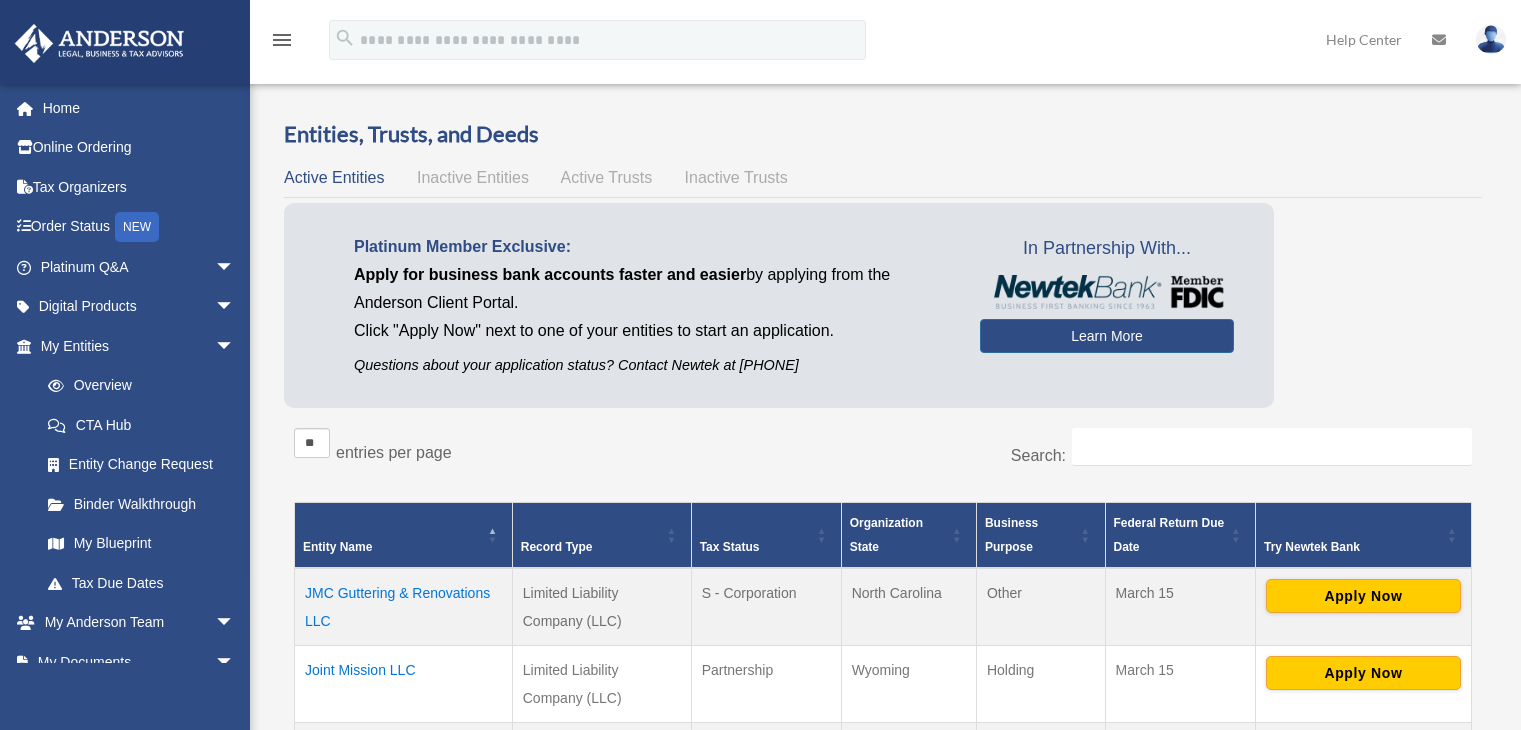 scroll, scrollTop: 0, scrollLeft: 0, axis: both 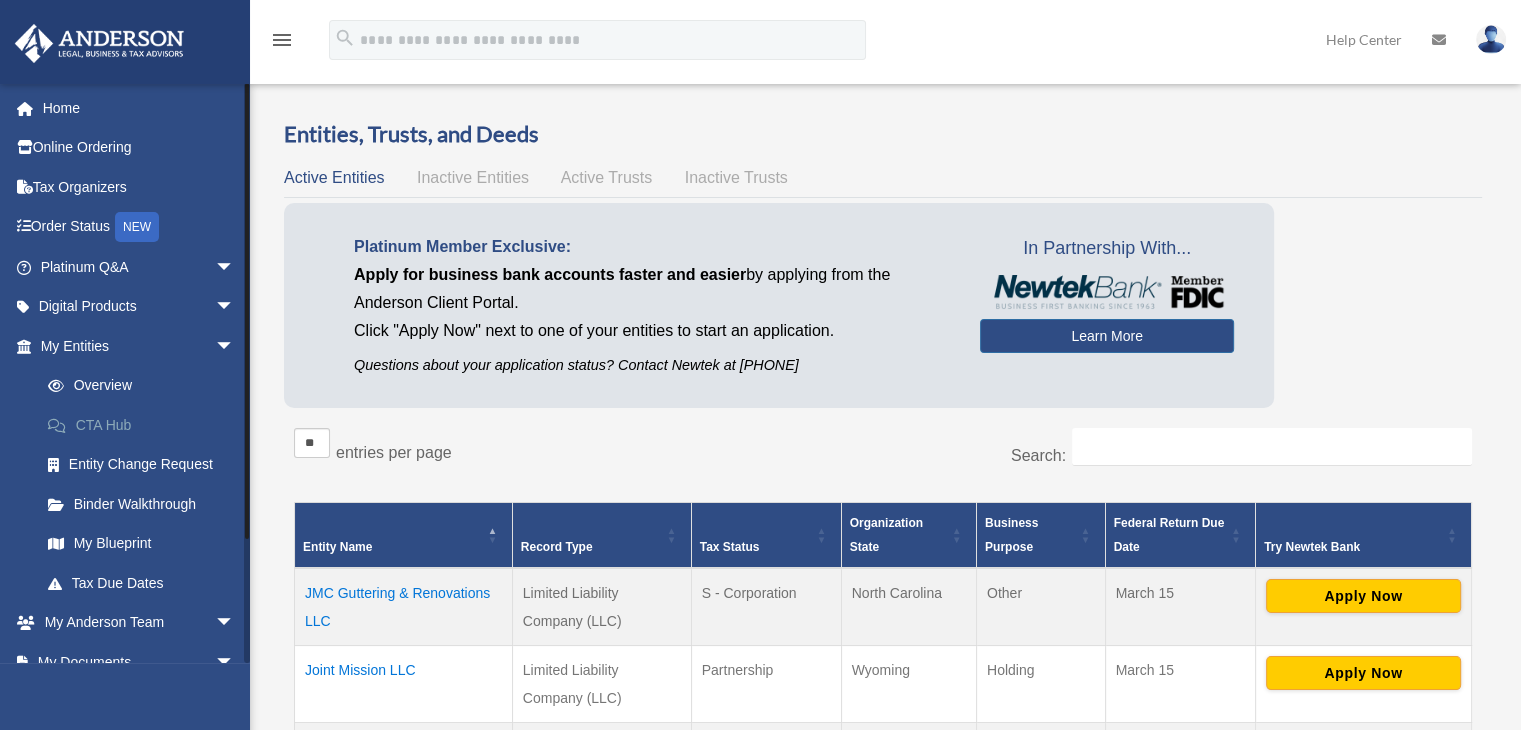 click on "CTA Hub" at bounding box center [146, 425] 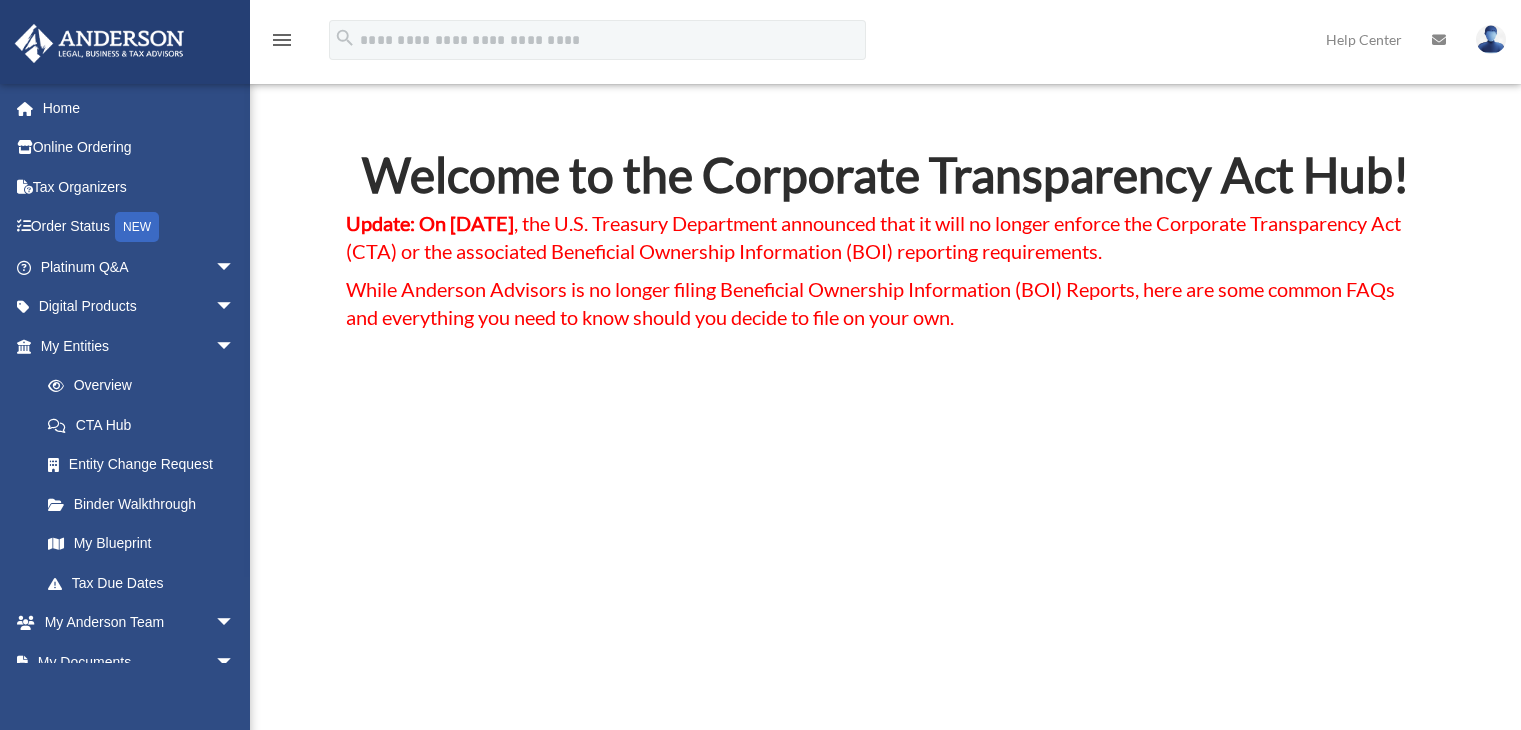 scroll, scrollTop: 0, scrollLeft: 0, axis: both 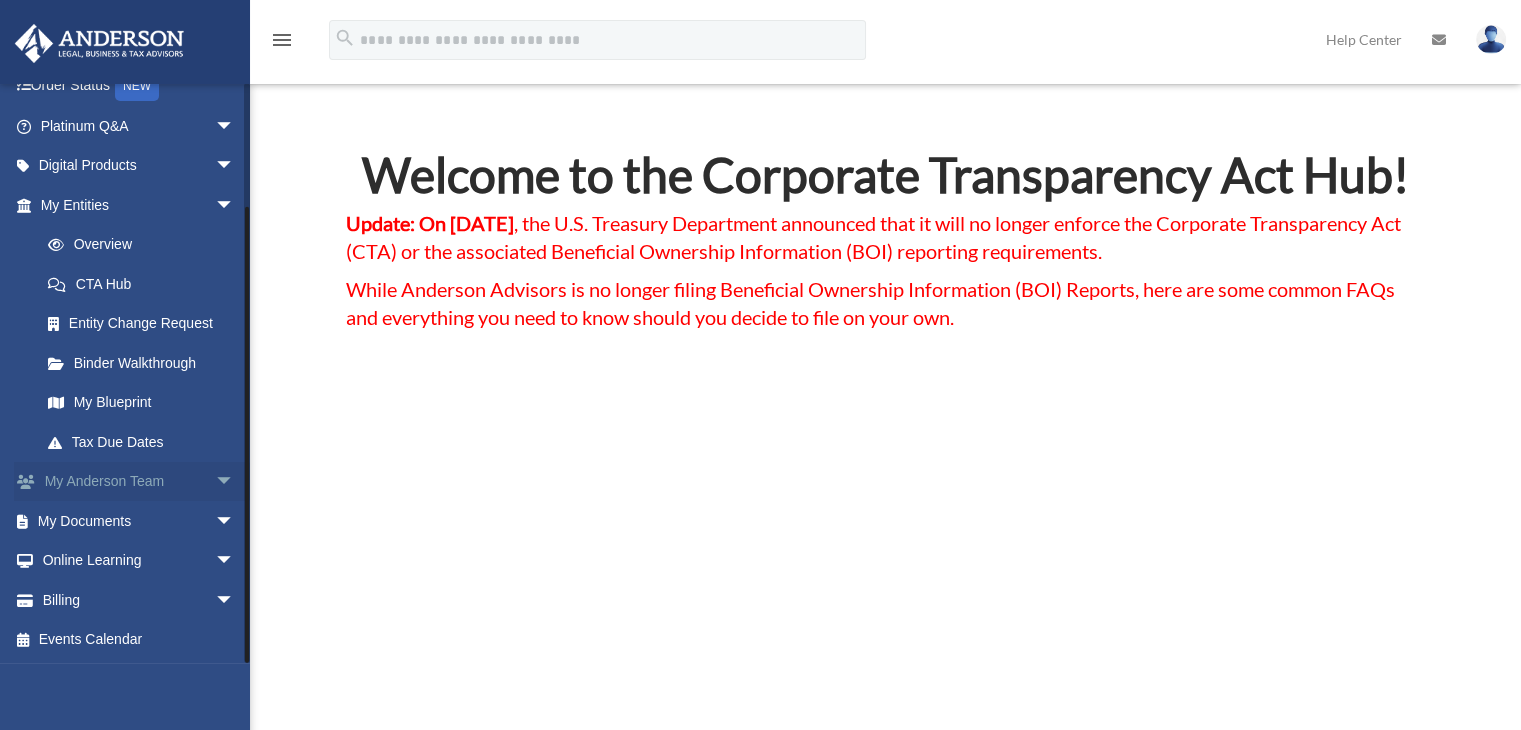 click on "arrow_drop_down" at bounding box center [235, 482] 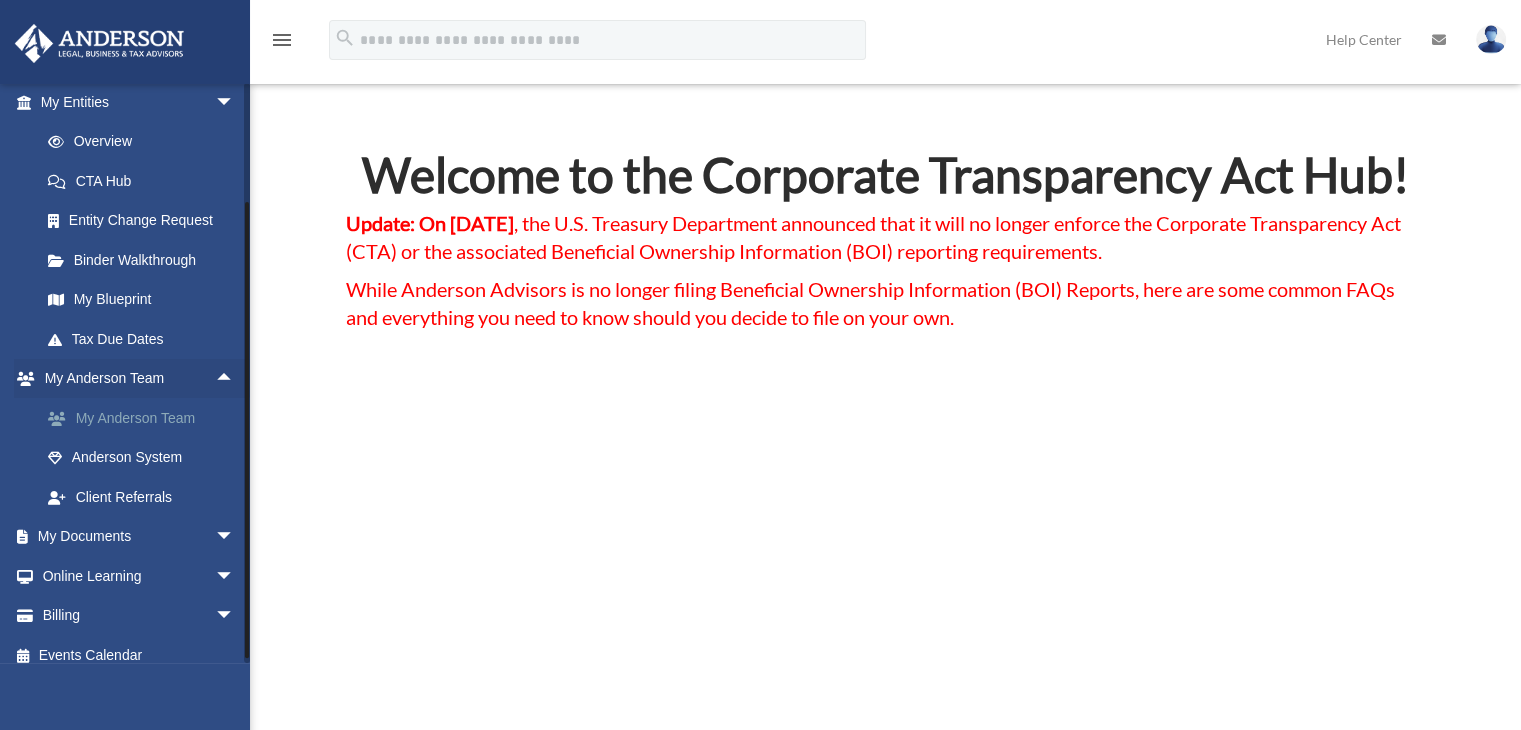 scroll, scrollTop: 260, scrollLeft: 0, axis: vertical 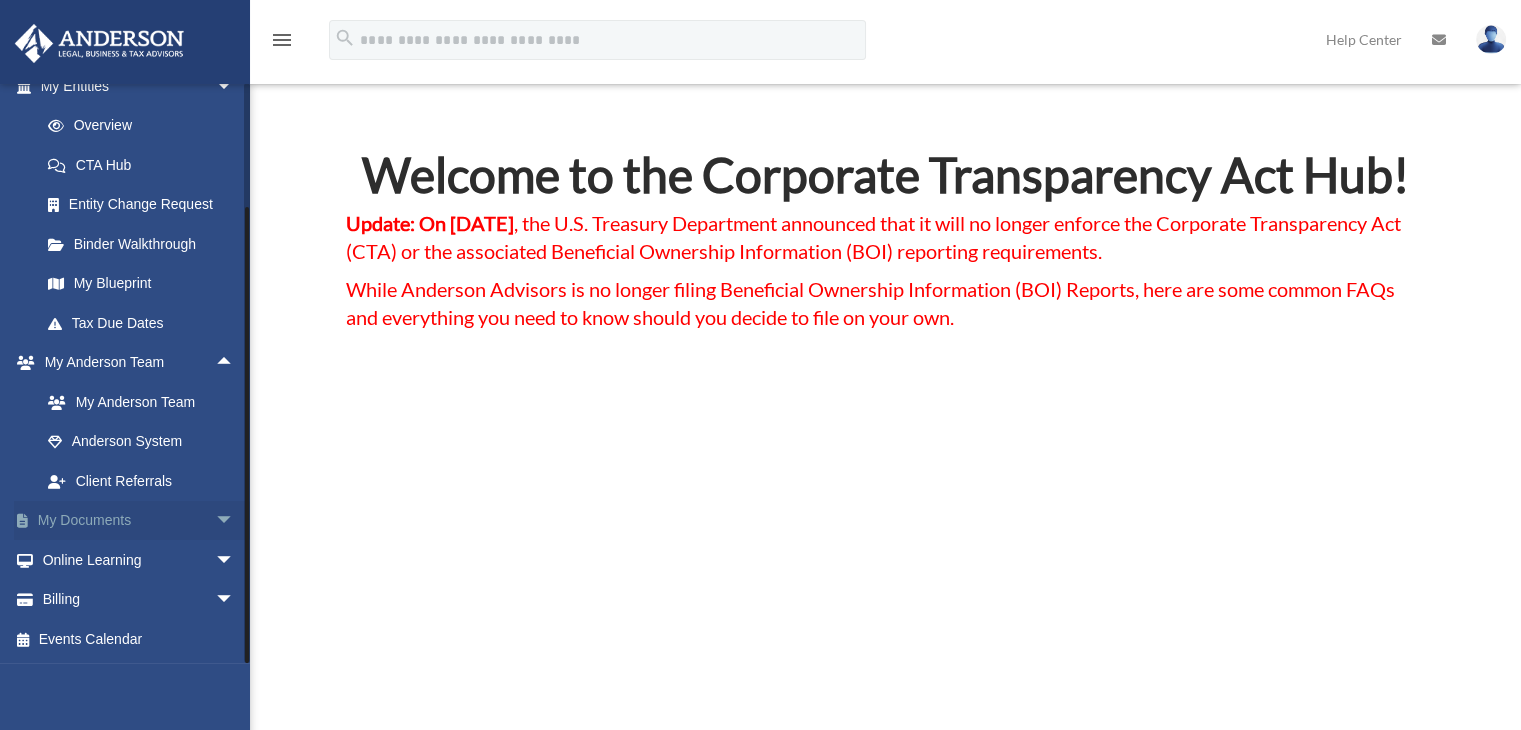 click on "arrow_drop_down" at bounding box center (235, 521) 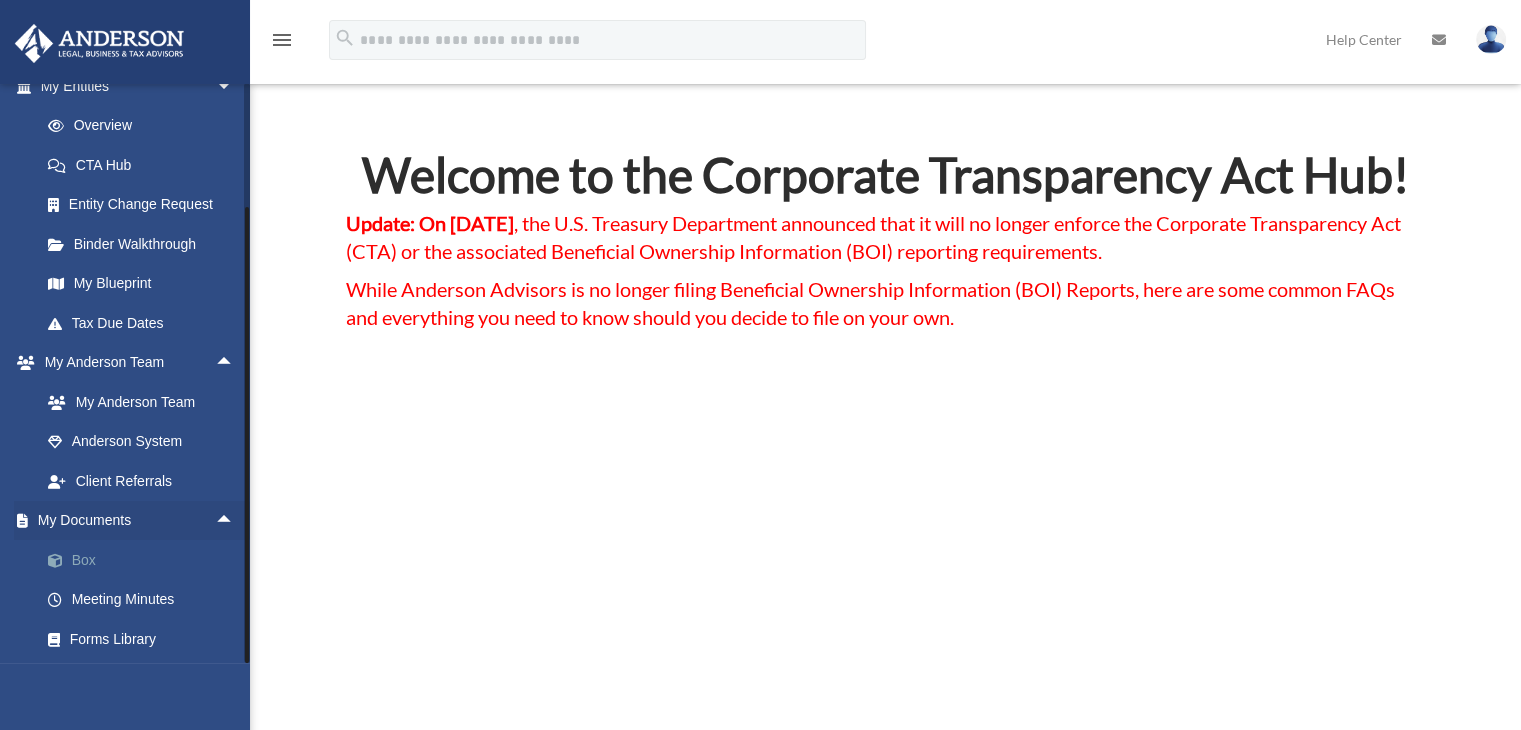 click on "Box" at bounding box center [146, 560] 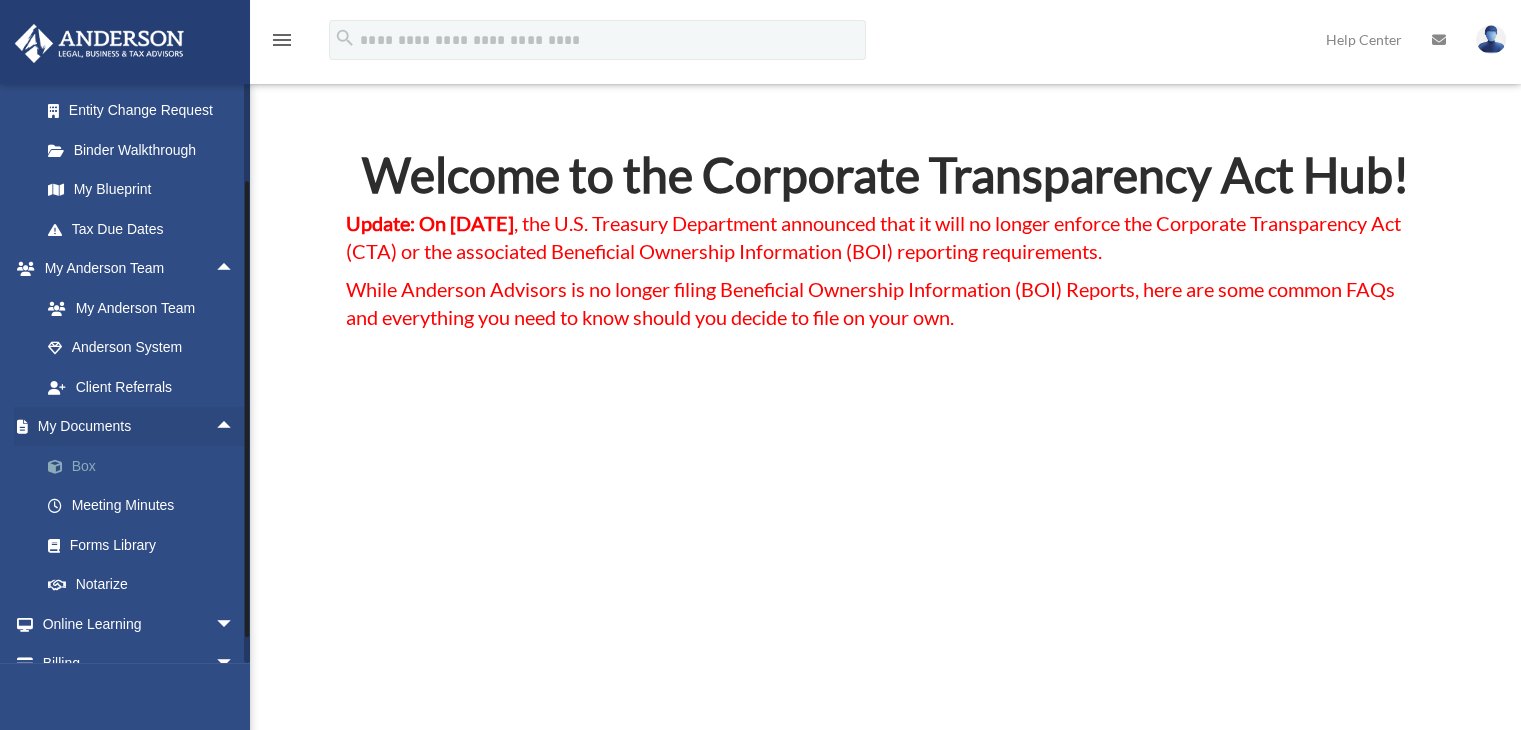 scroll, scrollTop: 418, scrollLeft: 0, axis: vertical 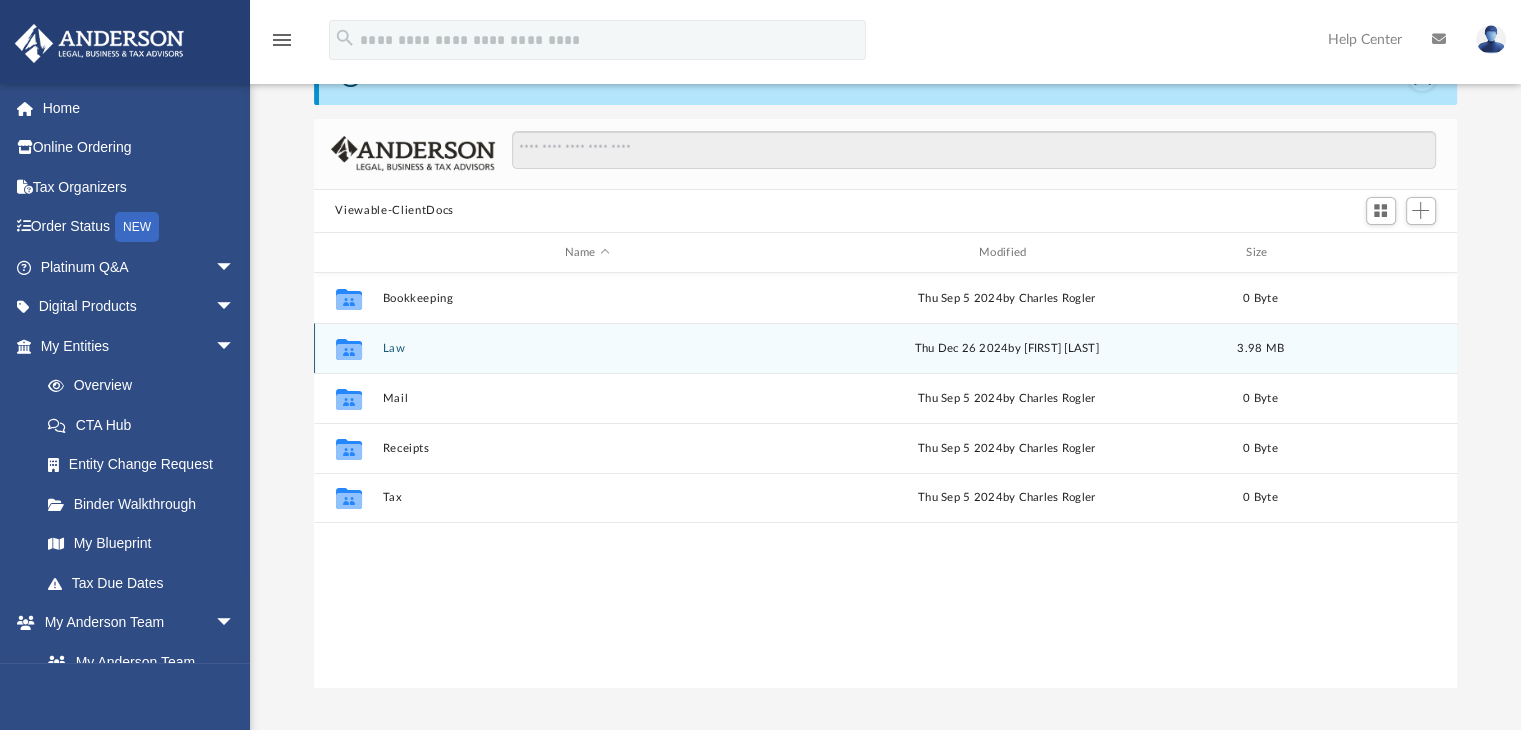 click on "Law" at bounding box center (587, 348) 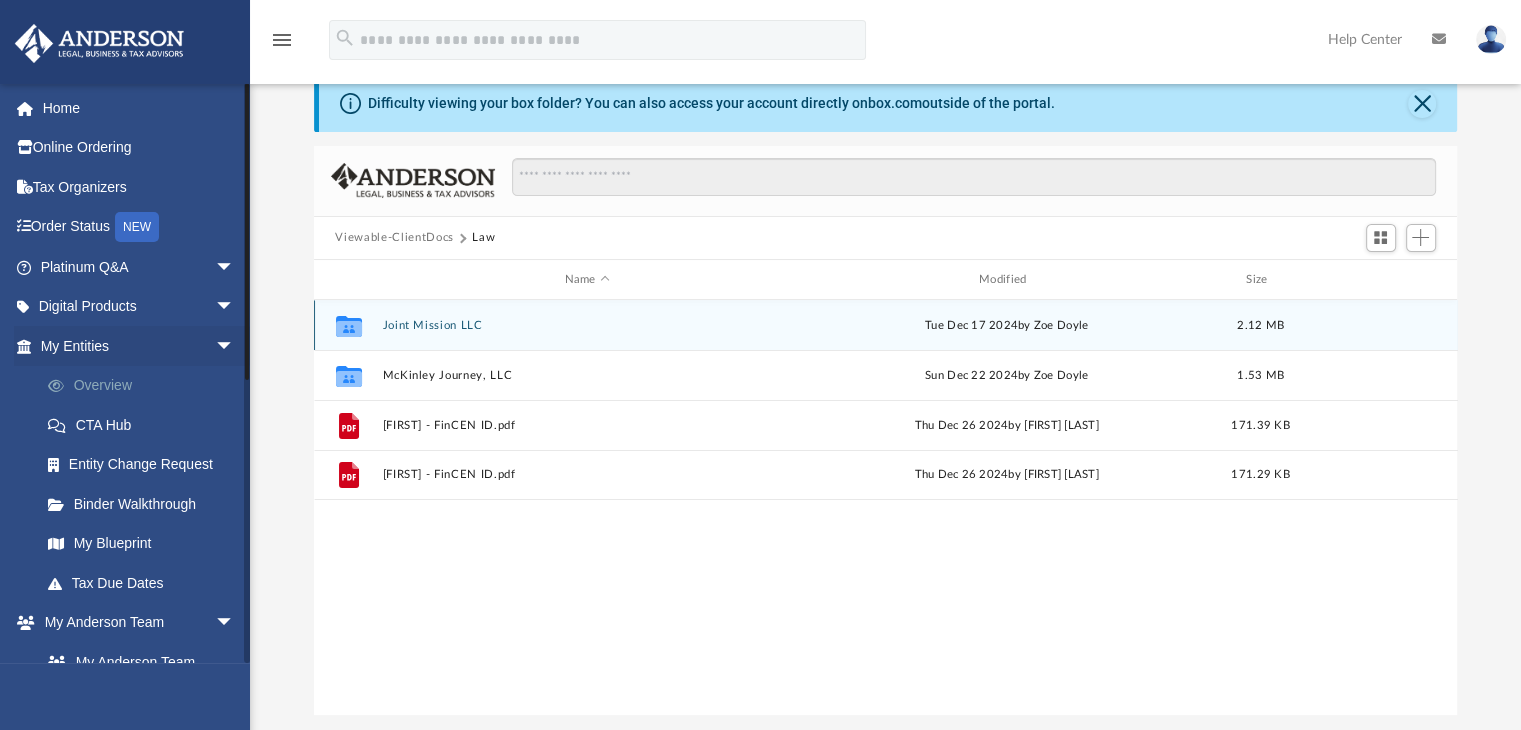 scroll, scrollTop: 0, scrollLeft: 0, axis: both 